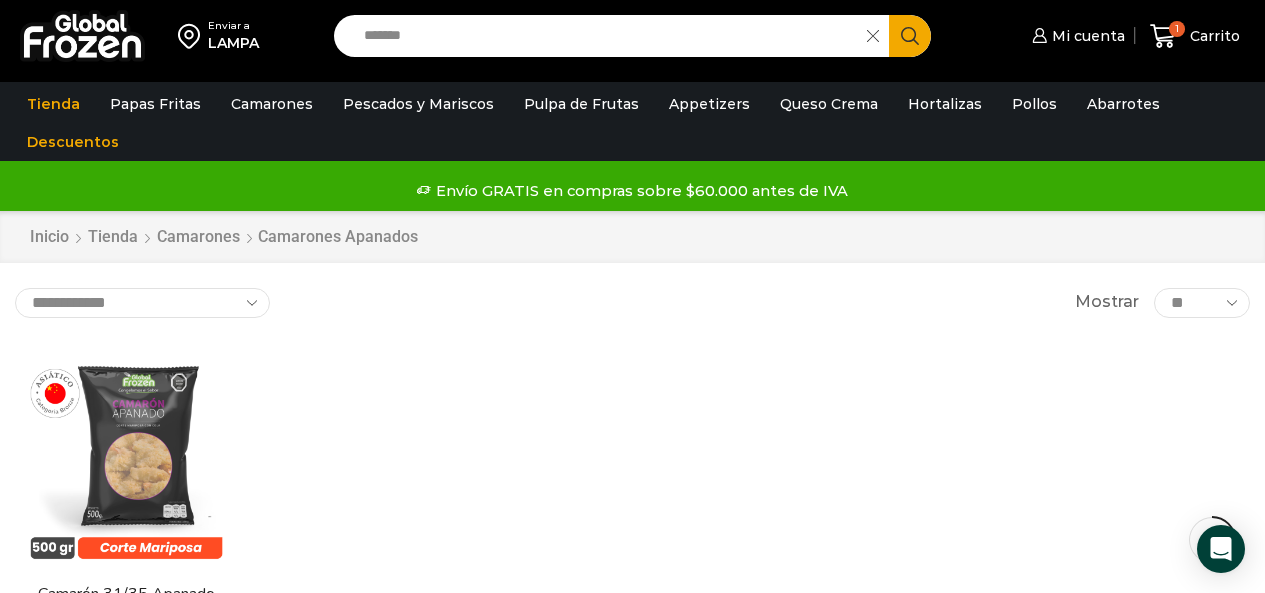 scroll, scrollTop: 200, scrollLeft: 0, axis: vertical 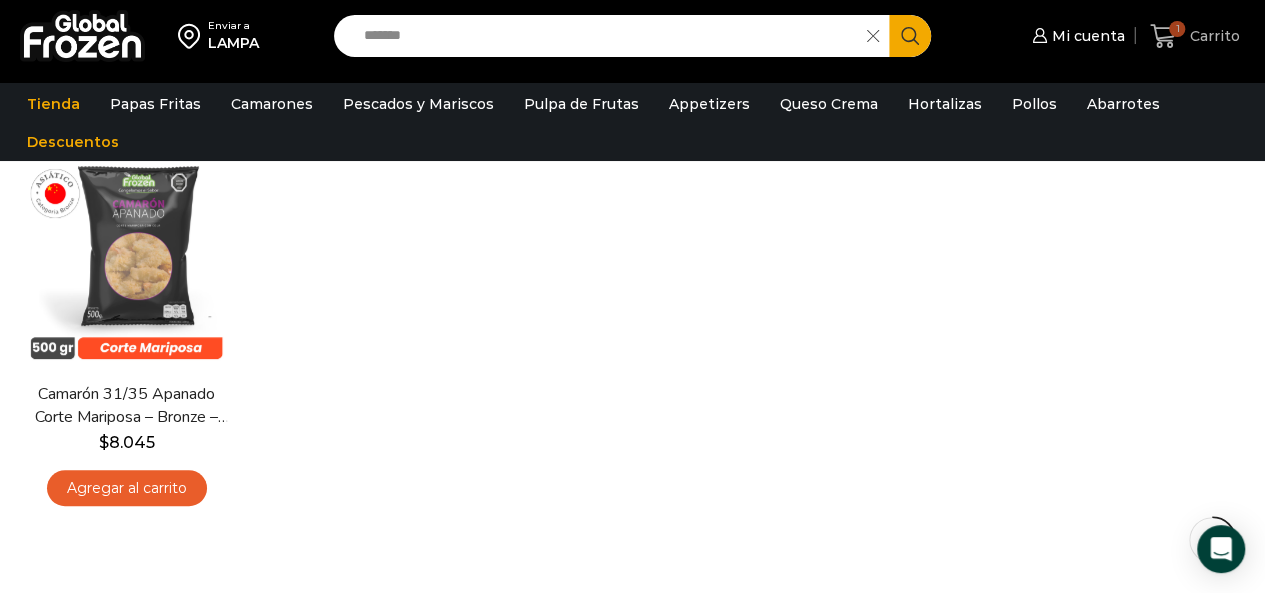 click on "1" at bounding box center [1177, 29] 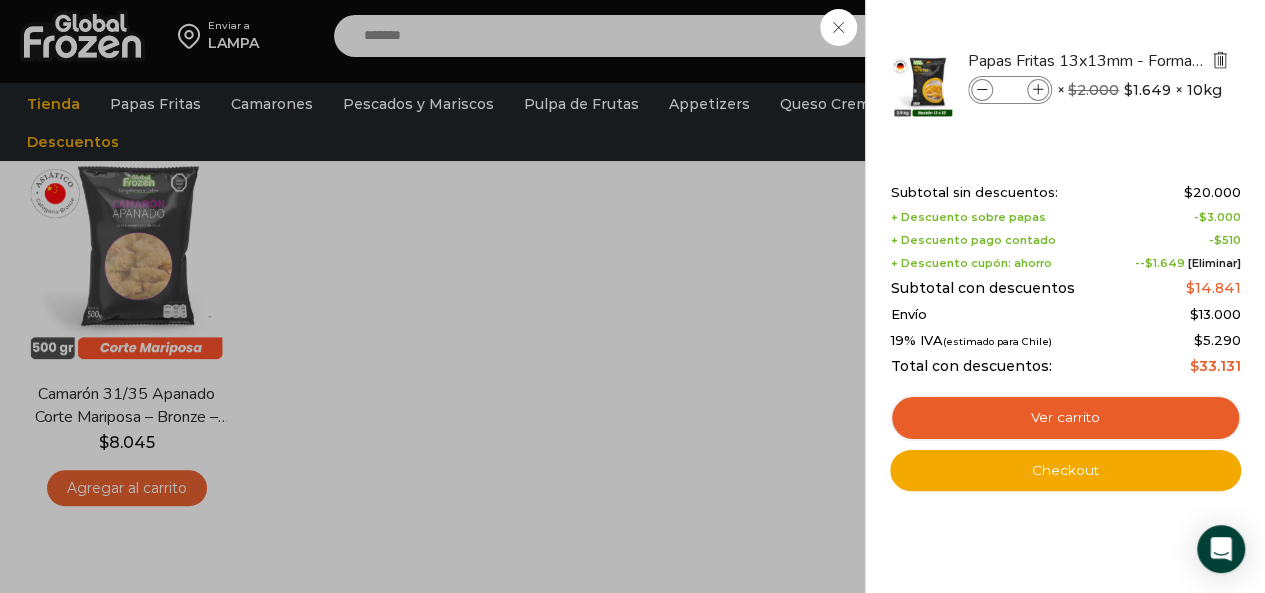 click at bounding box center (1220, 60) 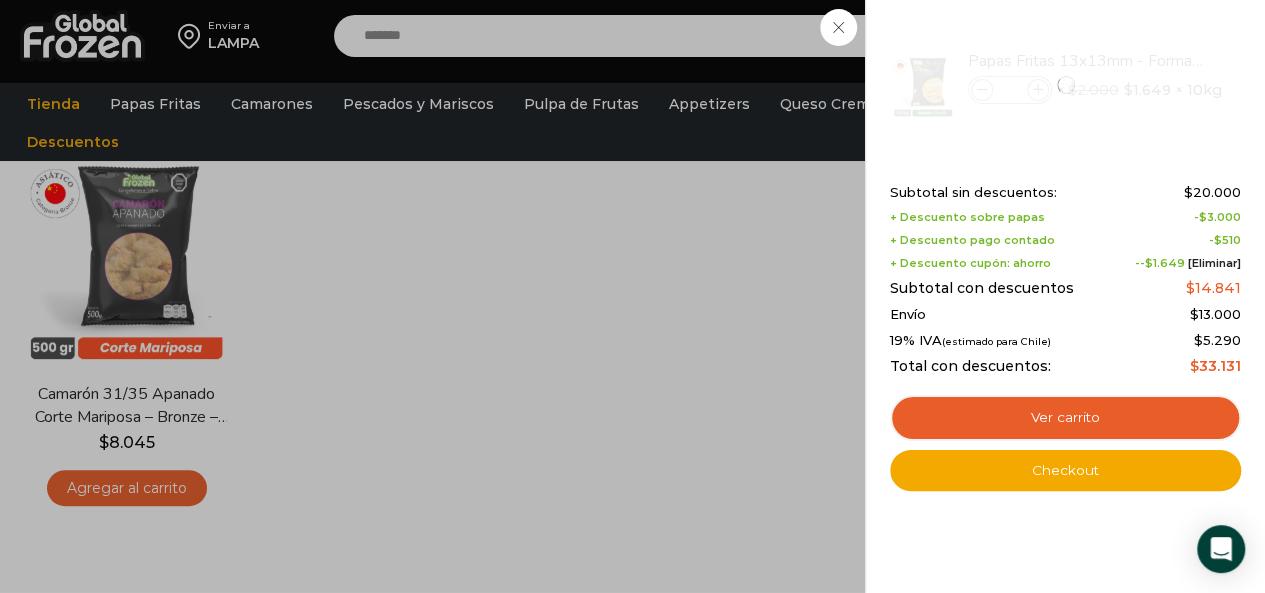 click on "1
Carrito
1
1
Shopping Cart
*
$" at bounding box center (1195, 36) 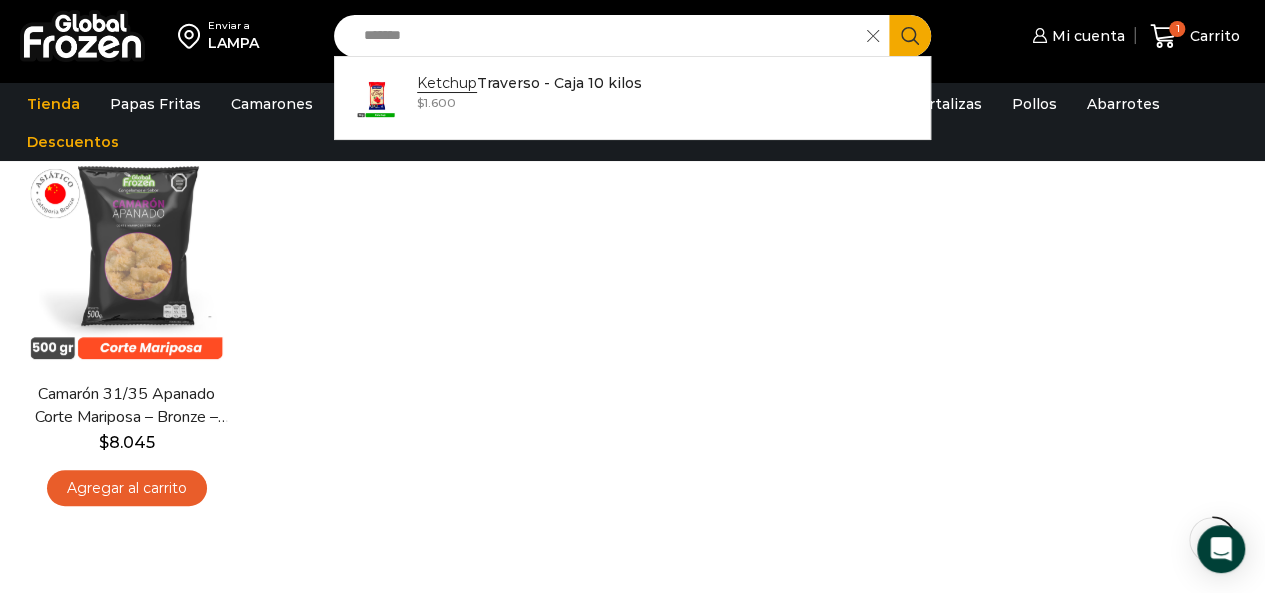 click on "*******" at bounding box center (606, 36) 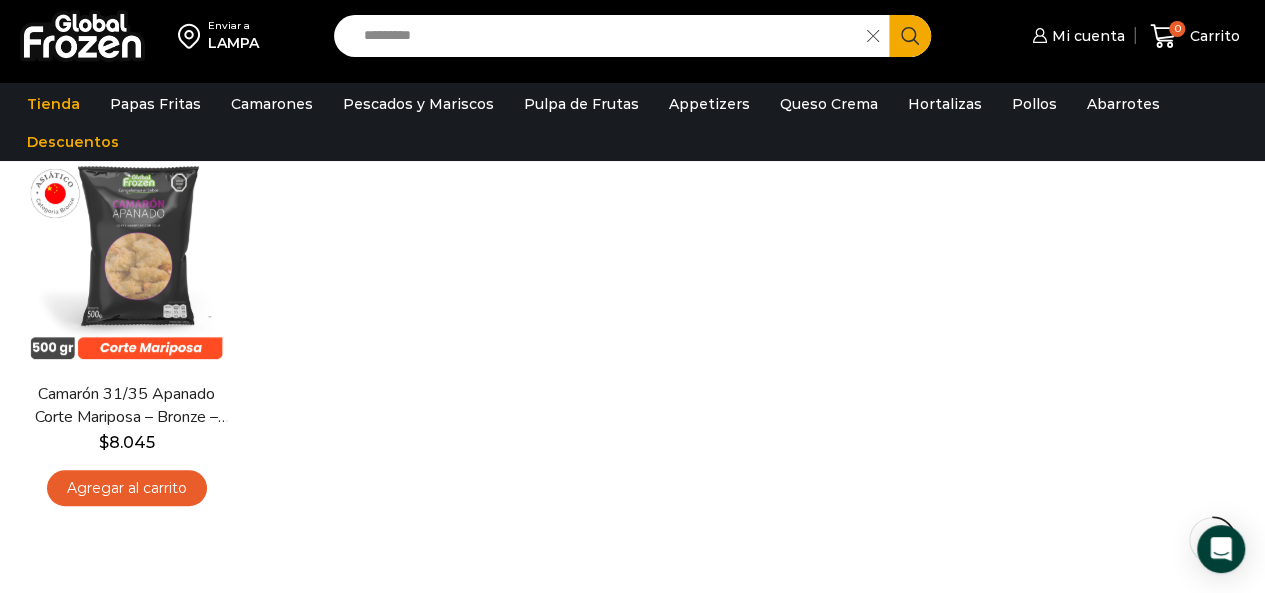 click on "Search input" at bounding box center (606, 36) 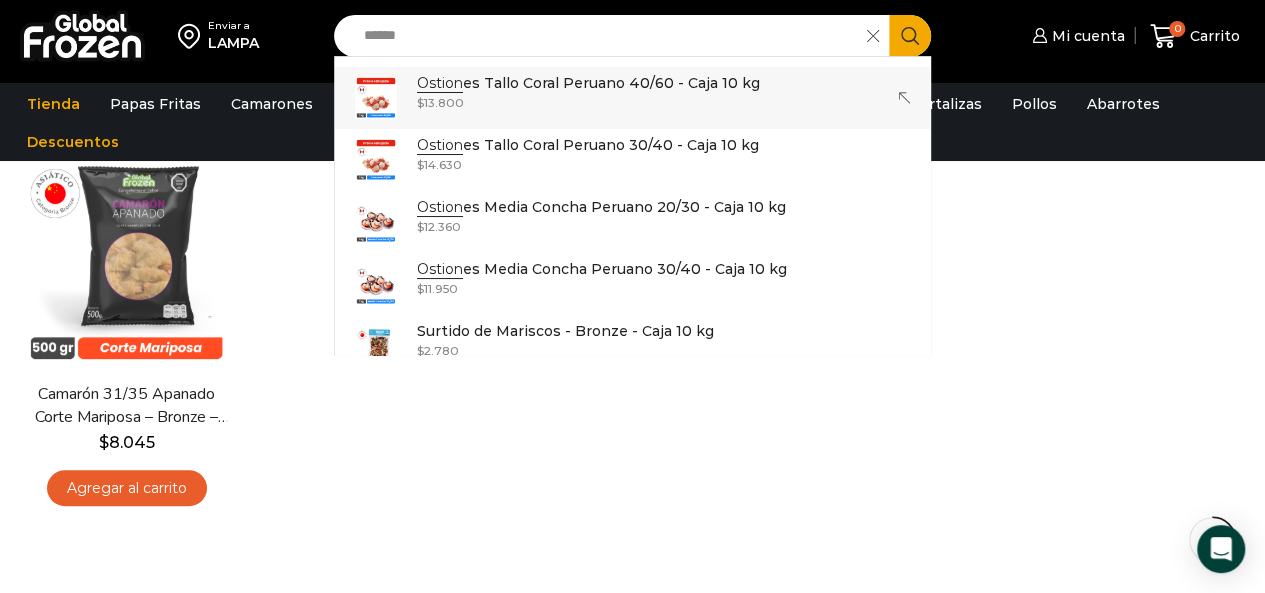 click on "Ostion es Tallo Coral Peruano 40/60 - Caja 10 kg" at bounding box center [588, 83] 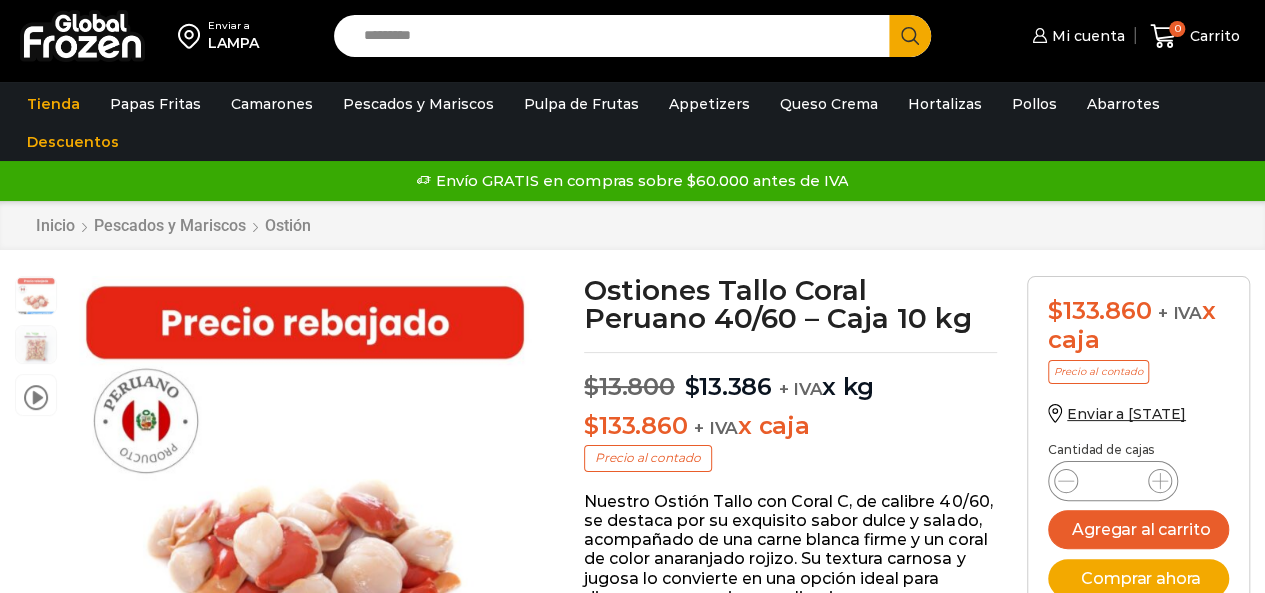 scroll, scrollTop: 1, scrollLeft: 0, axis: vertical 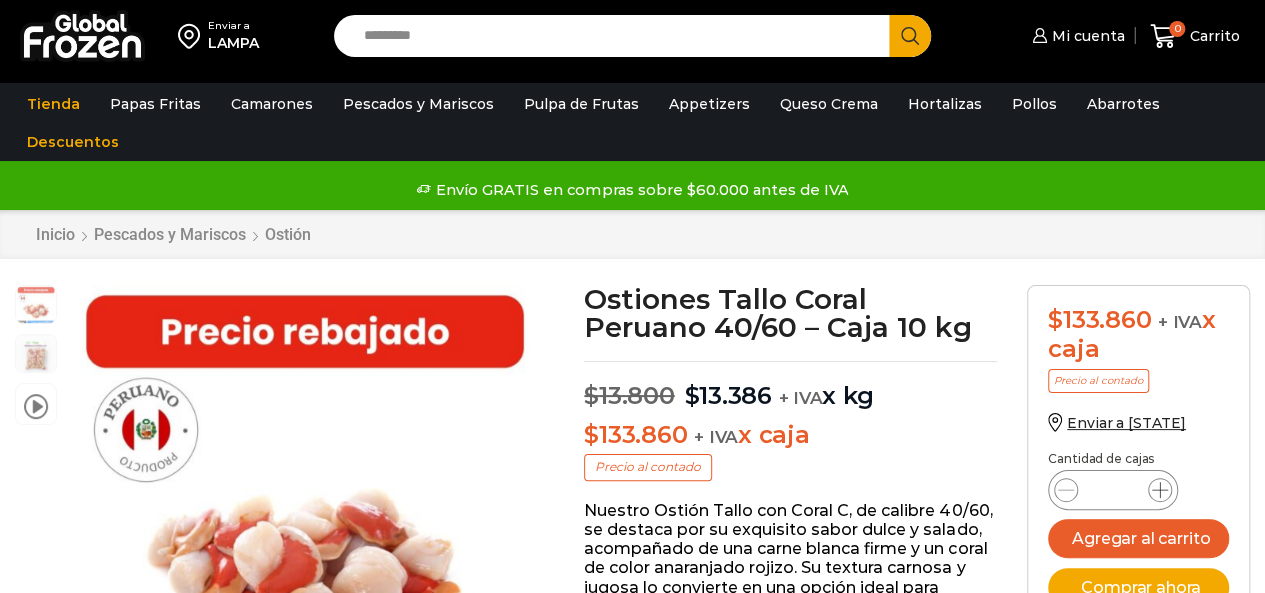 click 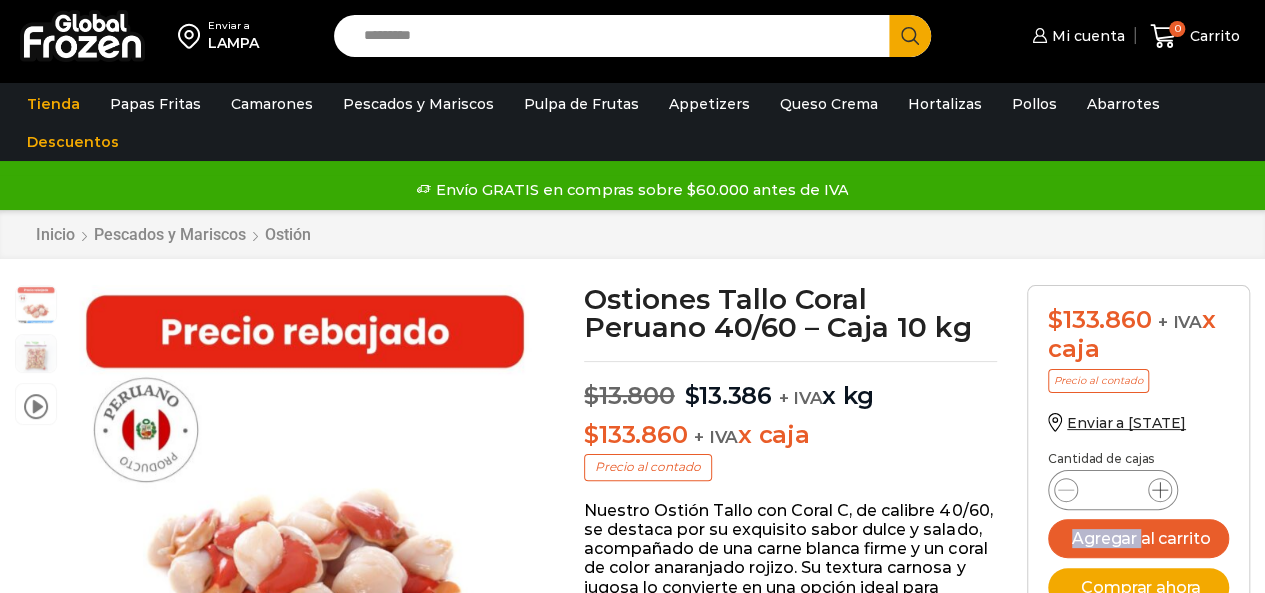 click 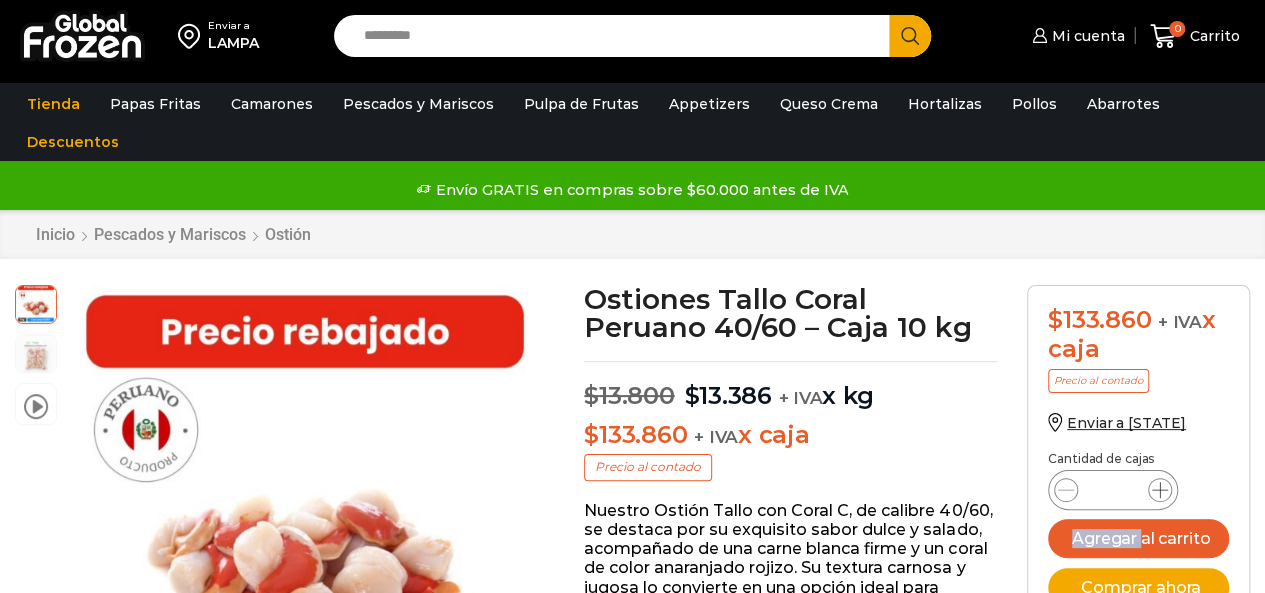 click 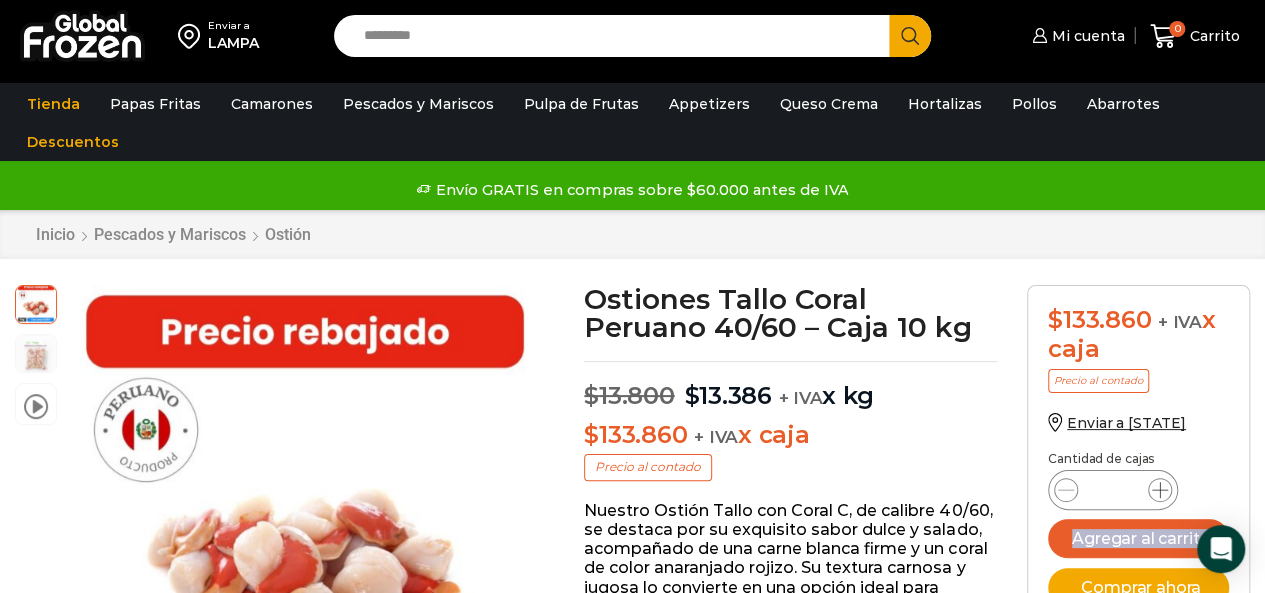 click 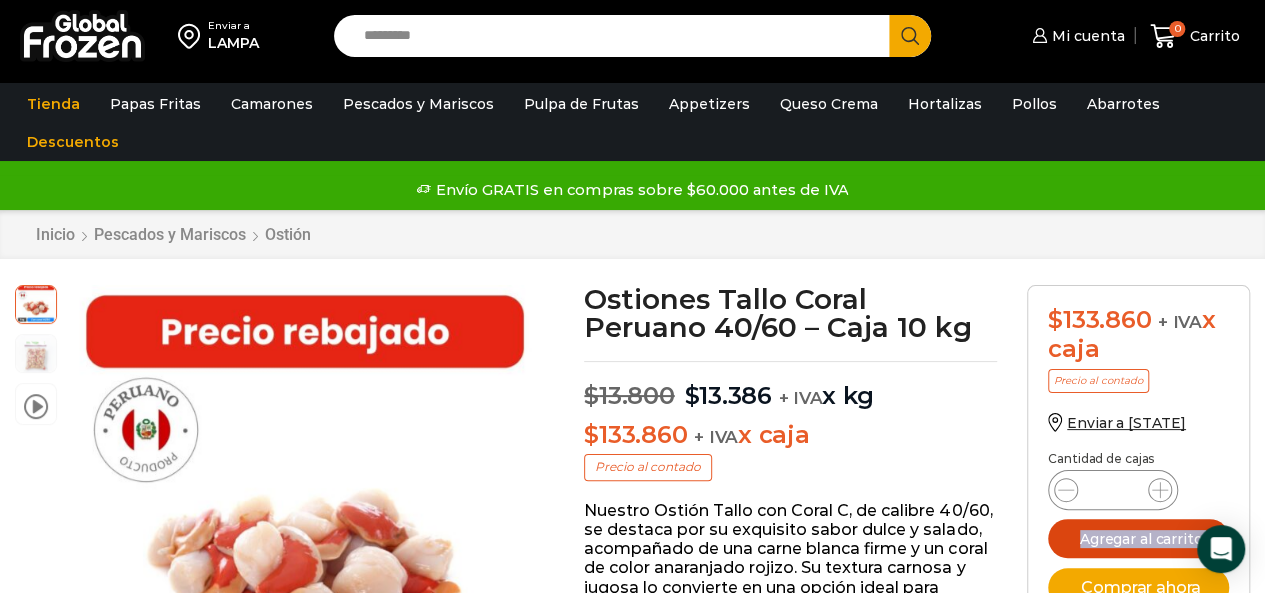 click on "Agregar al carrito" at bounding box center [1138, 538] 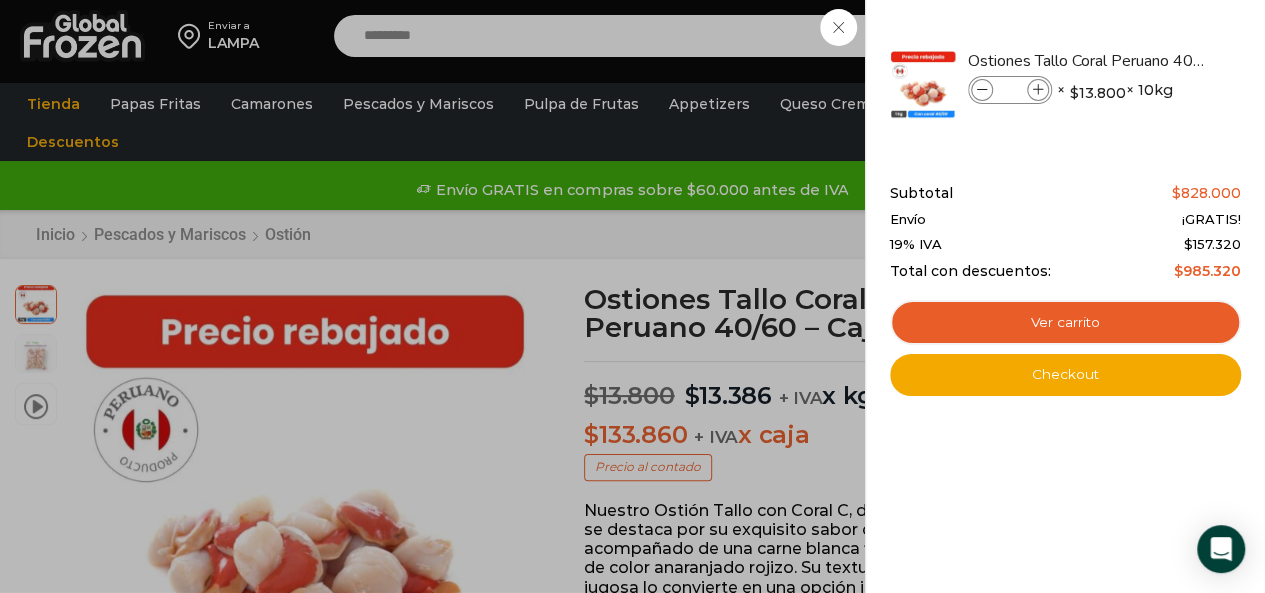 click on "6
Carrito
6
6
Shopping Cart
*" at bounding box center (1195, 36) 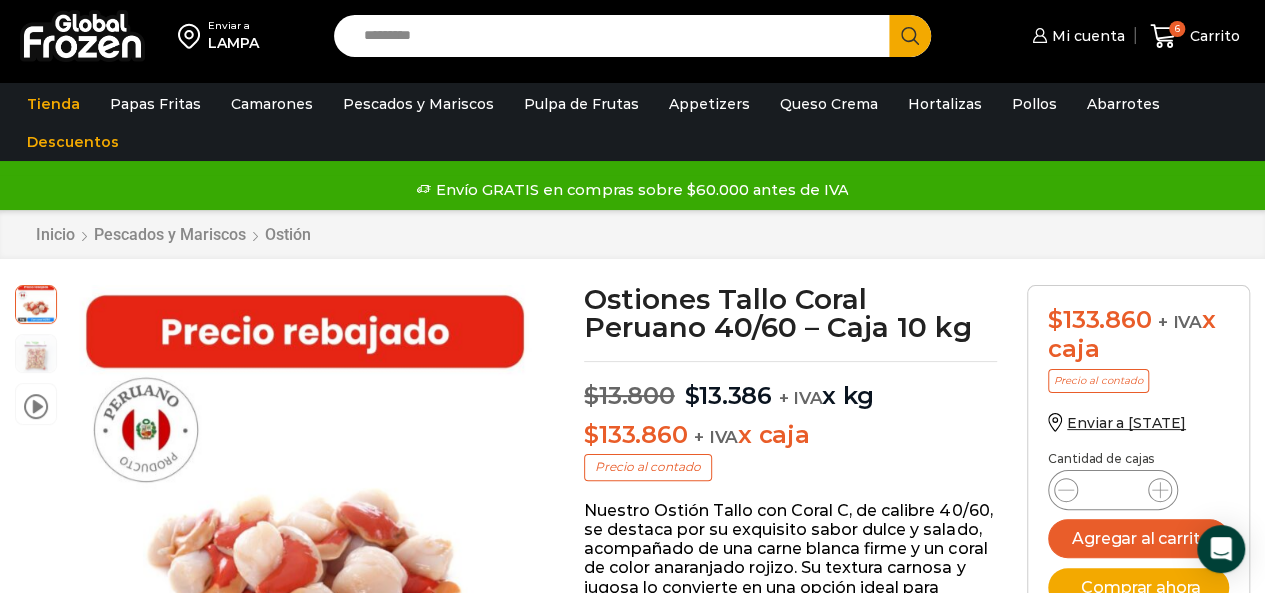 click on "Search input" at bounding box center [617, 36] 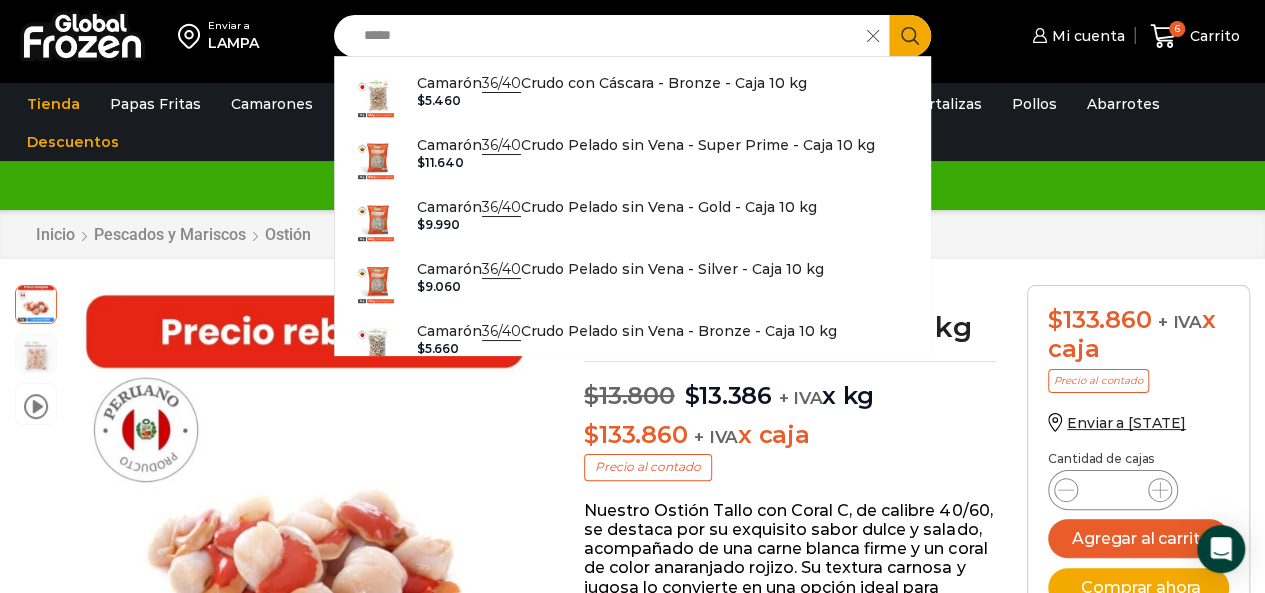 click on "*****" at bounding box center [606, 36] 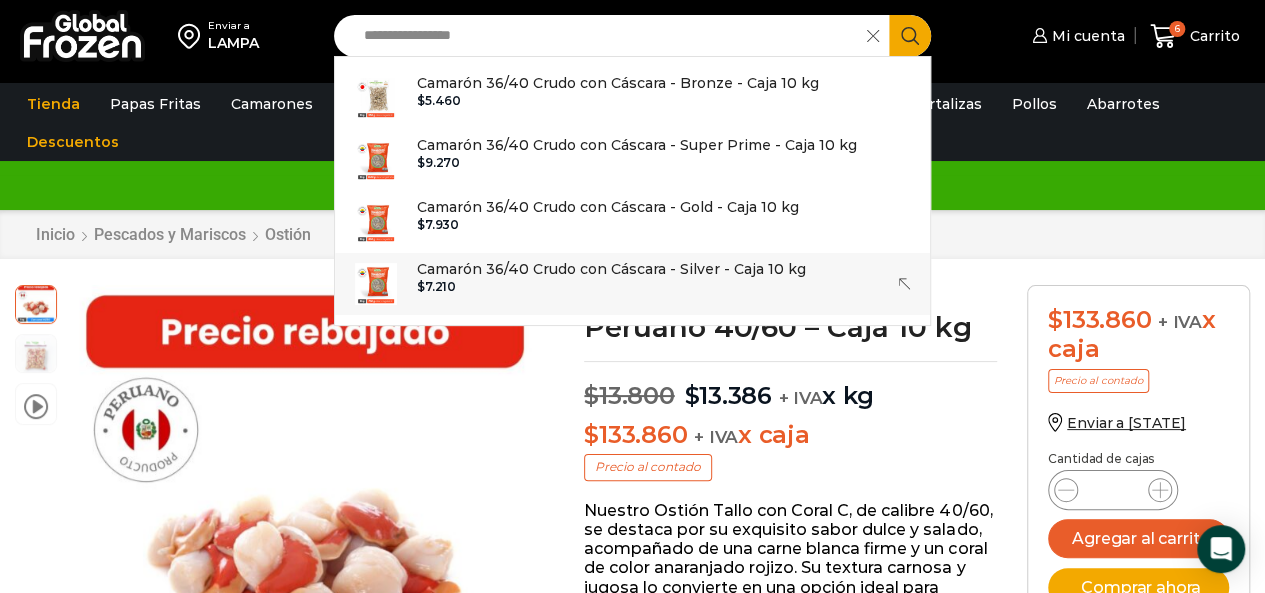 click on "Camarón 36/40 Crudo con Cáscara - Silver - Caja 10 kg" at bounding box center [611, 269] 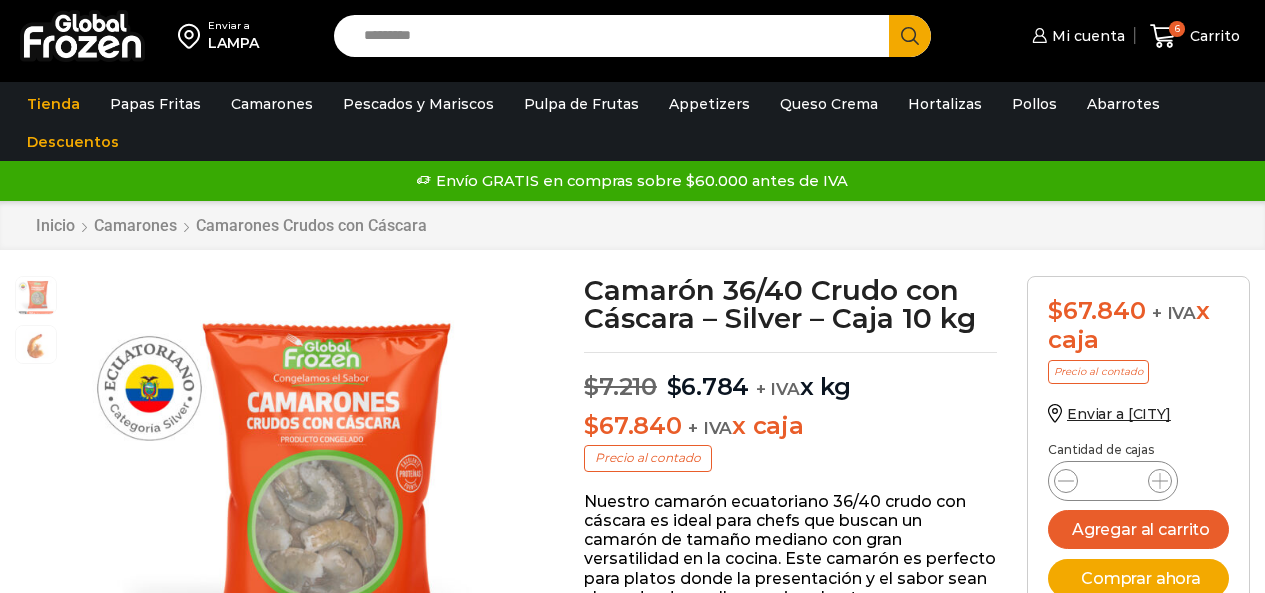 scroll, scrollTop: 0, scrollLeft: 0, axis: both 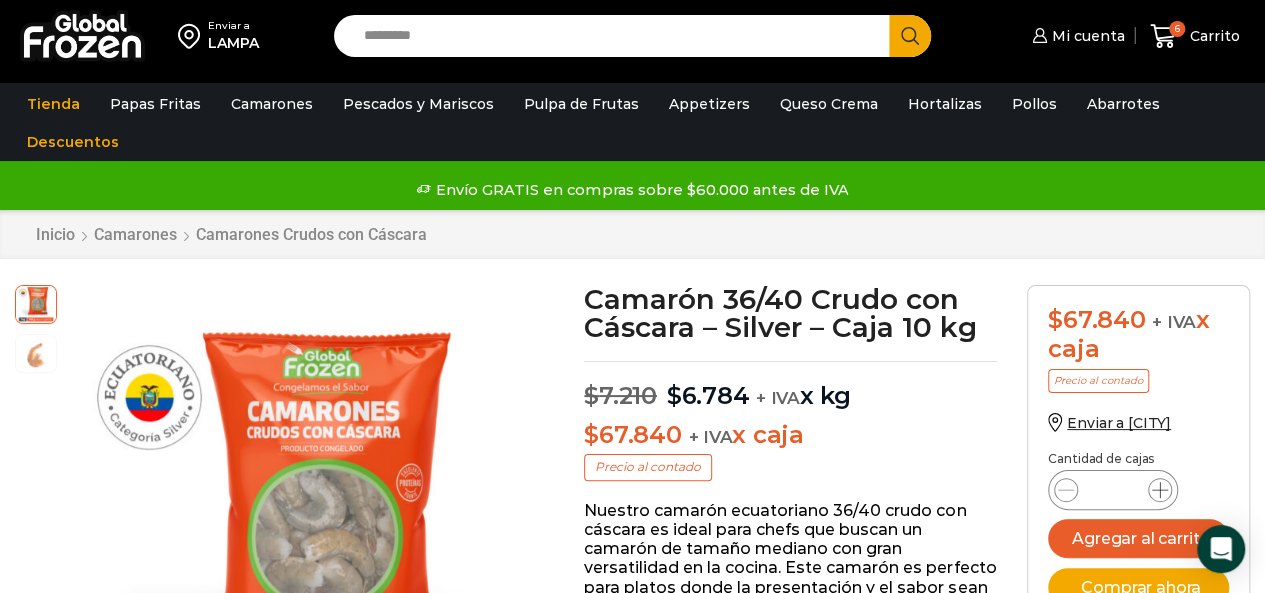 click 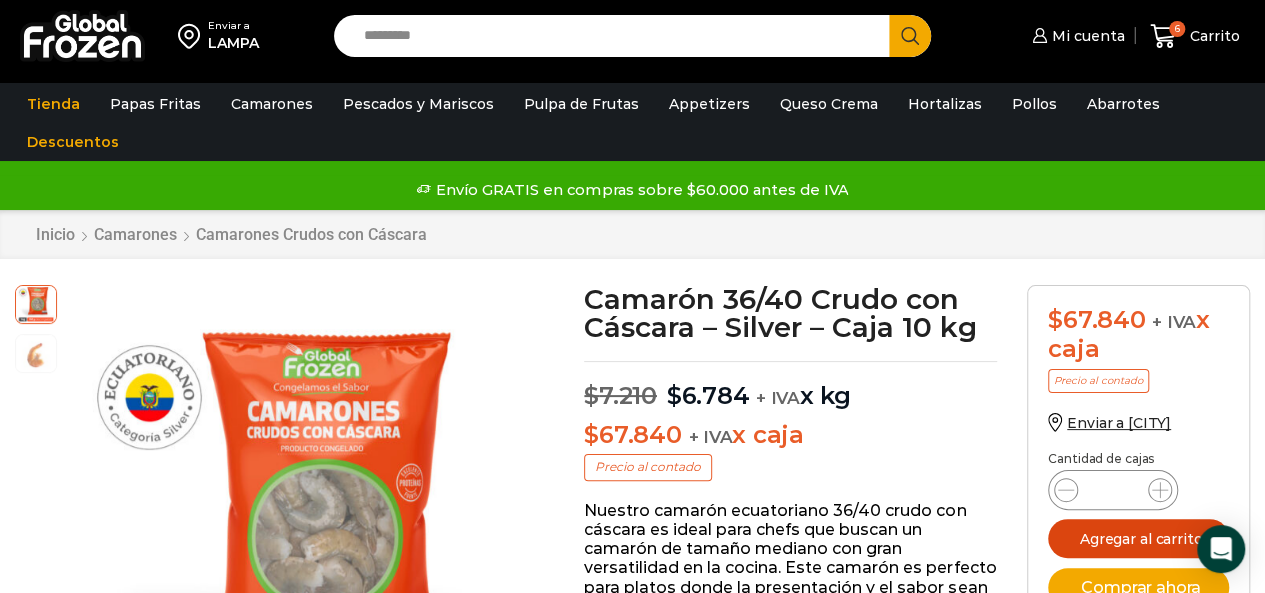 click on "Agregar al carrito" at bounding box center [1138, 538] 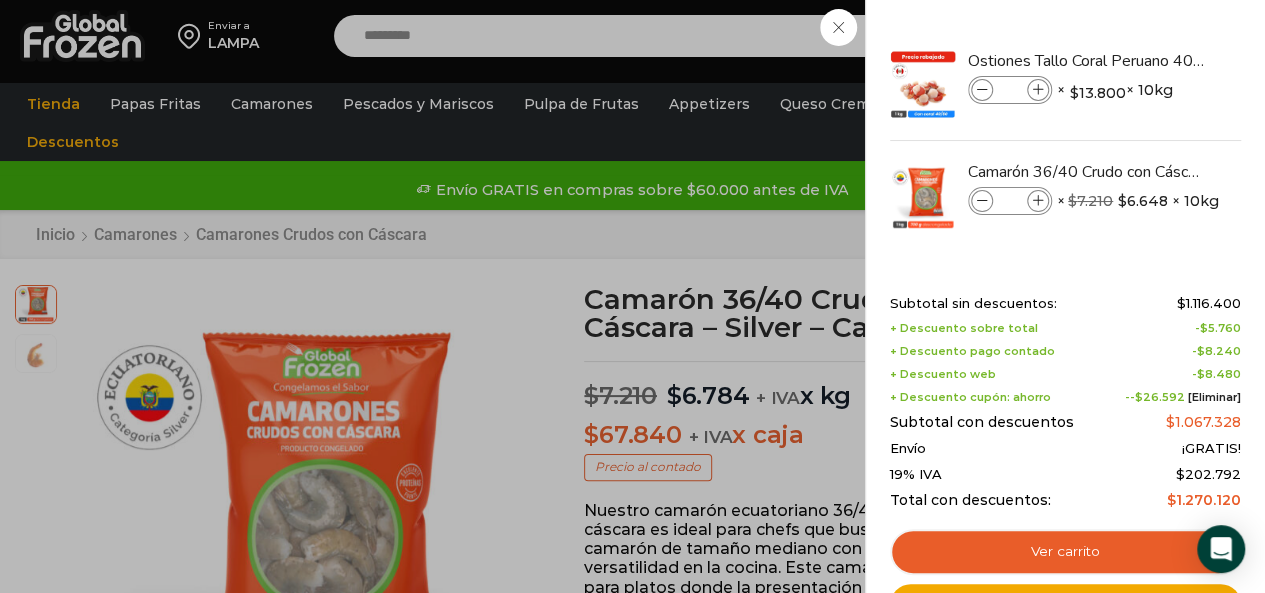 click on "10
Carrito
10
10
Shopping Cart
*" at bounding box center [1195, 36] 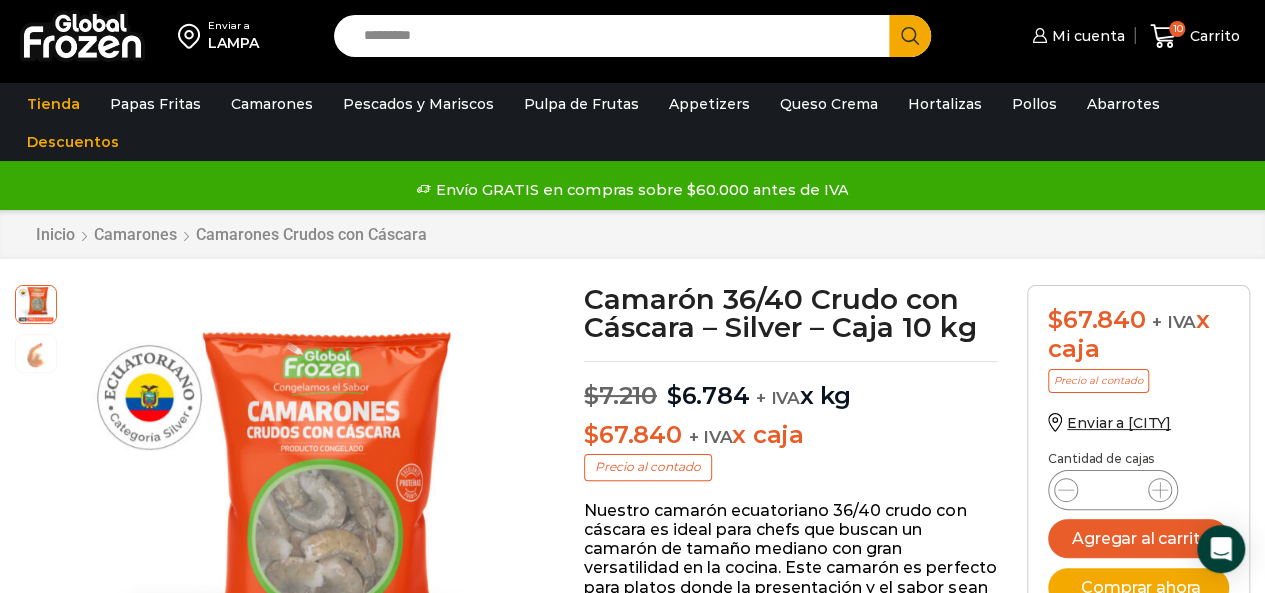 click on "Search input" at bounding box center (617, 36) 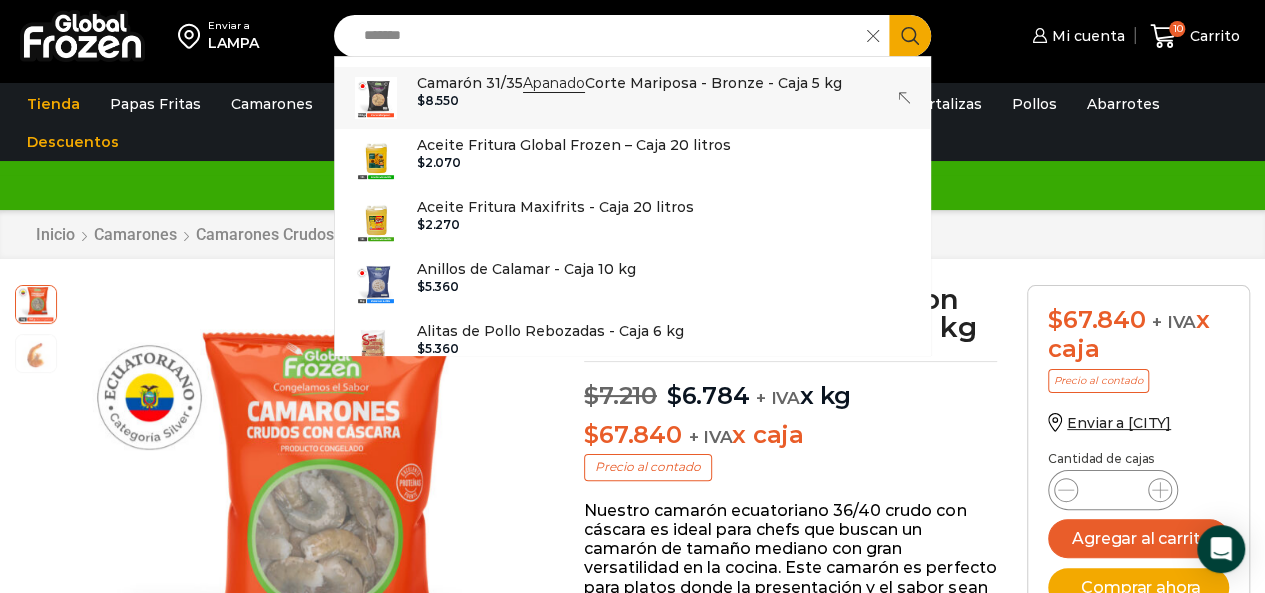 click on "Apanado" at bounding box center [554, 83] 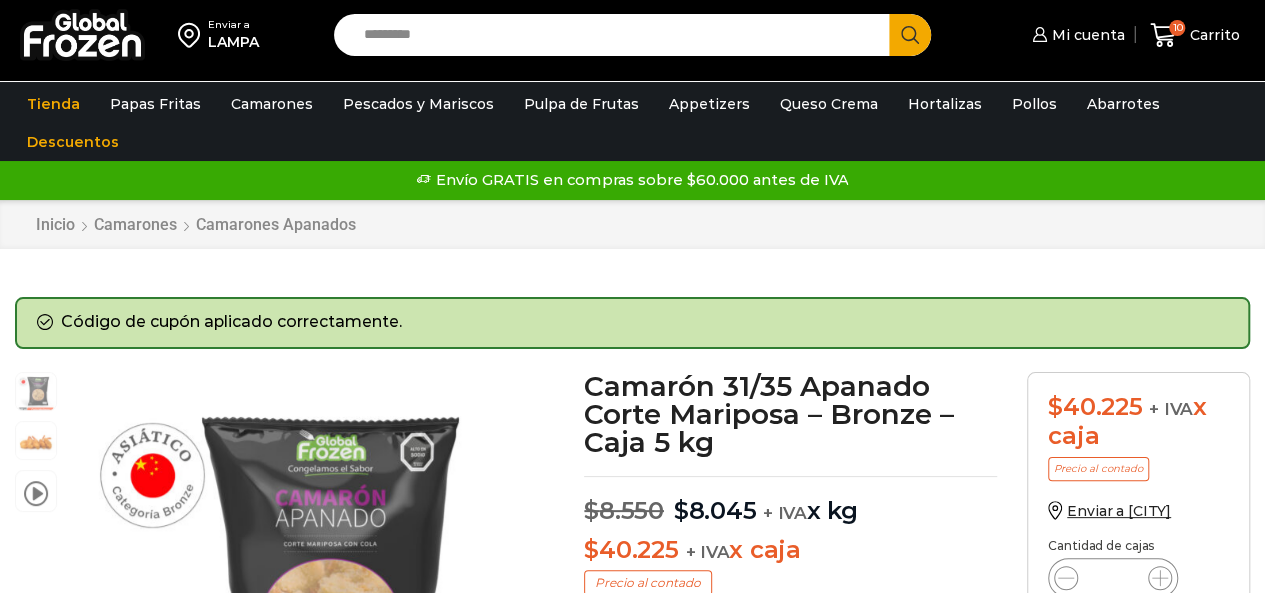 scroll, scrollTop: 1, scrollLeft: 0, axis: vertical 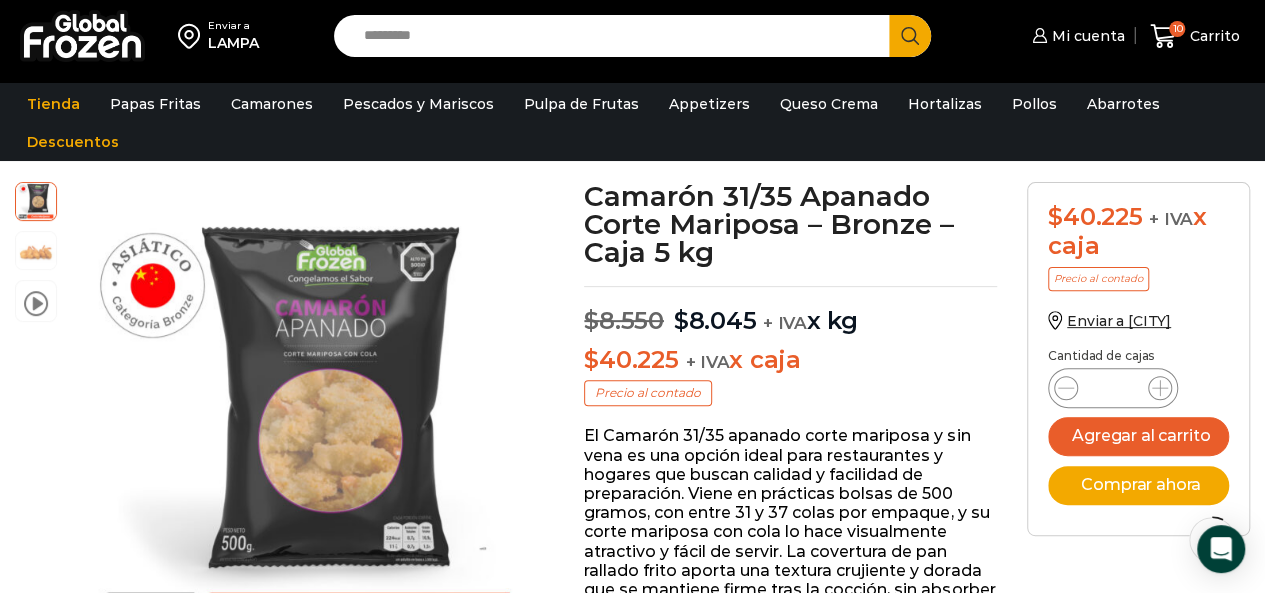 click on "*" at bounding box center (1113, 388) 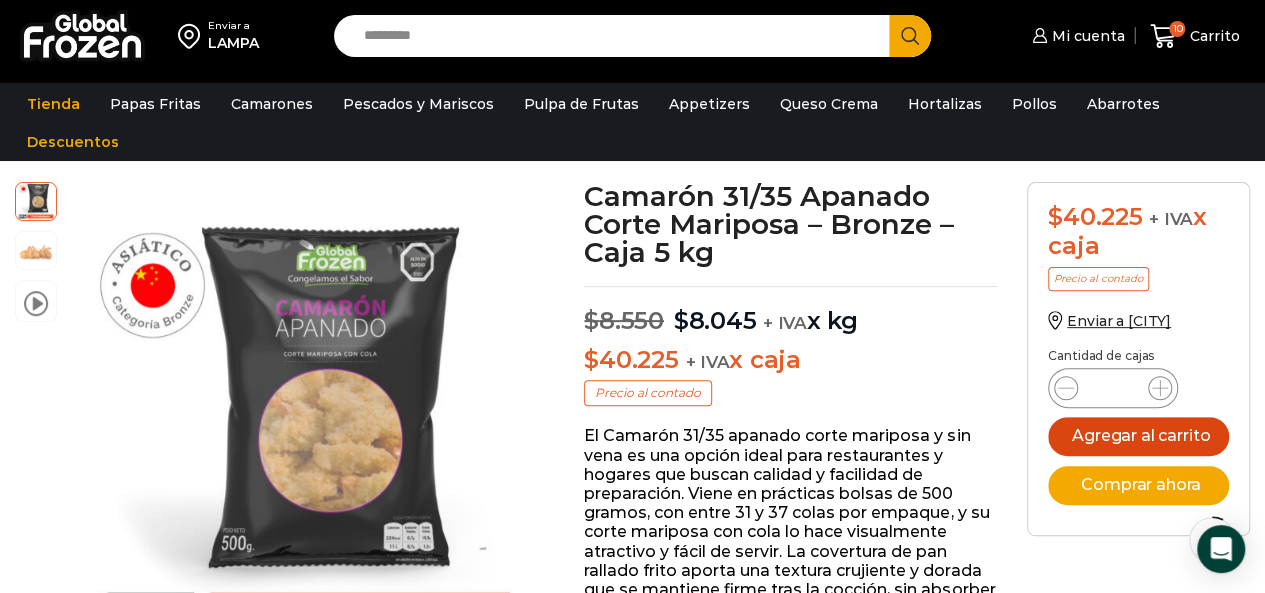 type on "**" 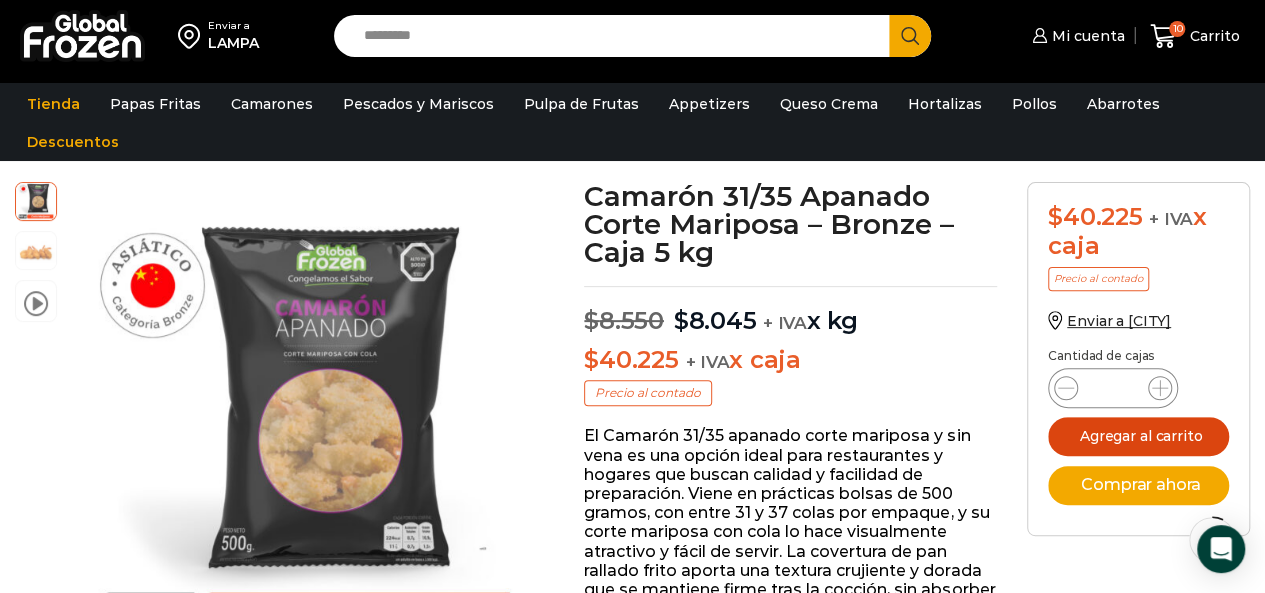 click on "Agregar al carrito" at bounding box center [1138, 436] 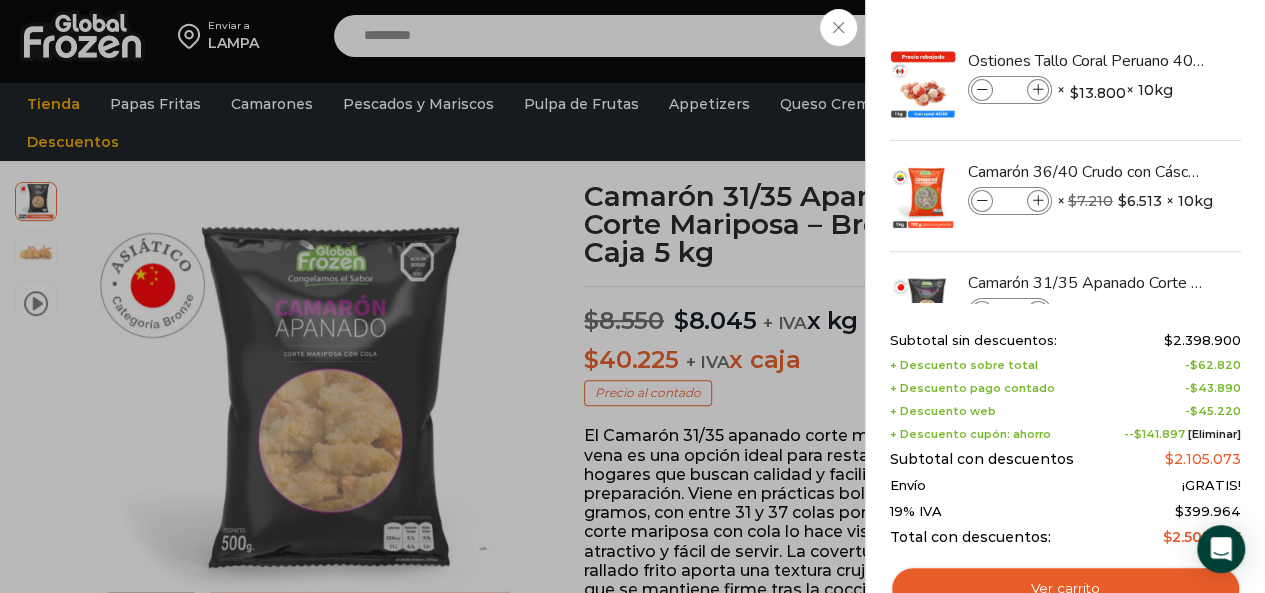 click on "40
Carrito
40
40
Shopping Cart
*" at bounding box center [1195, 36] 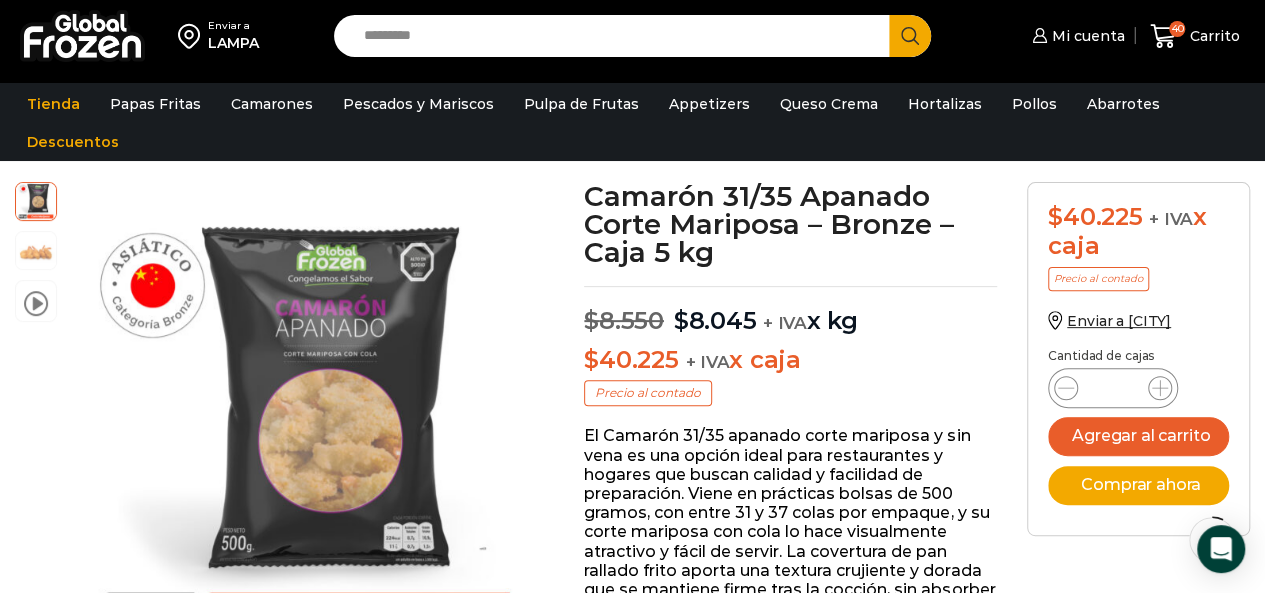 click on "Search input" at bounding box center [617, 36] 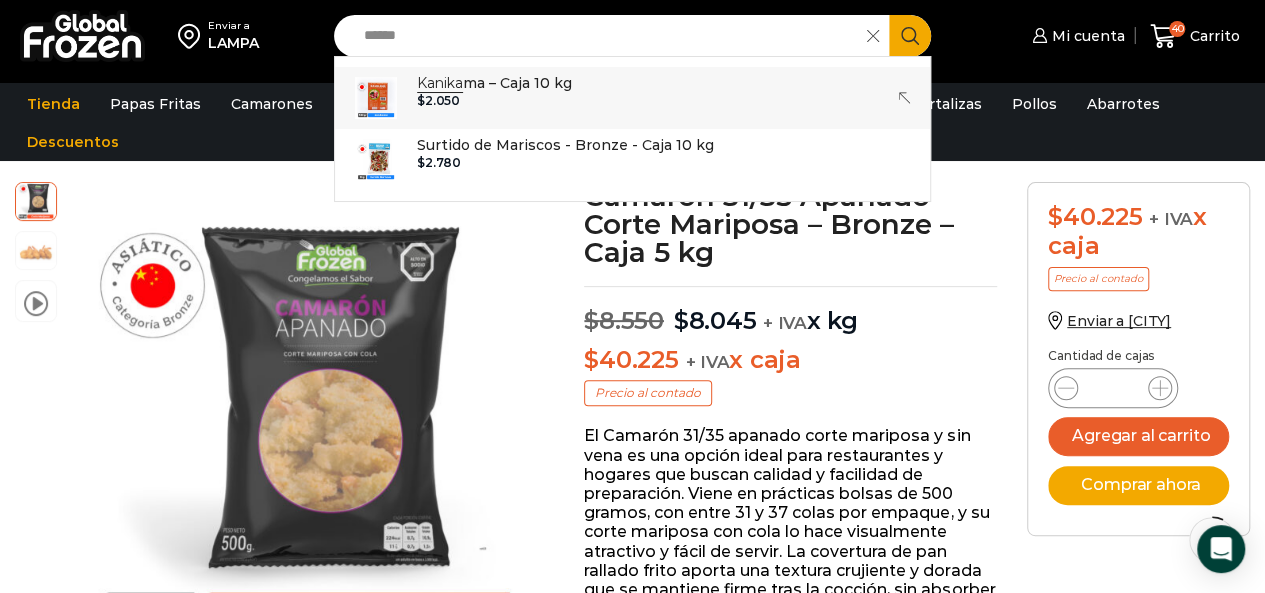 click on "$ 2.050" at bounding box center (494, 101) 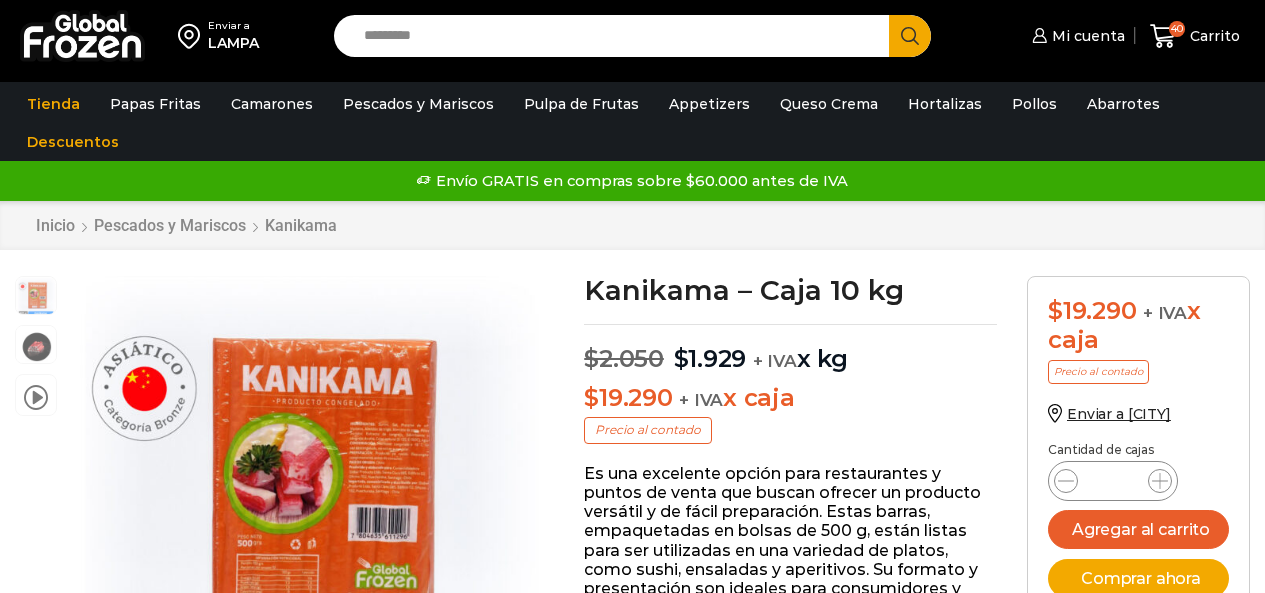 scroll, scrollTop: 0, scrollLeft: 0, axis: both 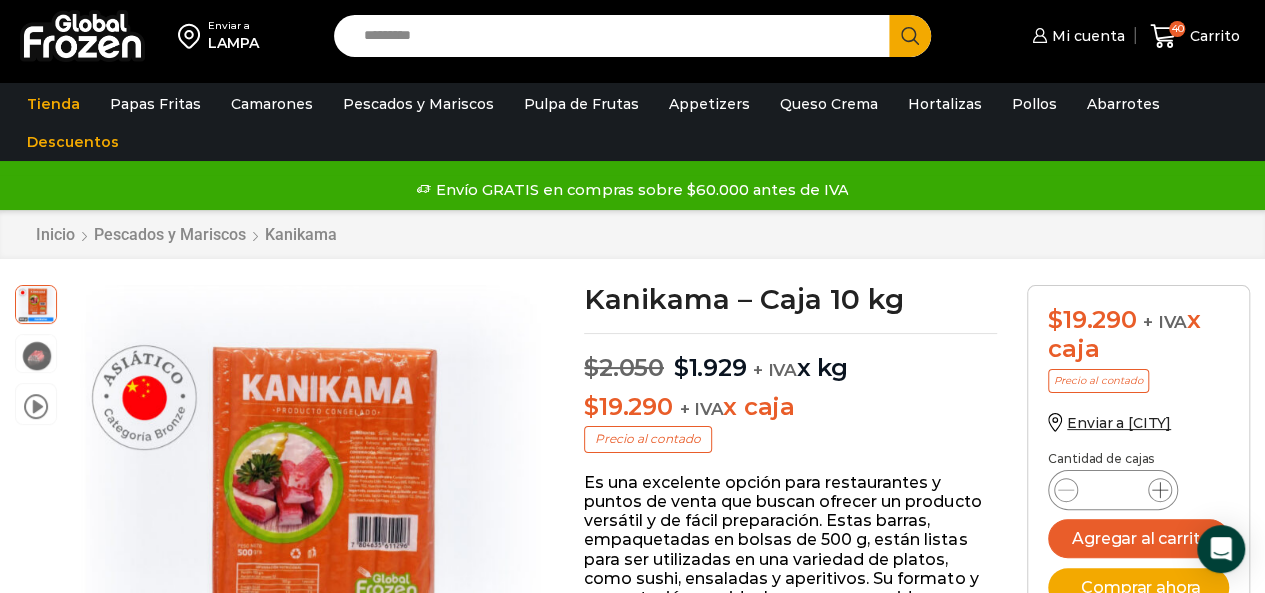 click 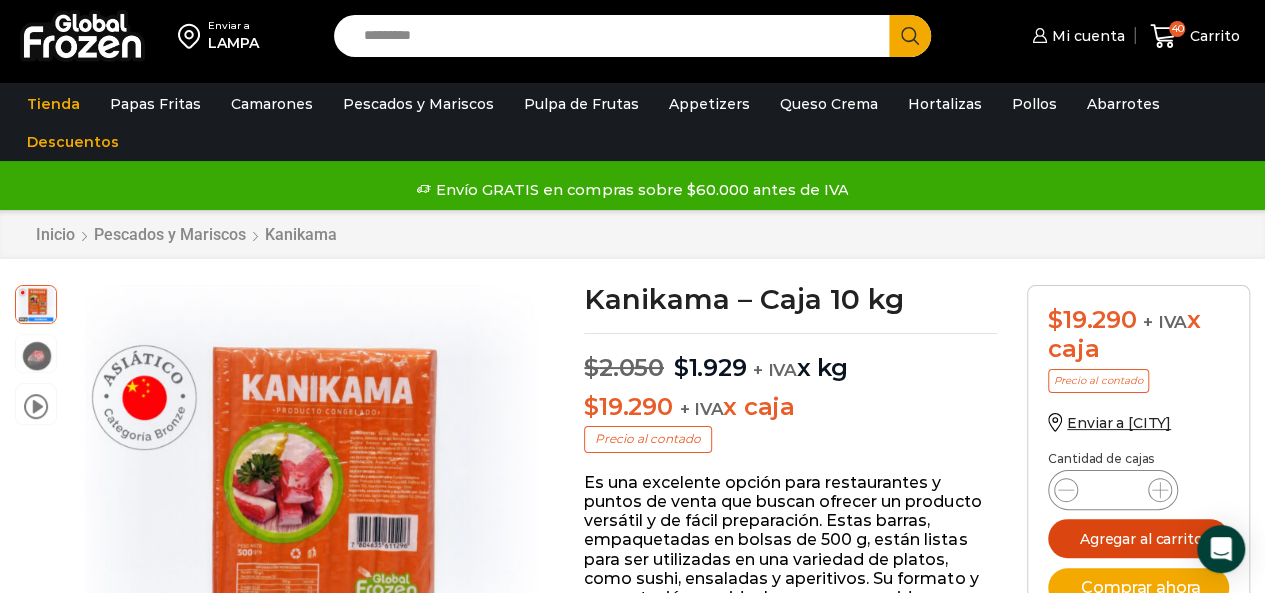 click on "Agregar al carrito" at bounding box center [1138, 538] 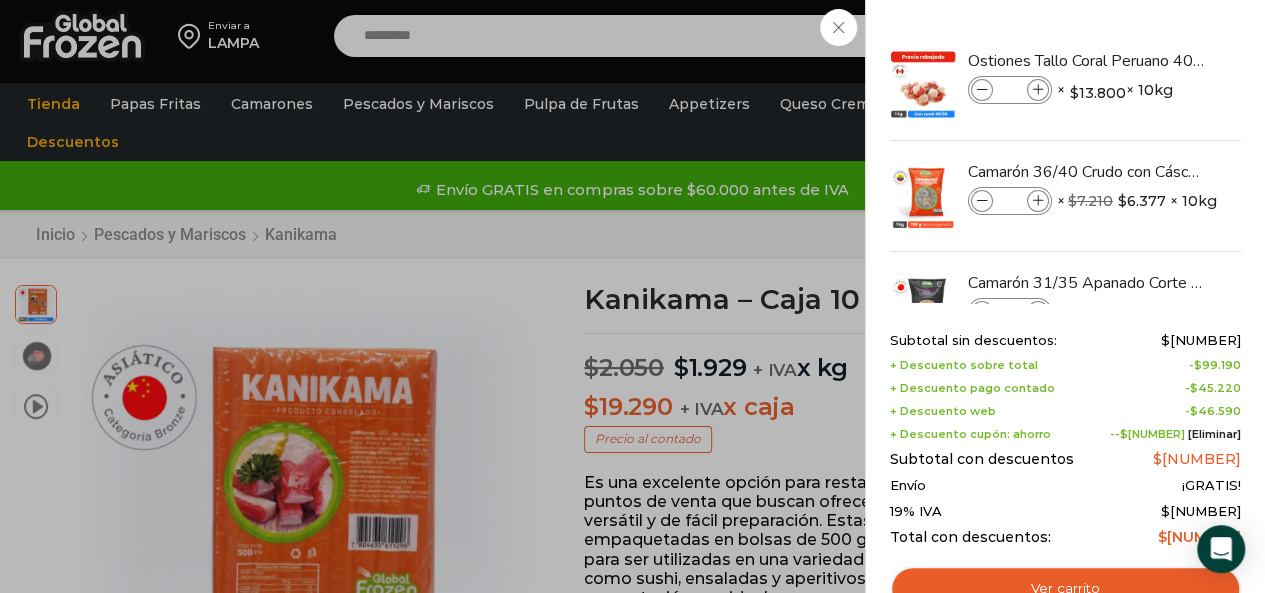 click on "44
Carrito
44
44
Shopping Cart
*" at bounding box center [1195, 36] 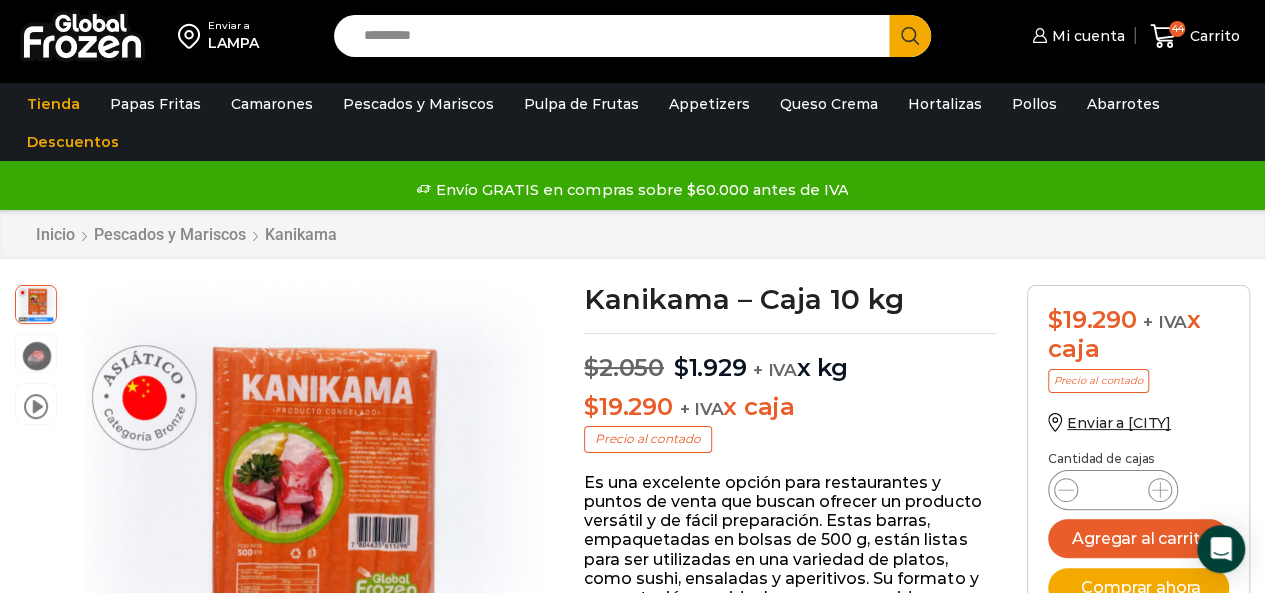 click on "Search input" at bounding box center (617, 36) 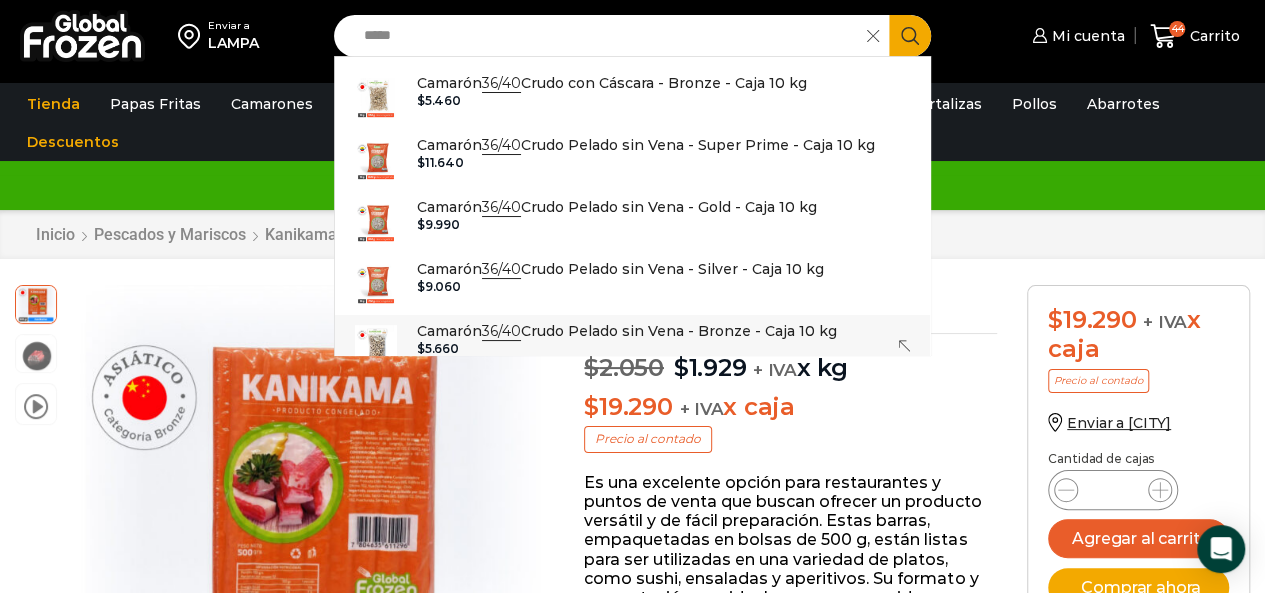 click on "Camarón  36/40  Crudo Pelado sin Vena - Bronze - Caja 10 kg" at bounding box center [627, 331] 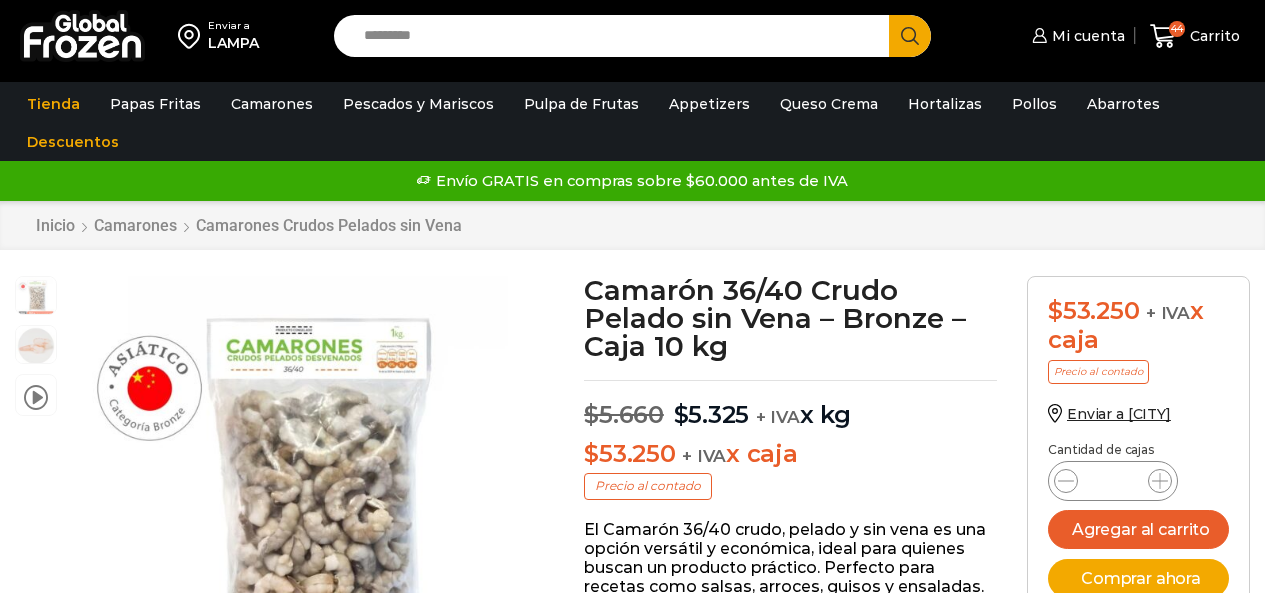 scroll, scrollTop: 0, scrollLeft: 0, axis: both 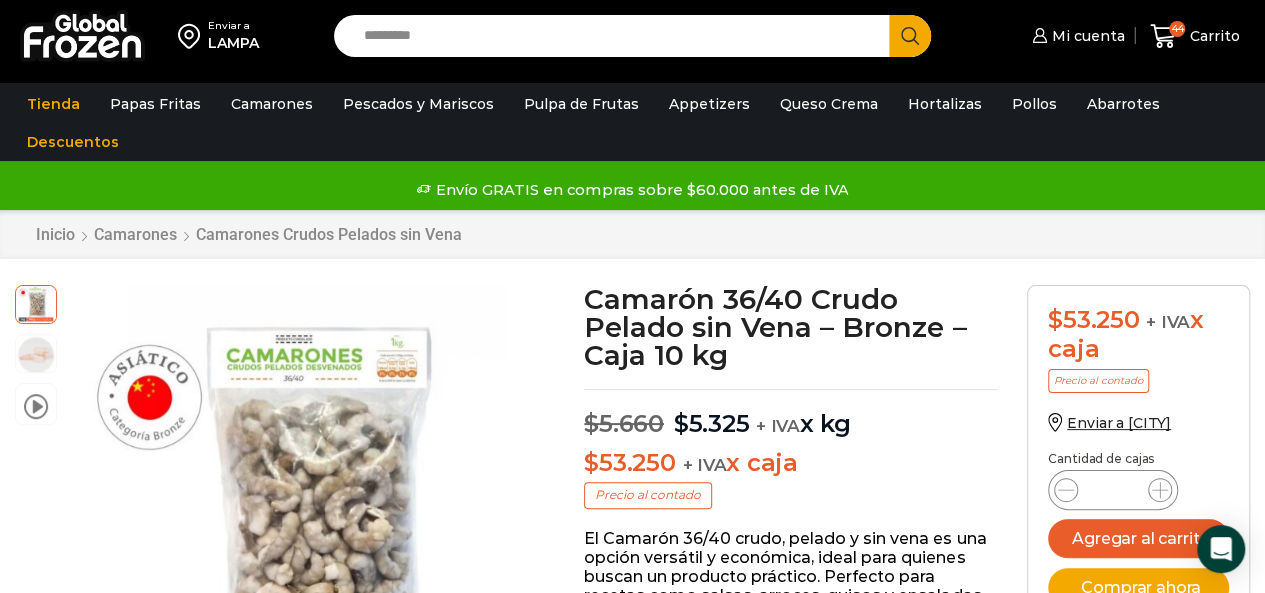 click on "Camarón 36/40 Crudo Pelado sin Vena - Bronze - Caja 10 kg cantidad
*" at bounding box center (1113, 490) 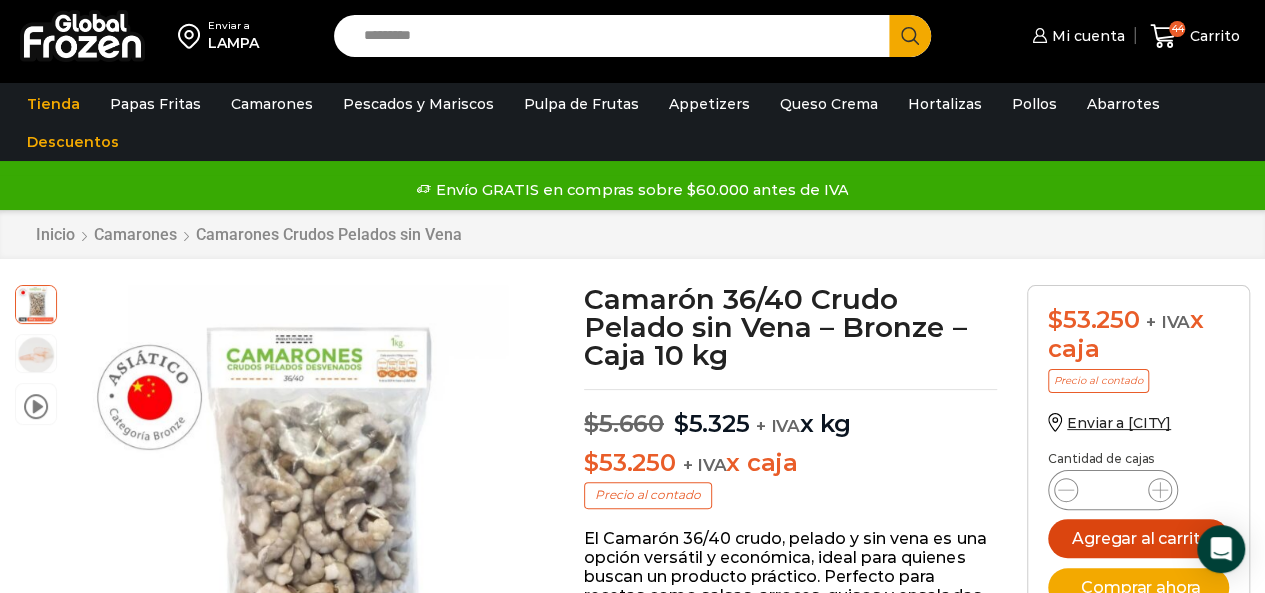type on "**" 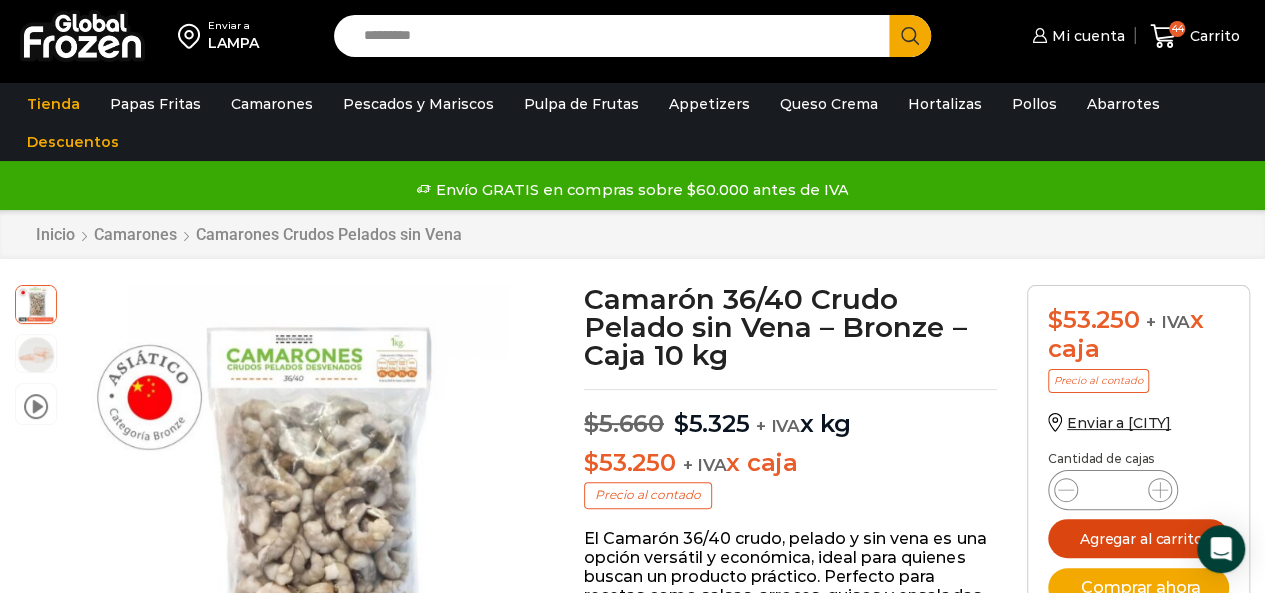 click on "Agregar al carrito" at bounding box center [1138, 538] 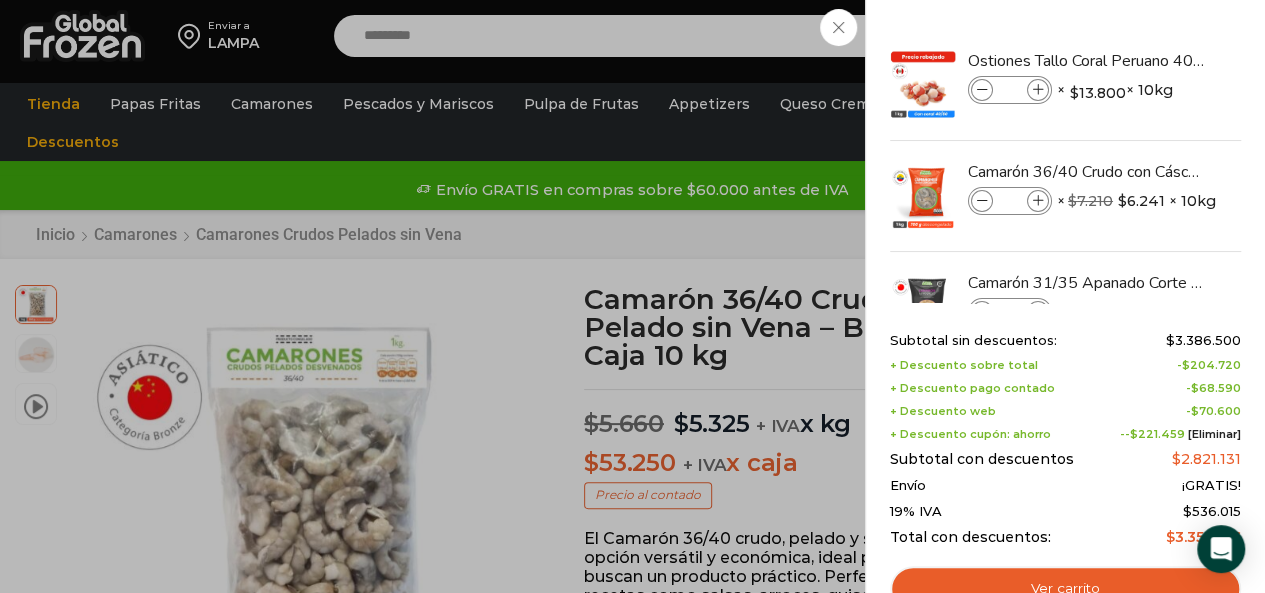click on "60
Carrito
60
60
Shopping Cart
*" at bounding box center (1195, 36) 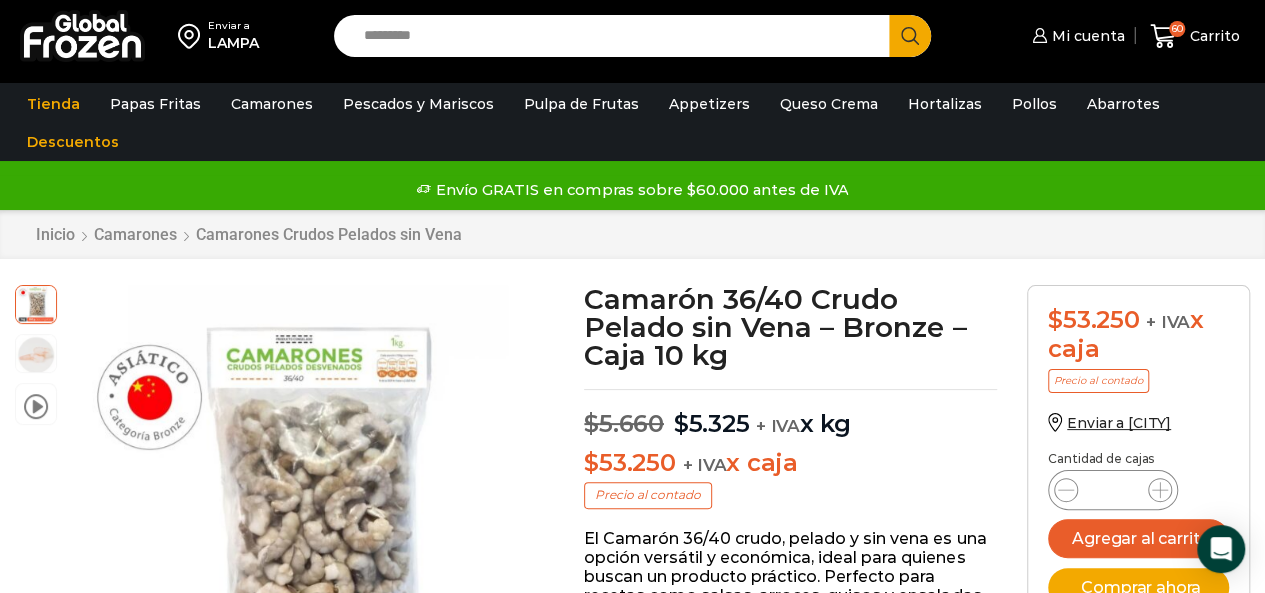 click on "Search input" at bounding box center (617, 36) 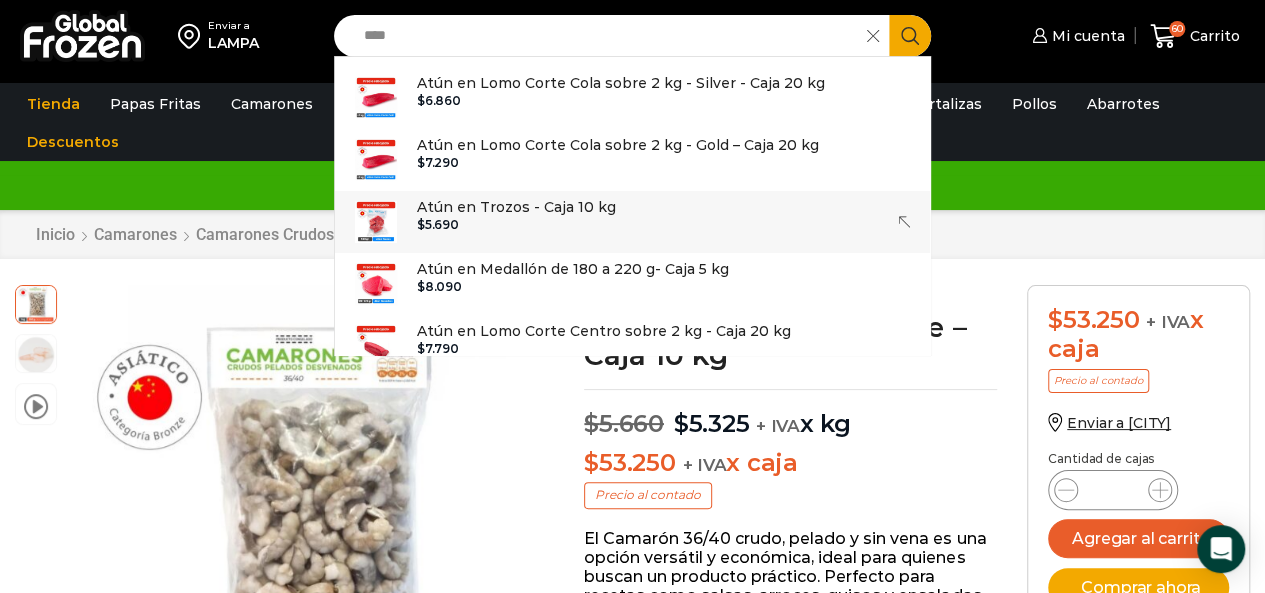 click on "$ 5.690" at bounding box center (516, 225) 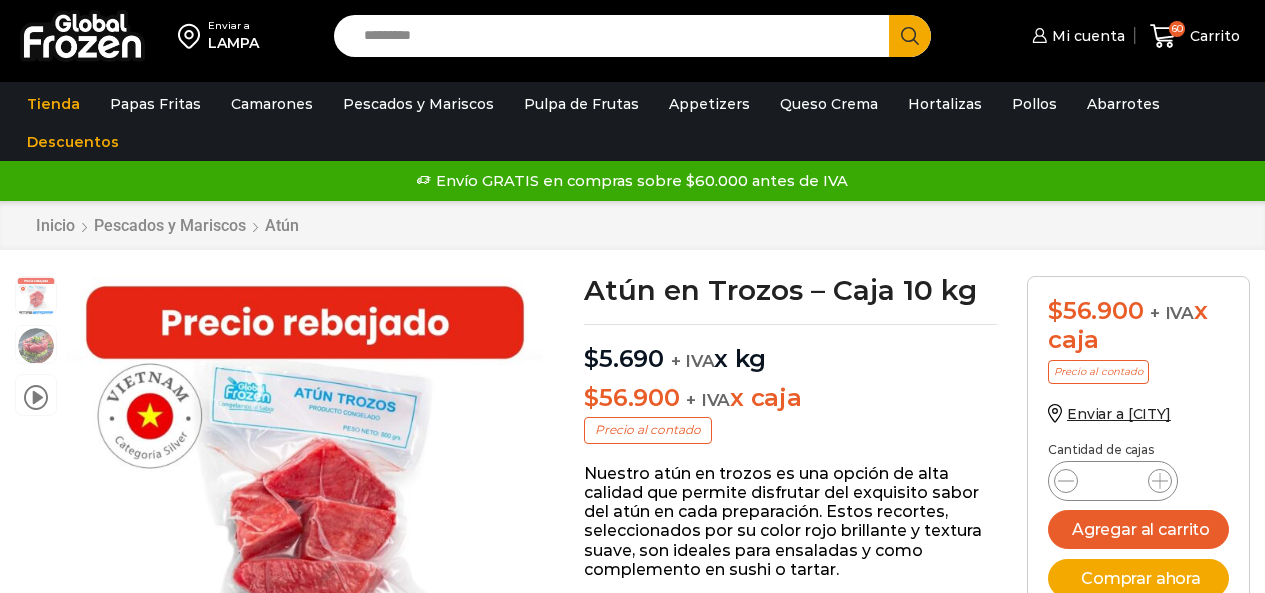 scroll, scrollTop: 0, scrollLeft: 0, axis: both 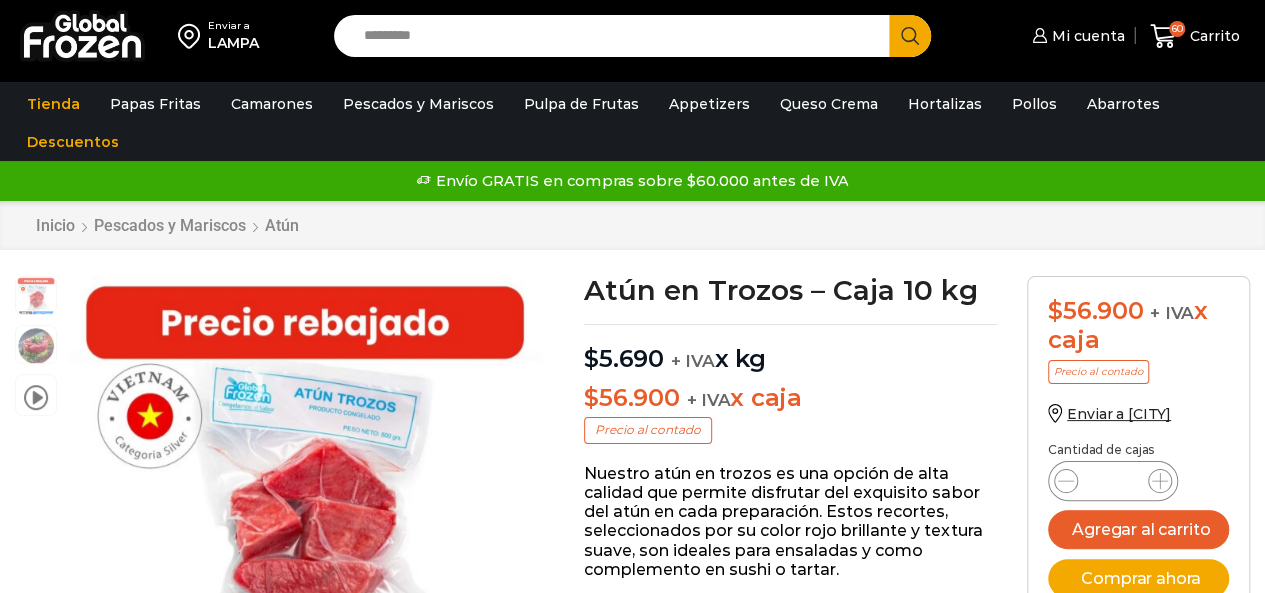 click on "*" at bounding box center (1113, 481) 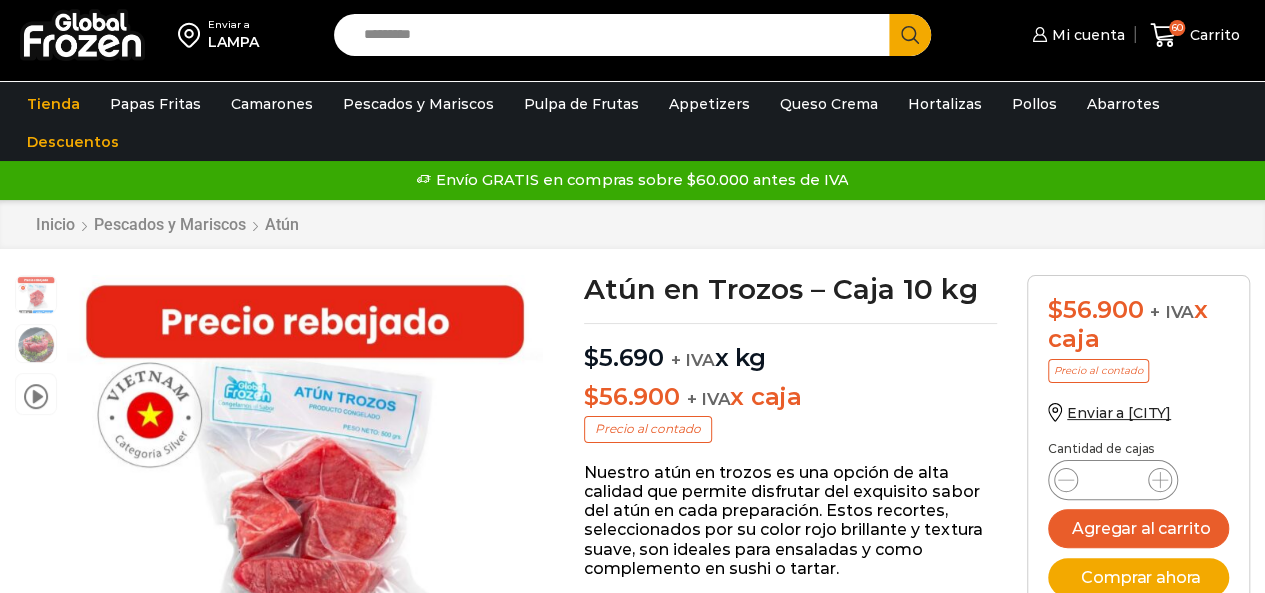 scroll, scrollTop: 0, scrollLeft: 0, axis: both 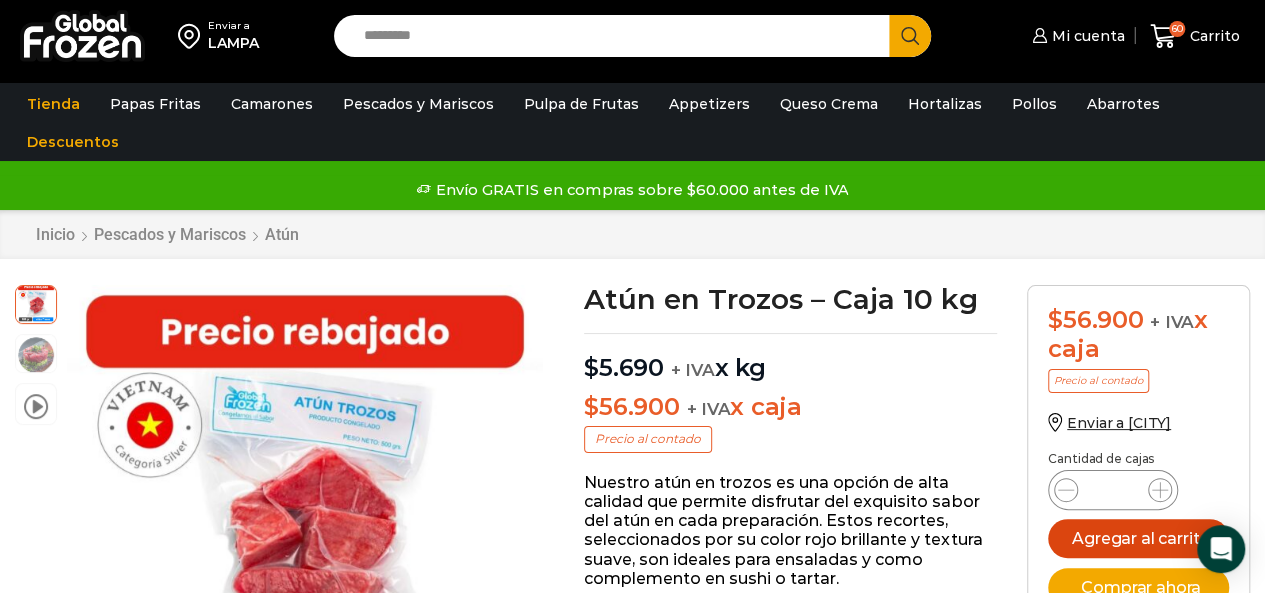 type on "**" 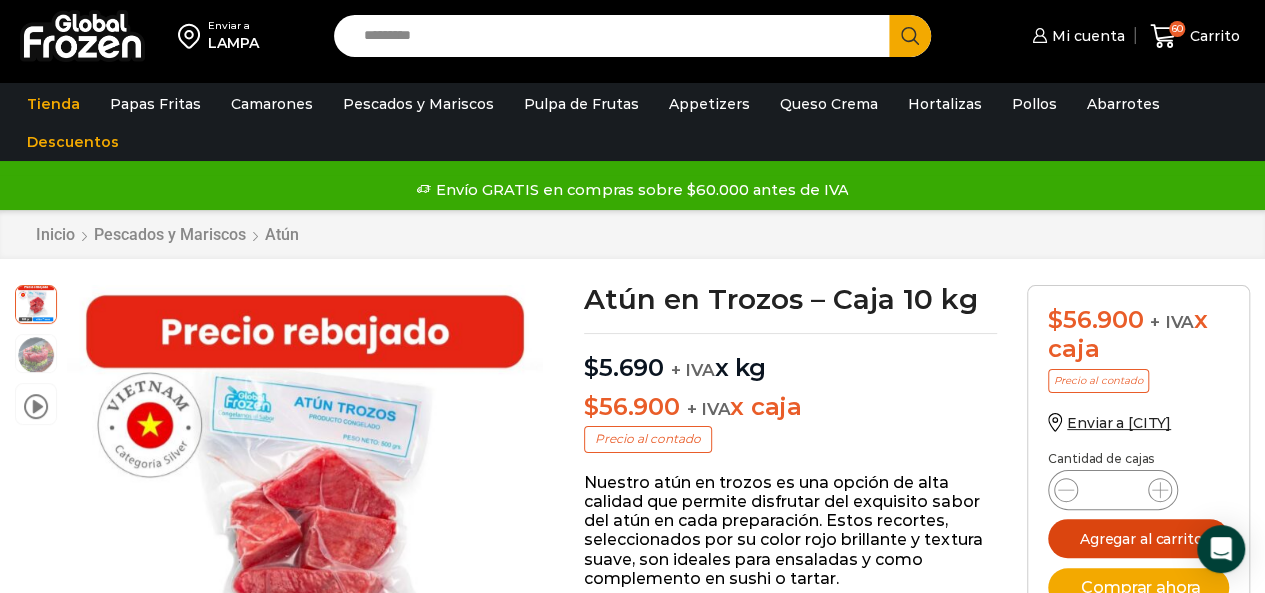 click on "Agregar al carrito" at bounding box center (1138, 538) 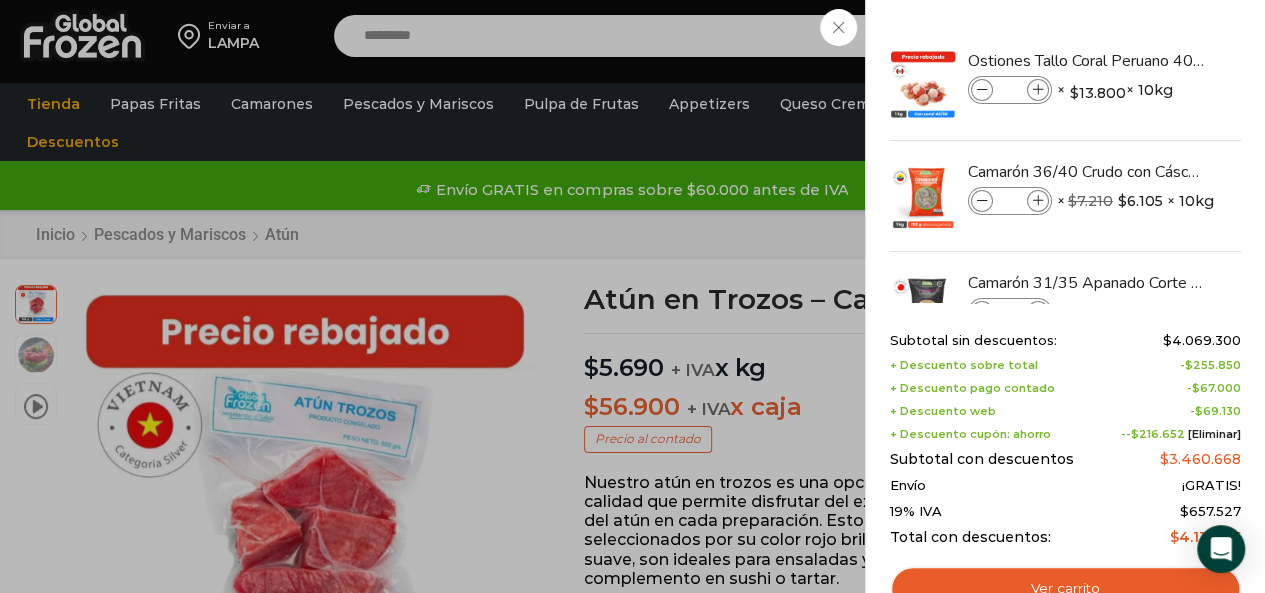 click on "72
Carrito
72
72
Shopping Cart
*" at bounding box center [1195, 36] 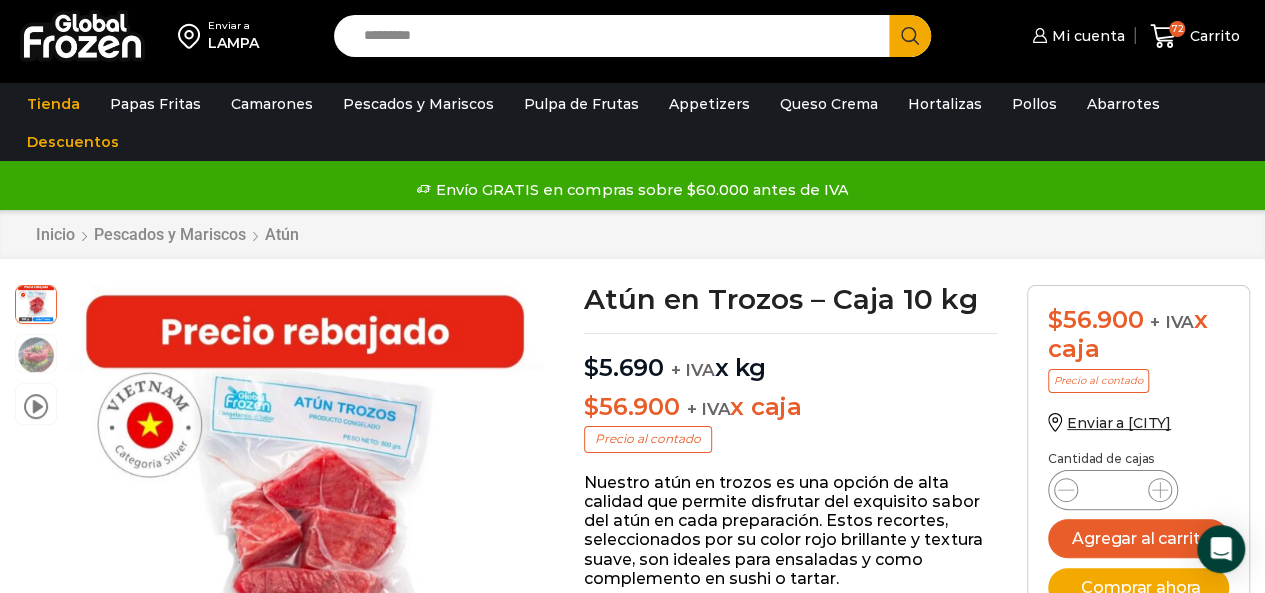 click on "Search input" at bounding box center [617, 36] 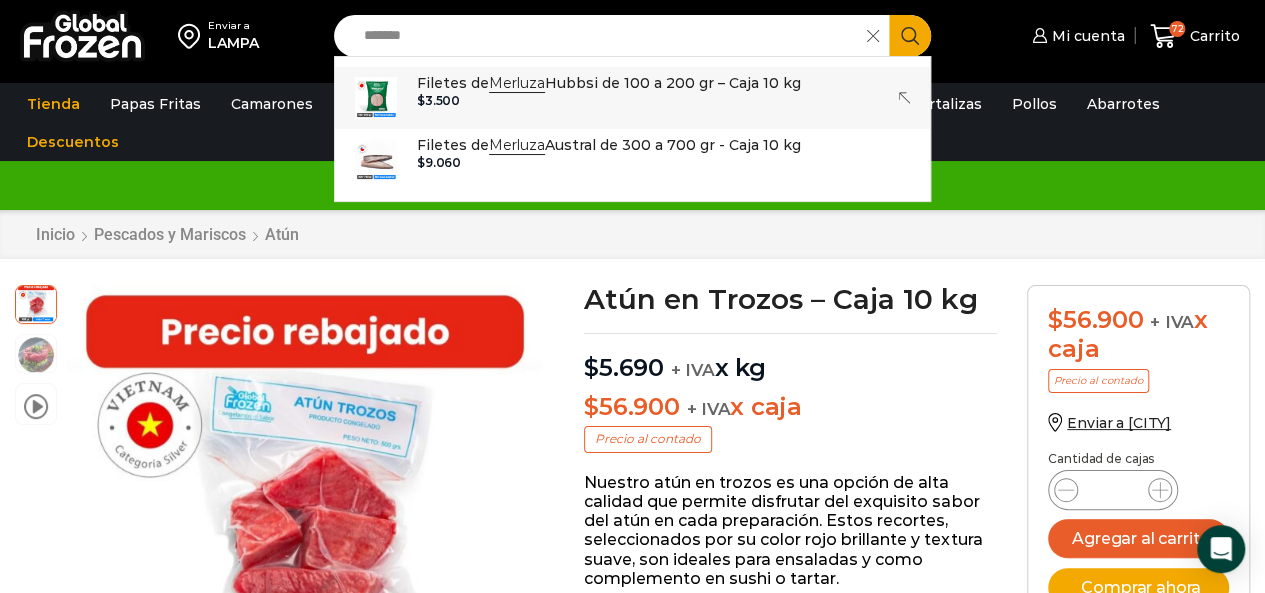 click on "Filetes de  Merluza  Hubbsi de 100 a 200 gr – Caja 10 kg" at bounding box center (609, 83) 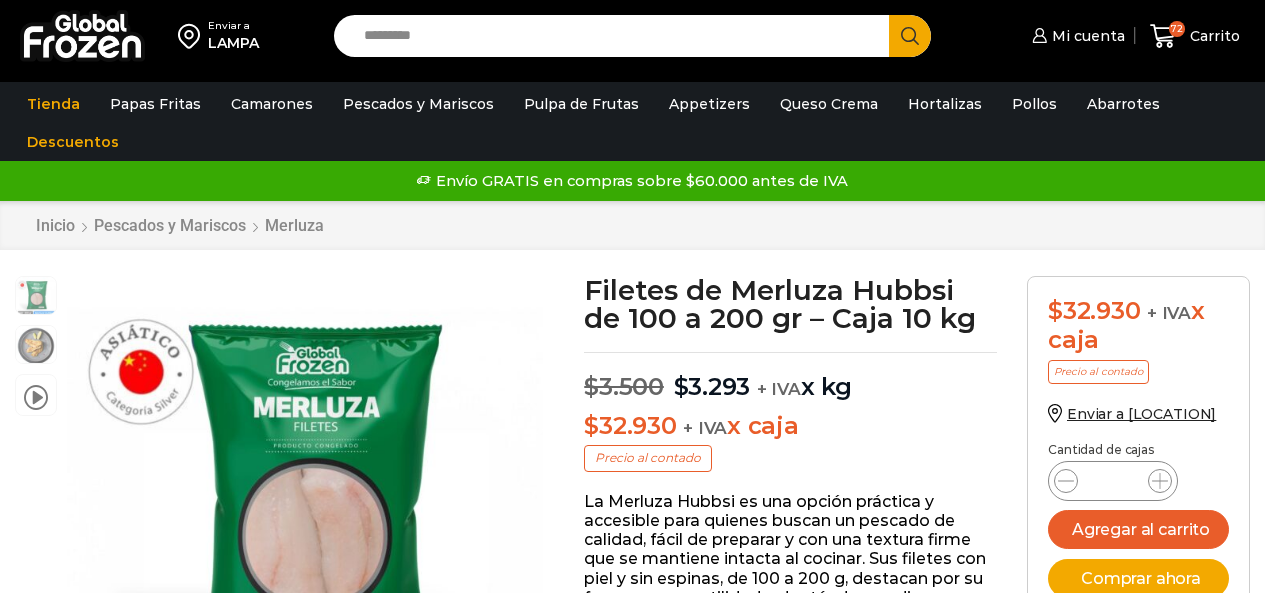 scroll, scrollTop: 0, scrollLeft: 0, axis: both 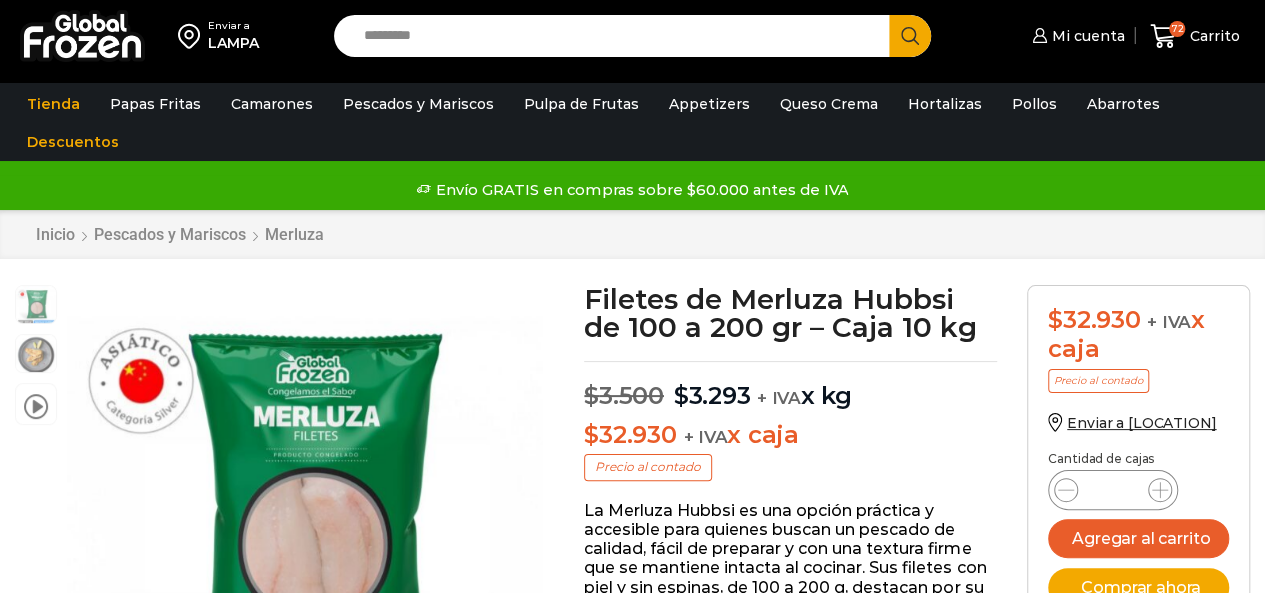 click on "*" at bounding box center [1113, 490] 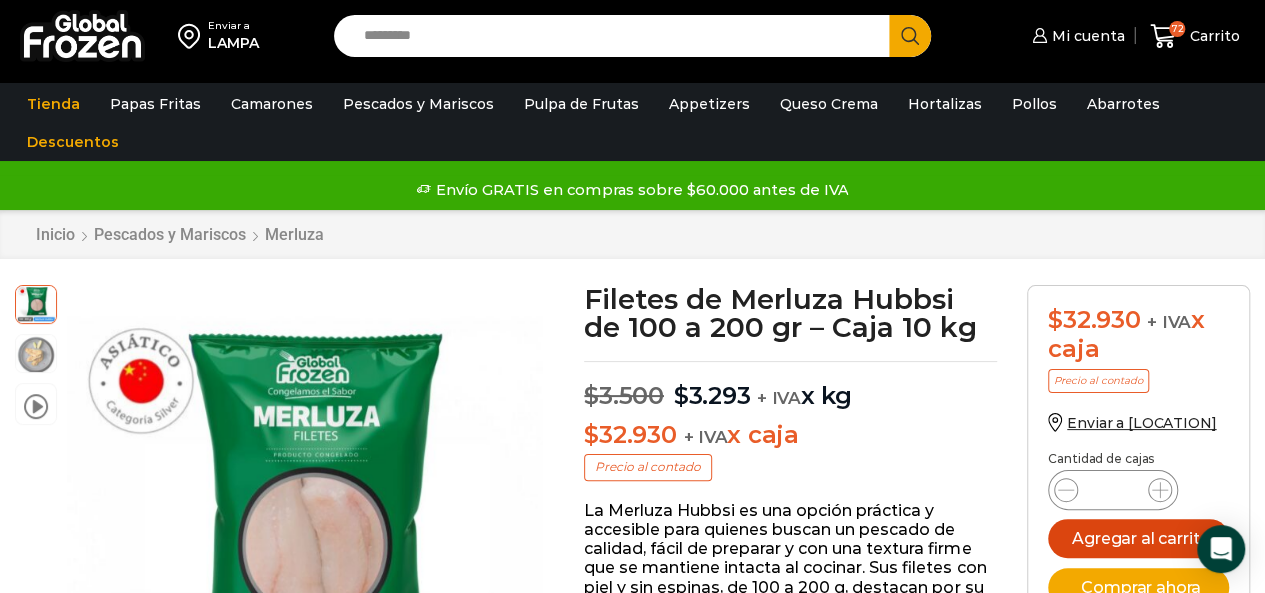 type on "*" 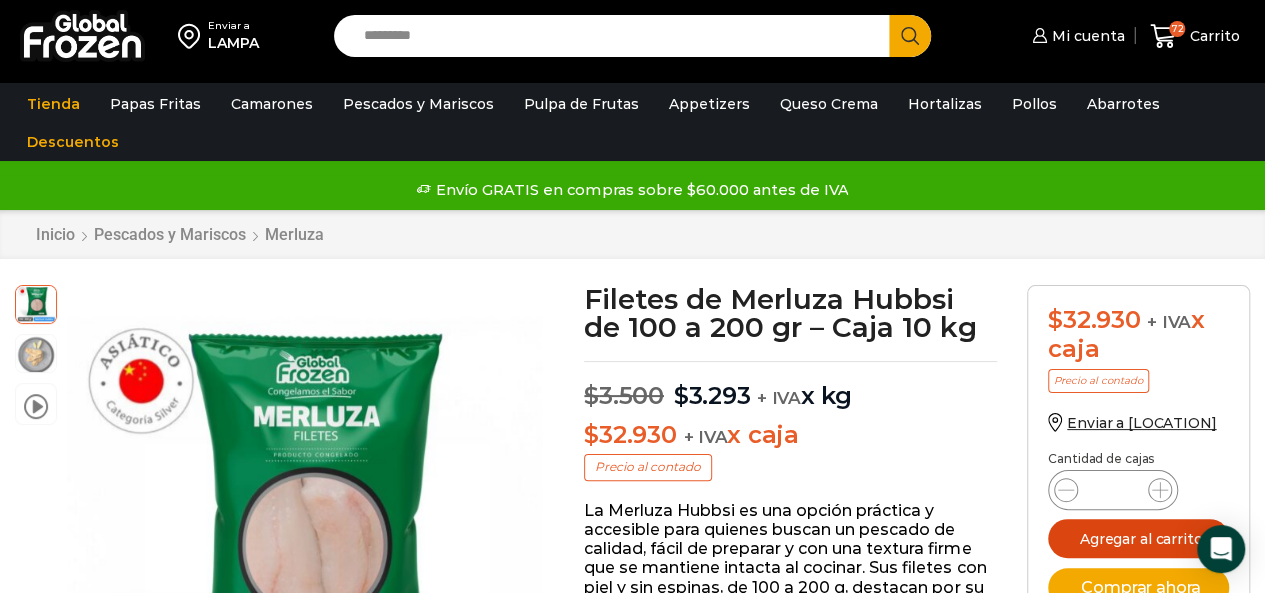 click on "Agregar al carrito" at bounding box center (1138, 538) 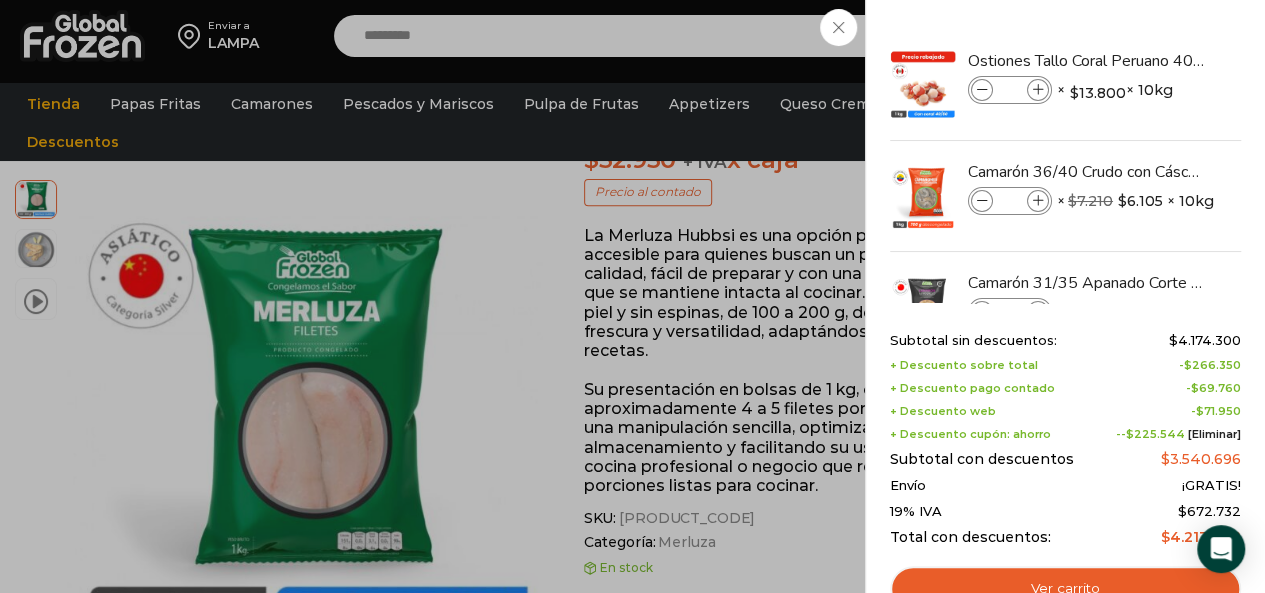scroll, scrollTop: 301, scrollLeft: 0, axis: vertical 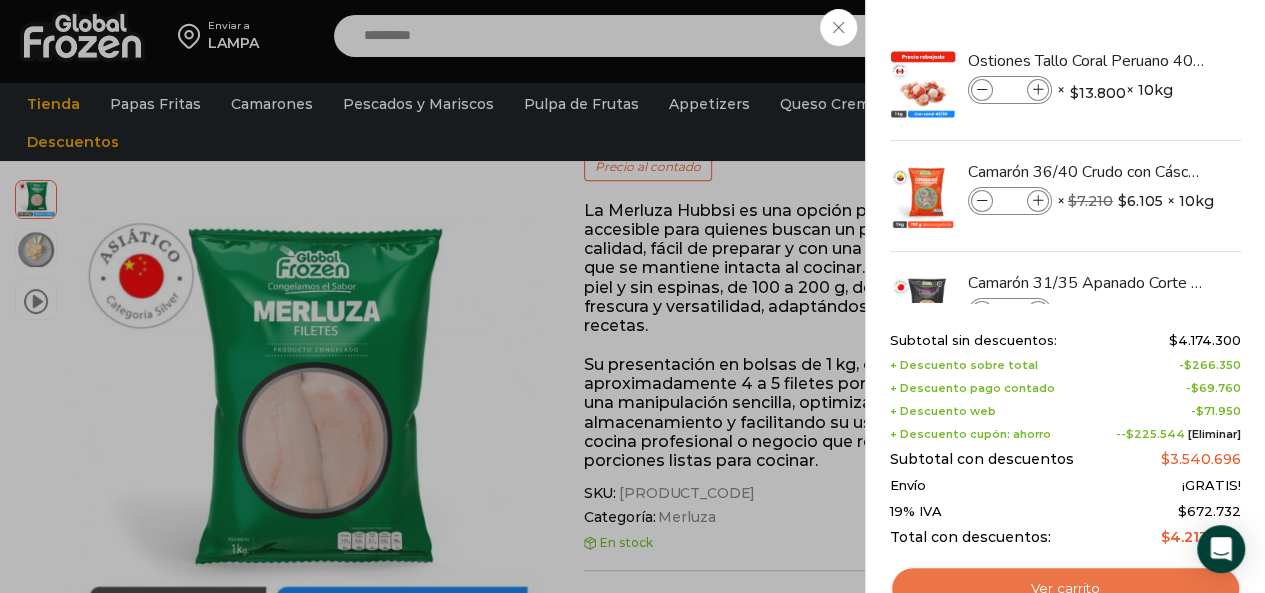 click on "Ver carrito" at bounding box center [1065, 589] 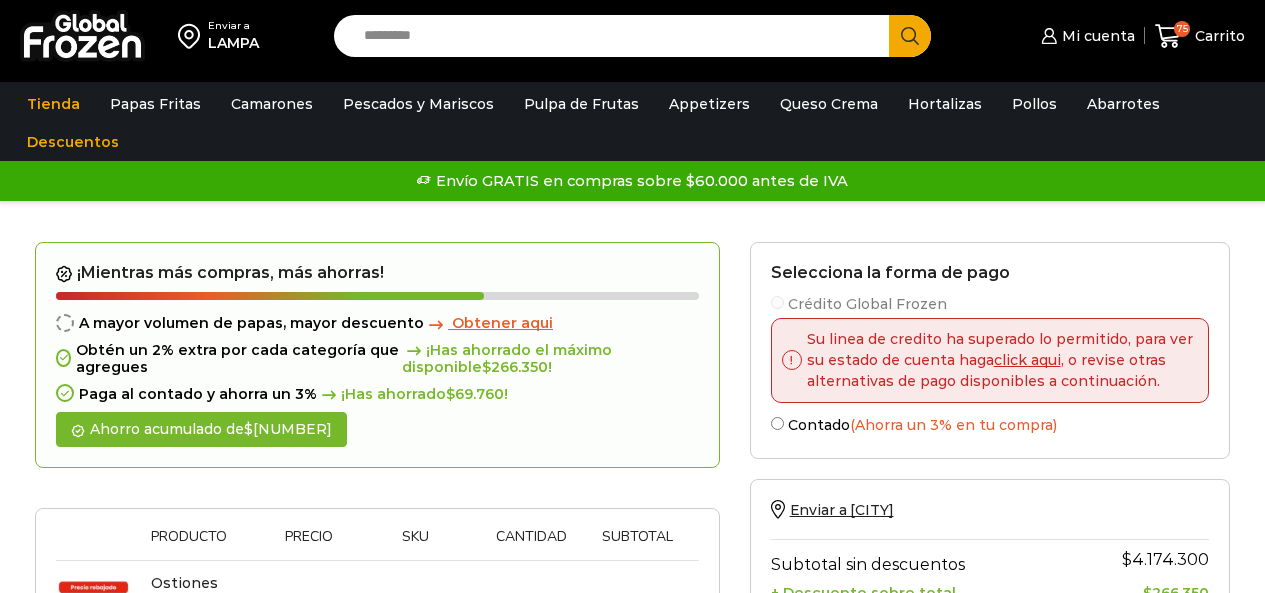 scroll, scrollTop: 0, scrollLeft: 0, axis: both 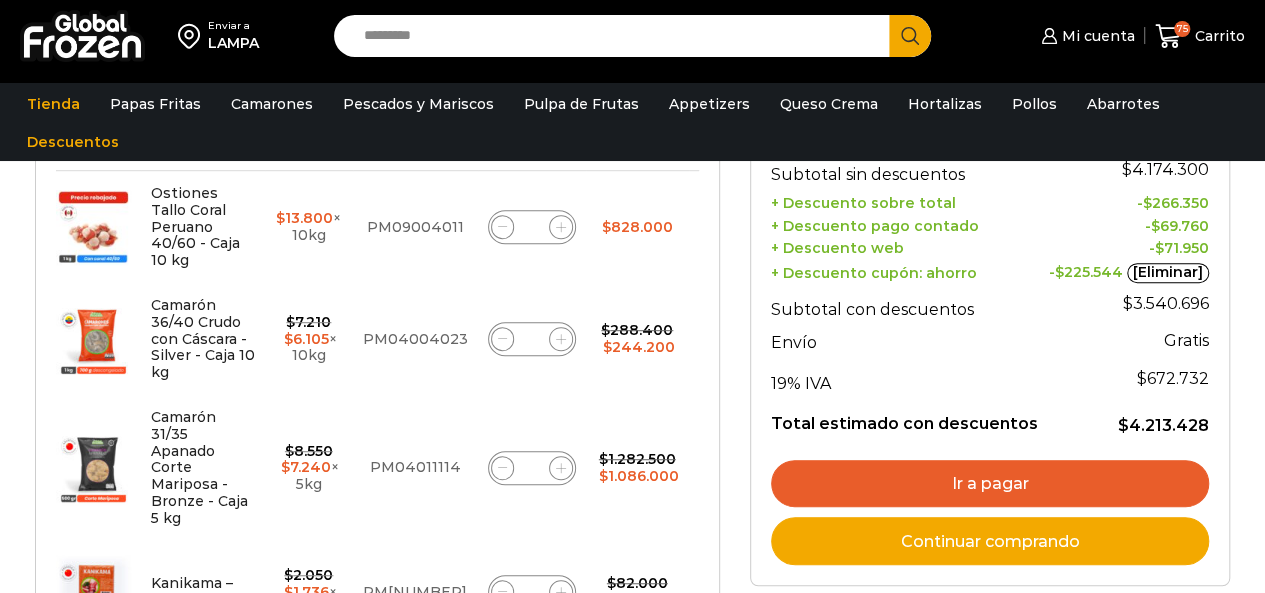 click on "Ir a pagar" at bounding box center [990, 484] 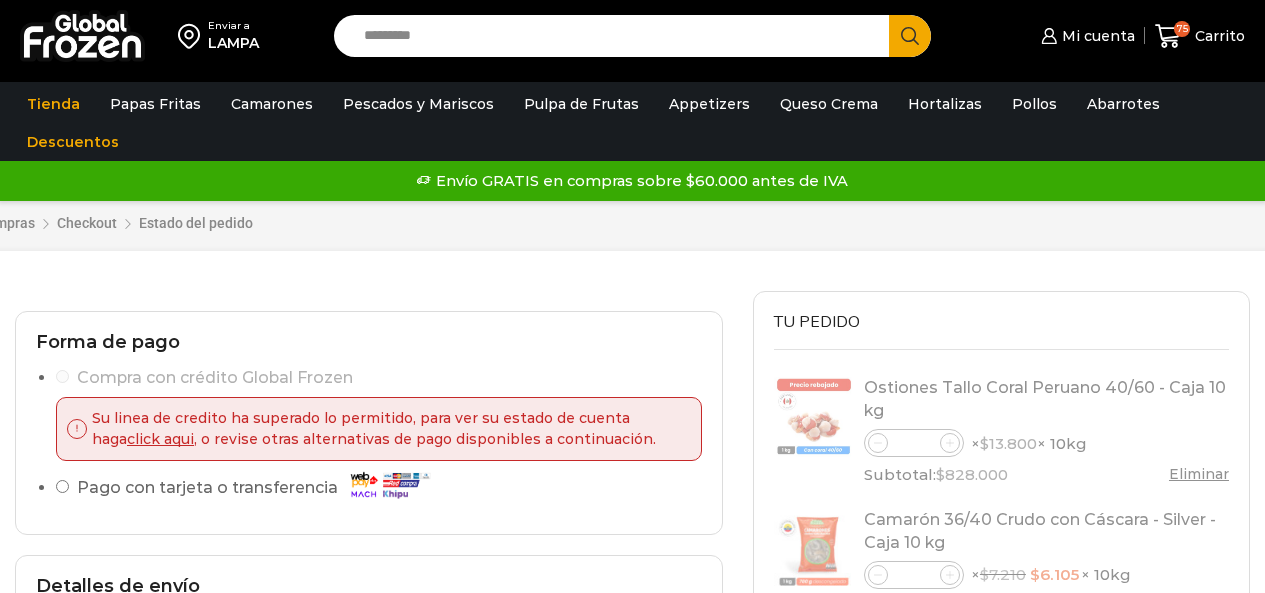 select on "*" 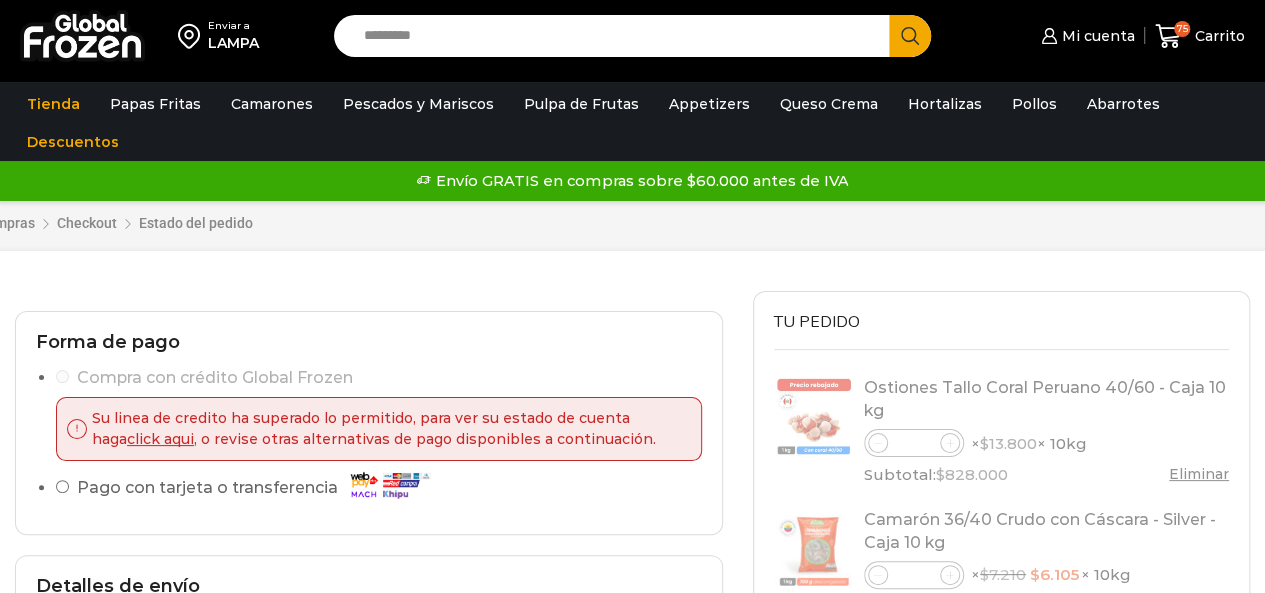scroll, scrollTop: 0, scrollLeft: 0, axis: both 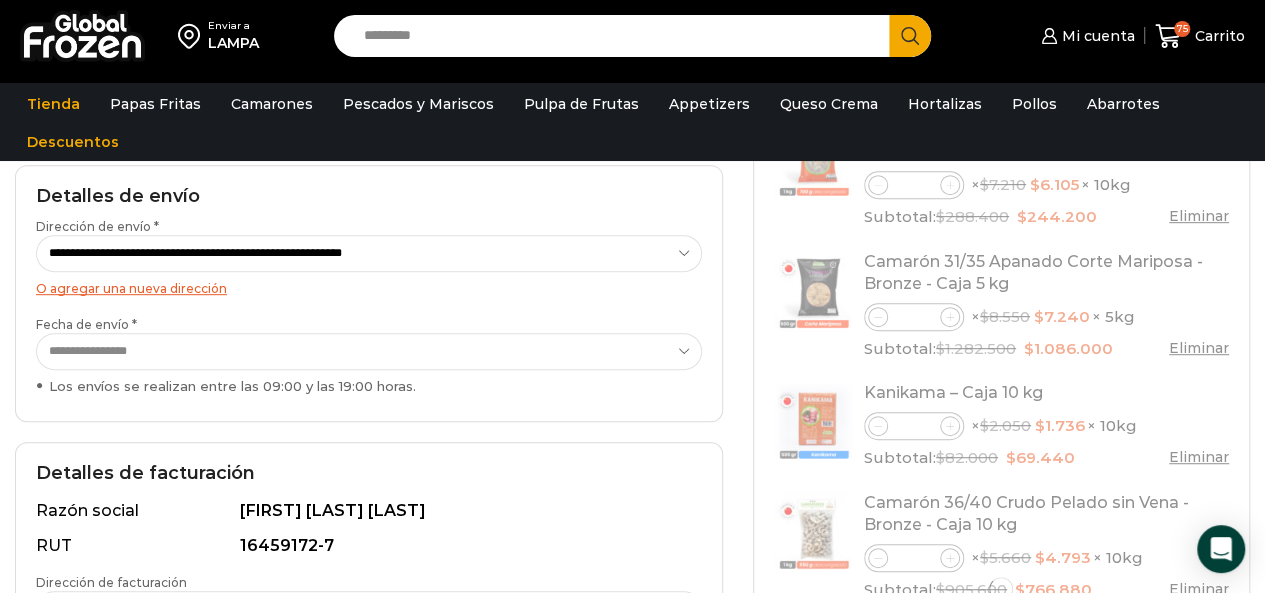 click on "O agregar una nueva dirección" at bounding box center (131, 288) 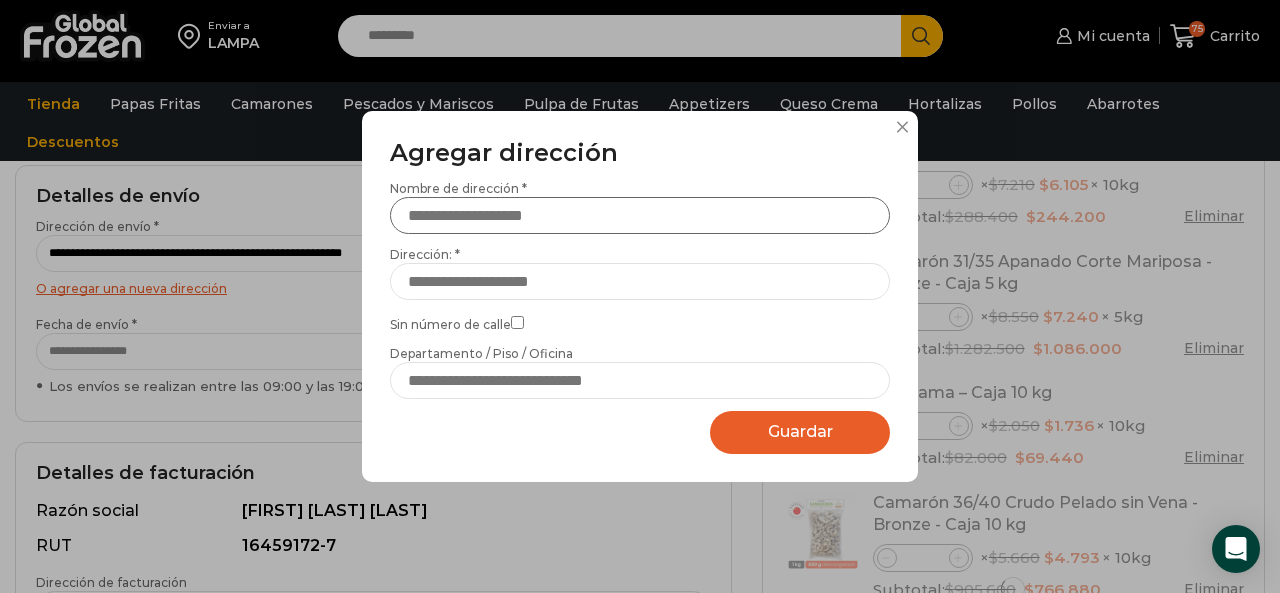 click on "Nombre de dirección *" at bounding box center (640, 215) 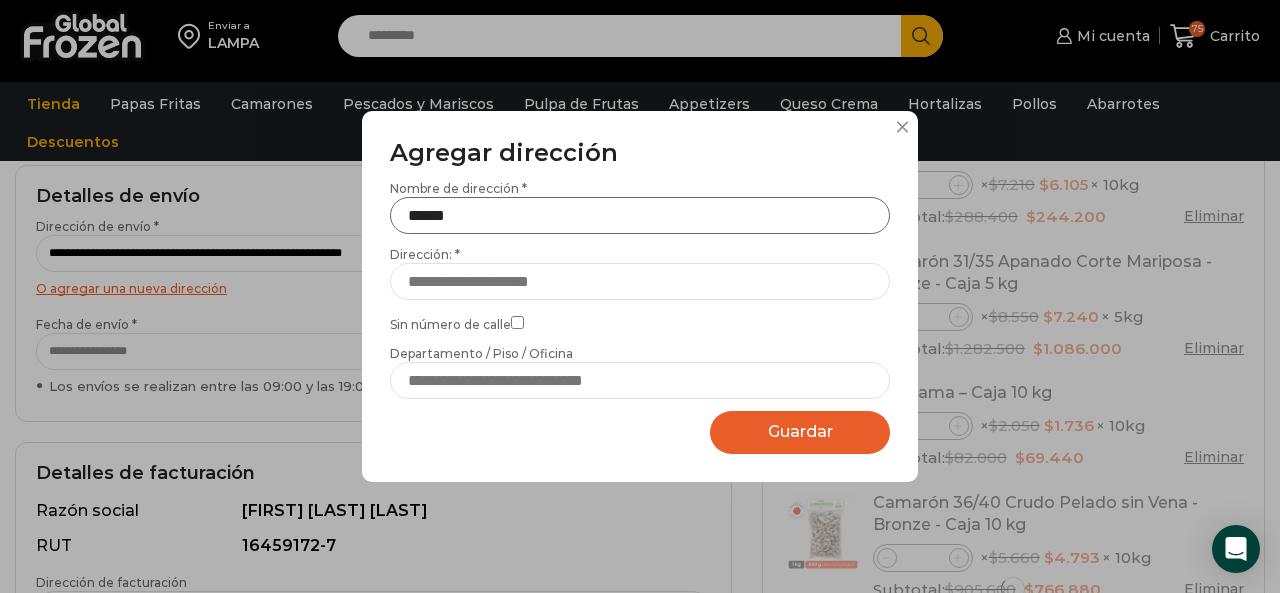 type on "******" 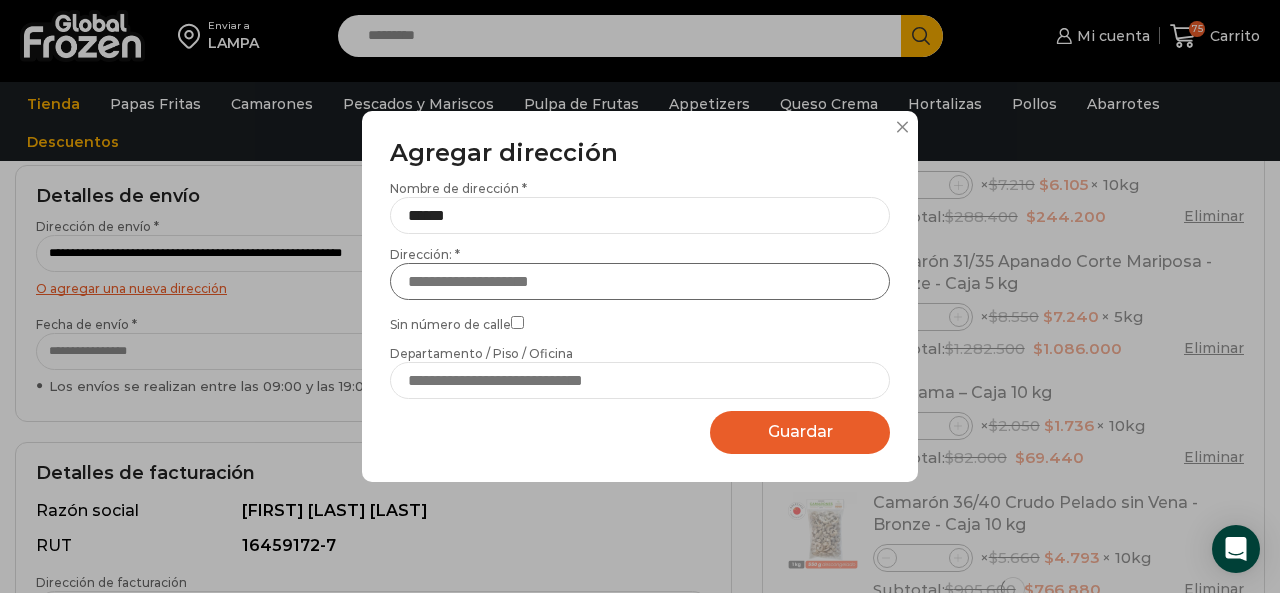 click on "Dirección: *" at bounding box center (640, 281) 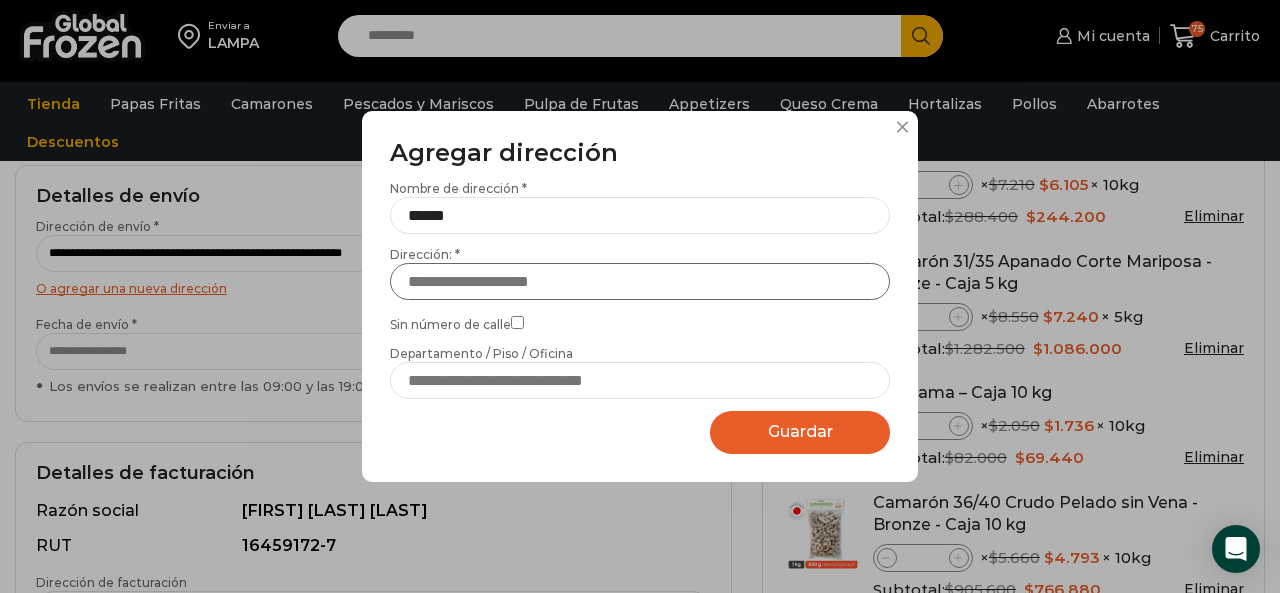 click on "Dirección: *" at bounding box center [640, 281] 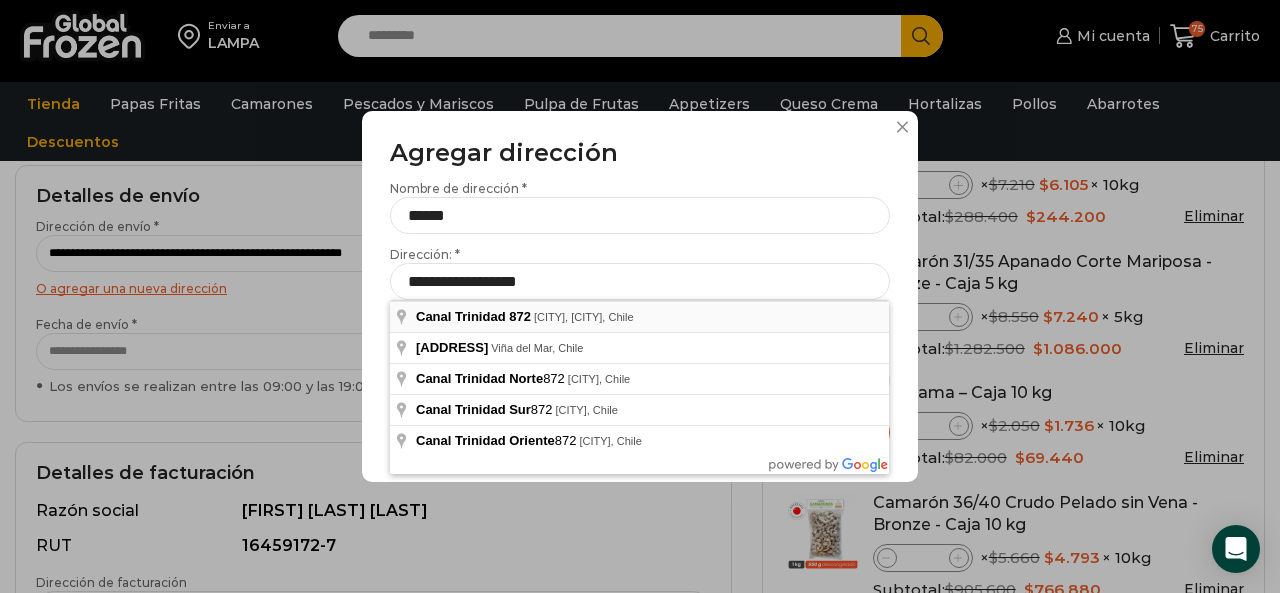 type on "**********" 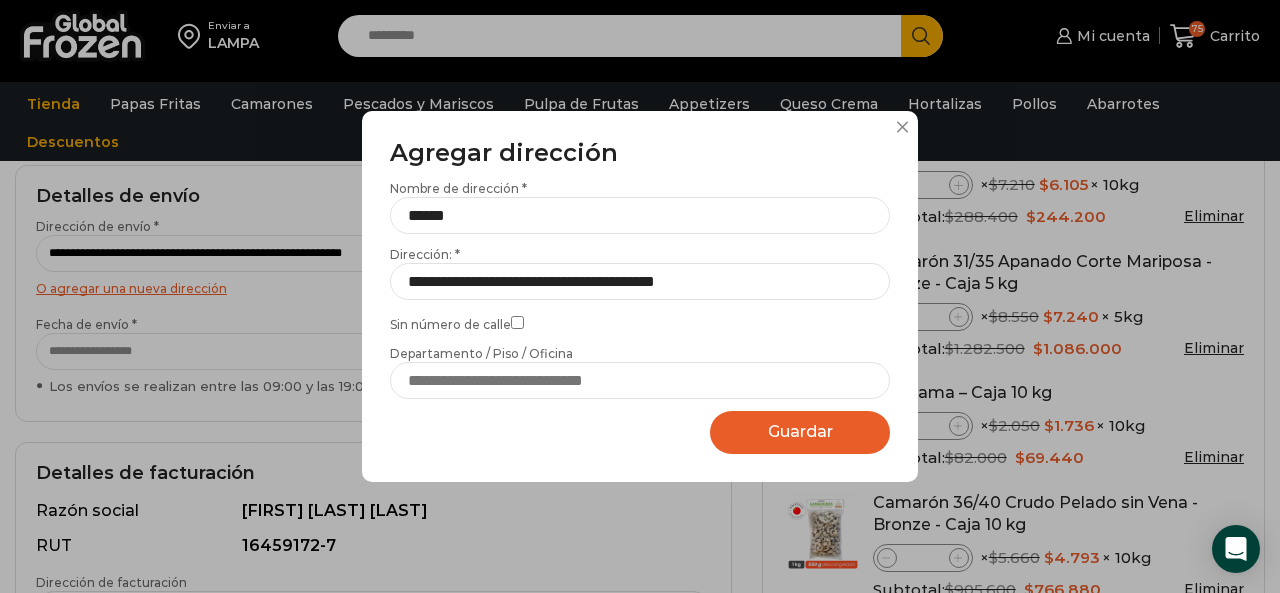 click on "Guardar" at bounding box center (800, 431) 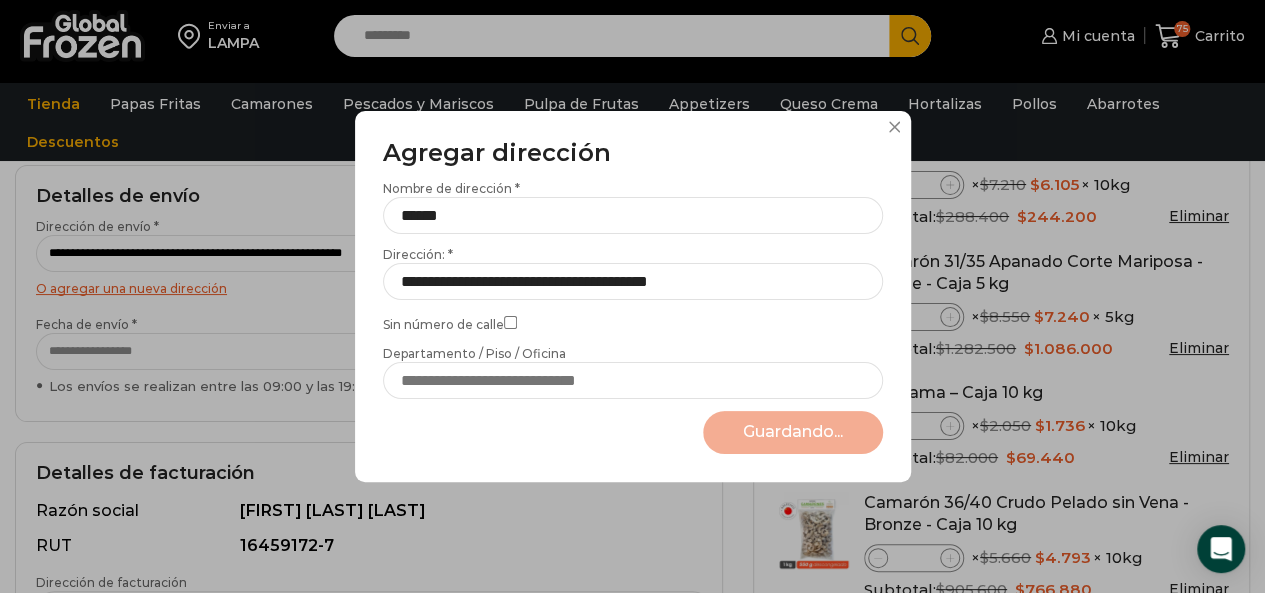 select on "*******" 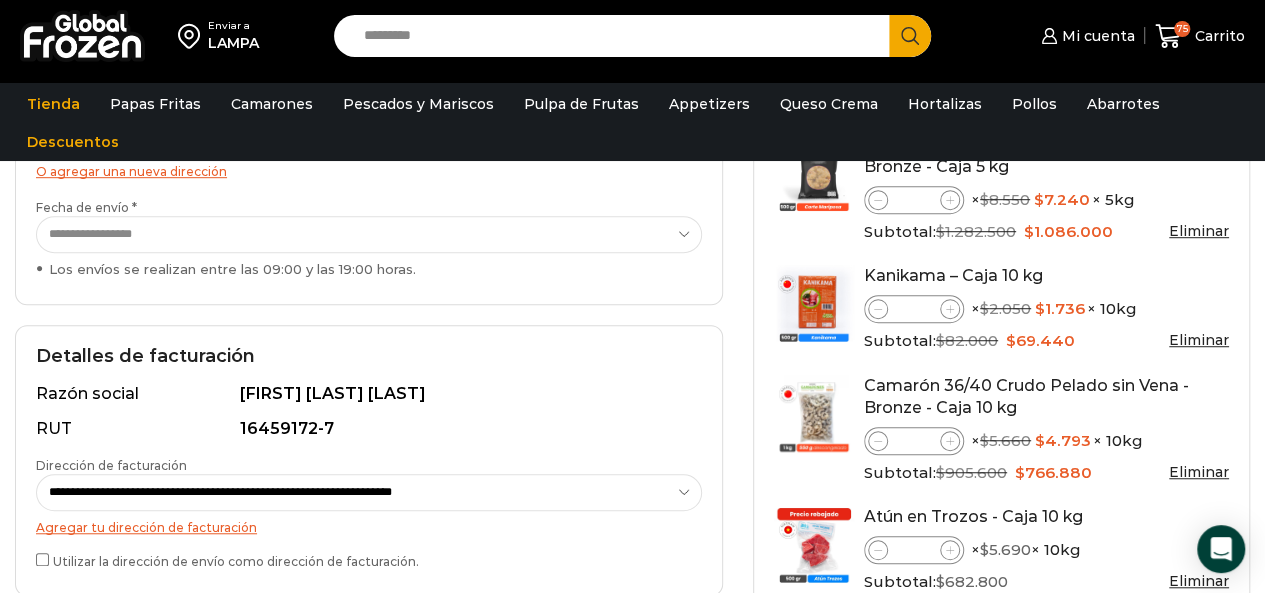 scroll, scrollTop: 400, scrollLeft: 0, axis: vertical 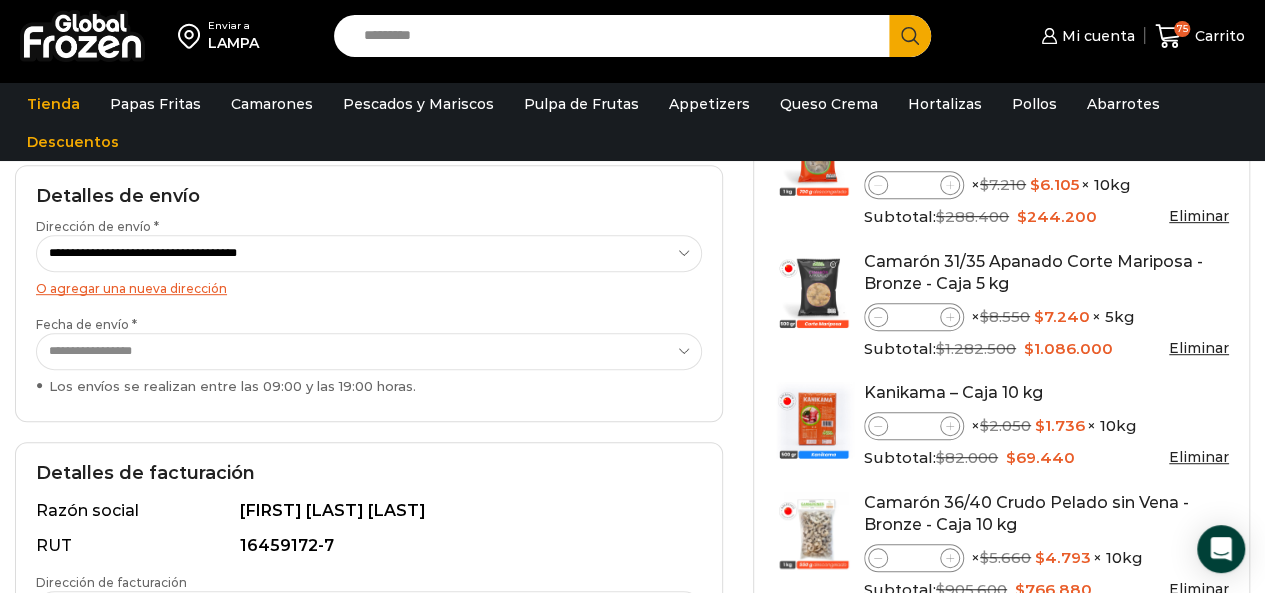 click on "**********" at bounding box center [369, 351] 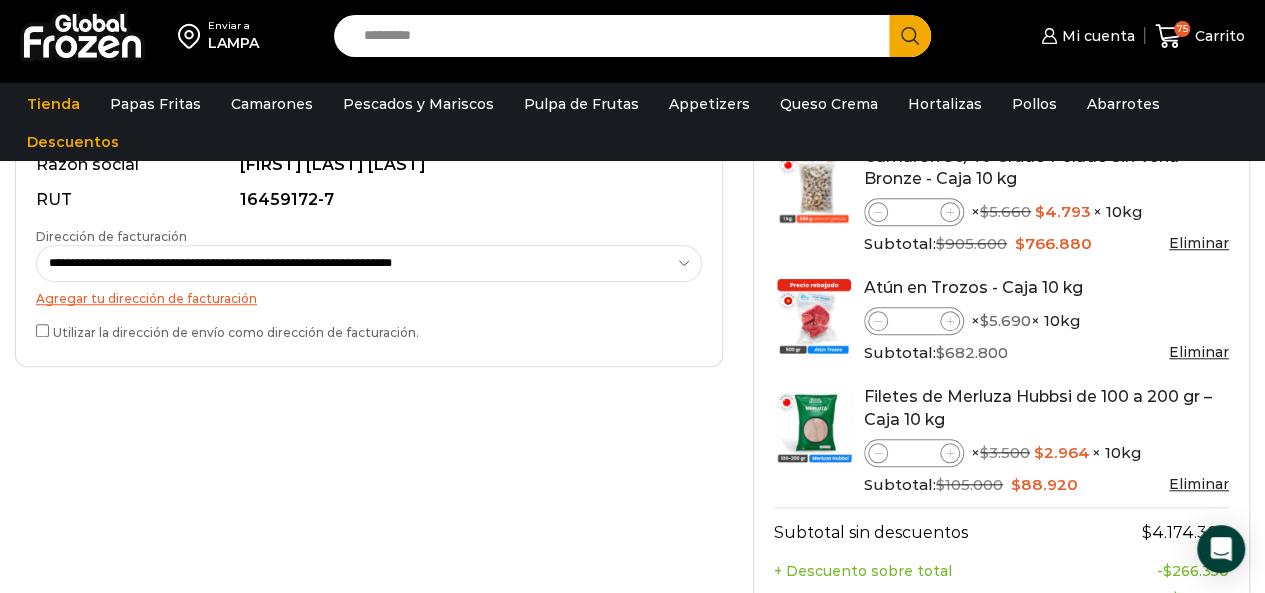 scroll, scrollTop: 800, scrollLeft: 0, axis: vertical 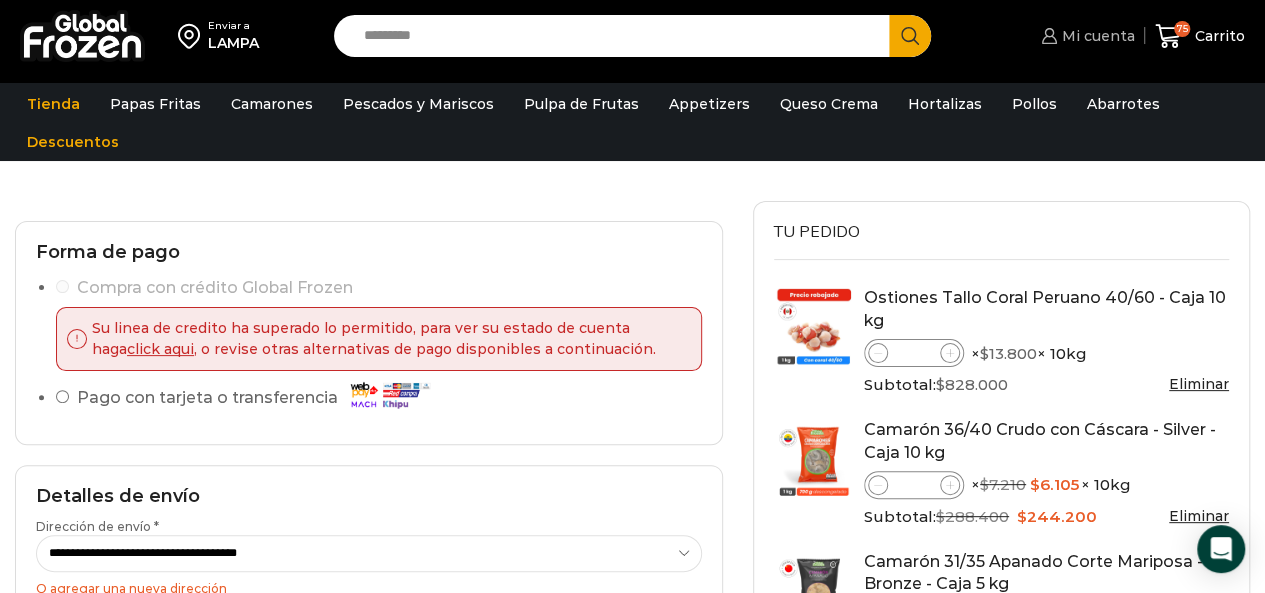 click on "Mi cuenta" at bounding box center [1096, 36] 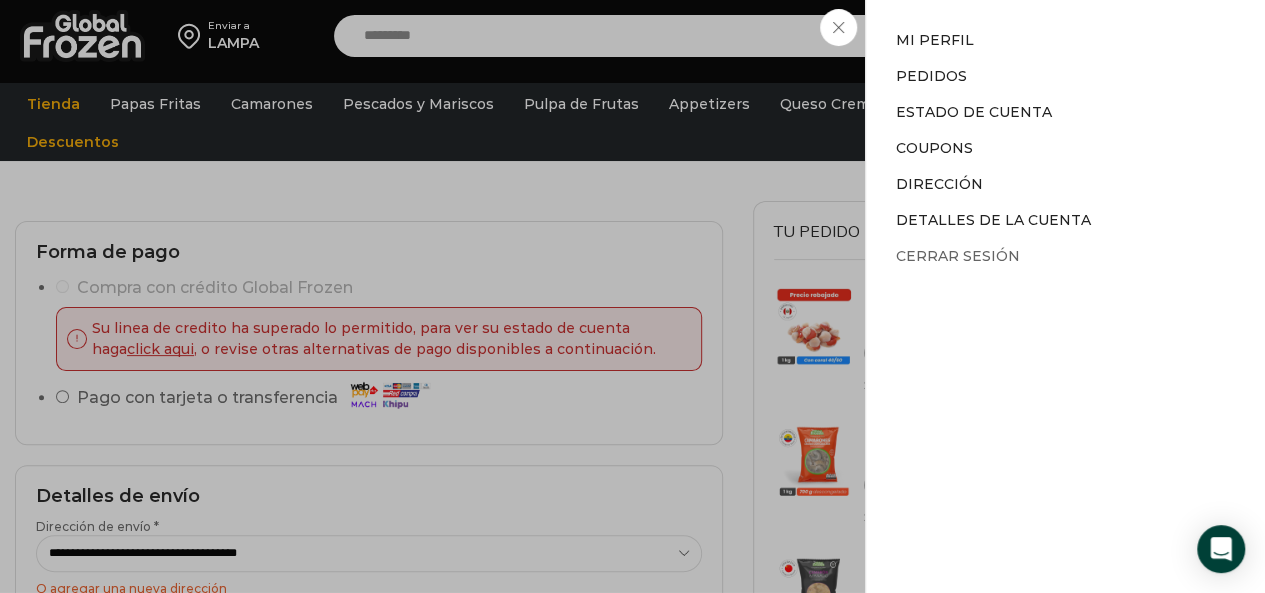 click on "Cerrar sesión" at bounding box center (958, 256) 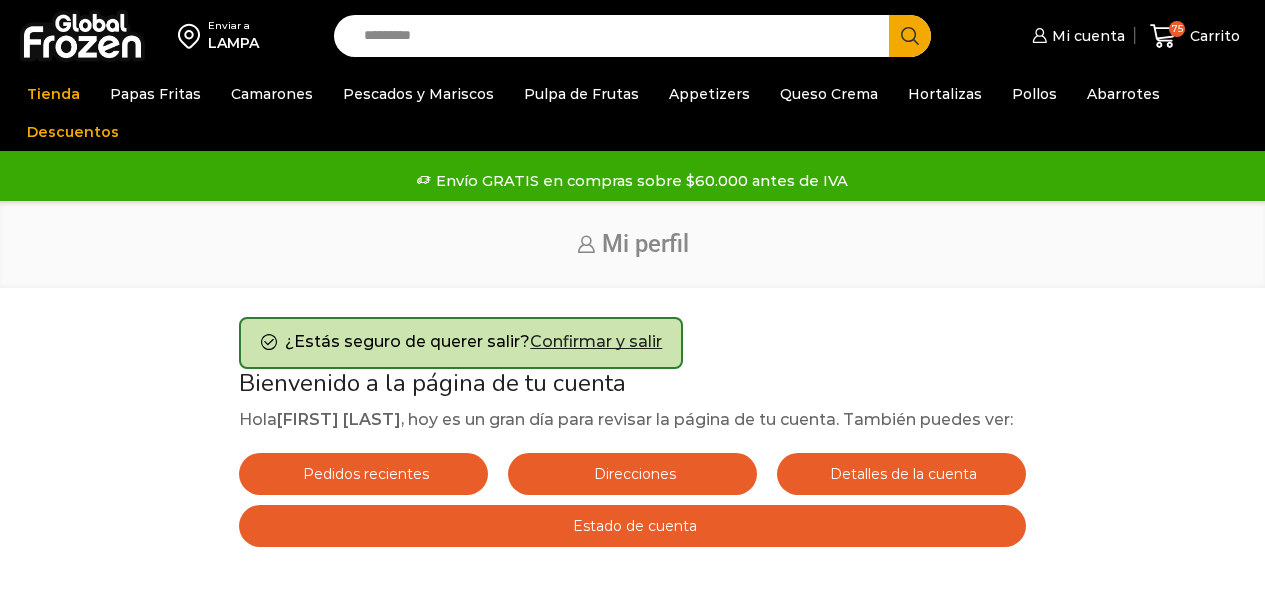 scroll, scrollTop: 0, scrollLeft: 0, axis: both 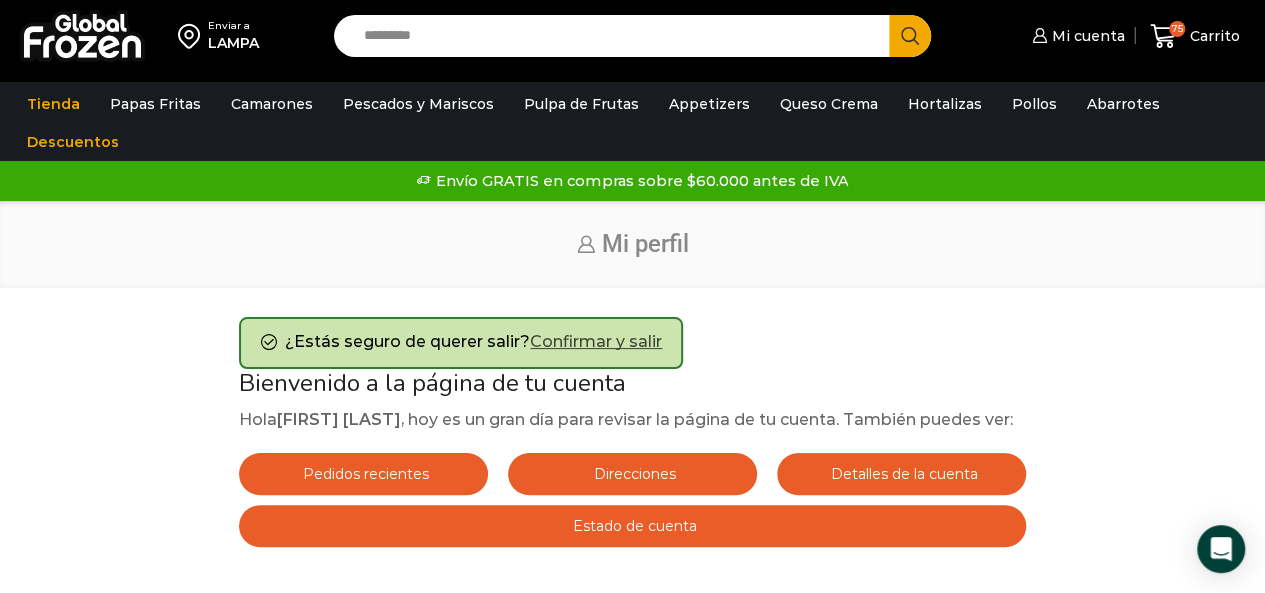 click on "Confirmar y salir" at bounding box center [596, 341] 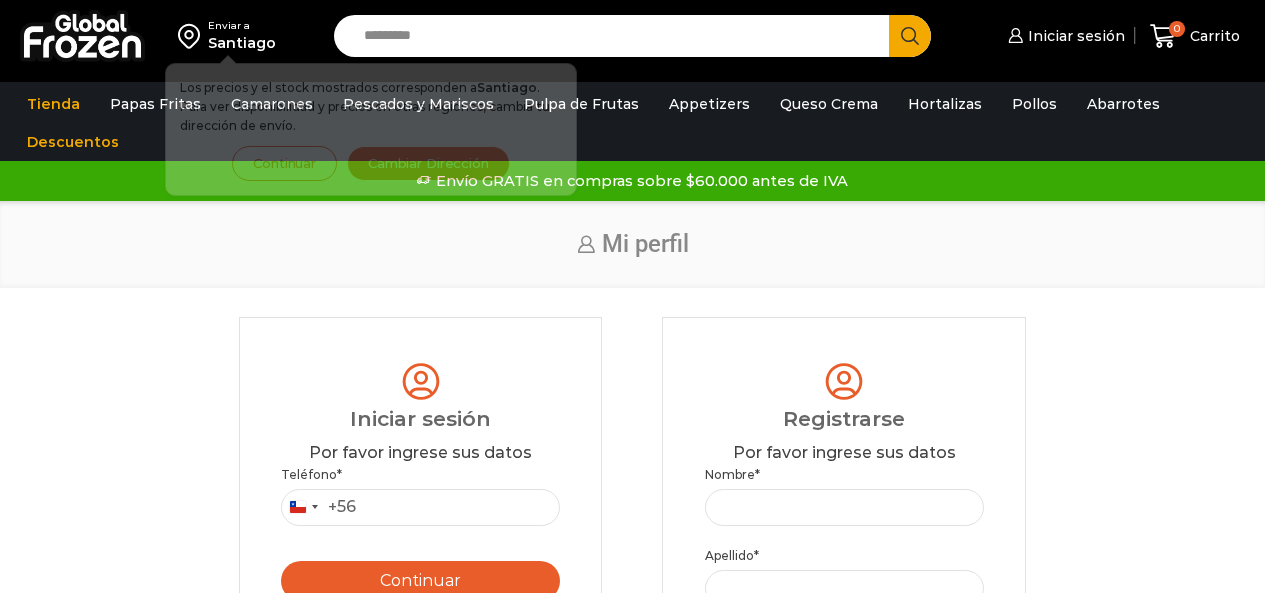scroll, scrollTop: 0, scrollLeft: 0, axis: both 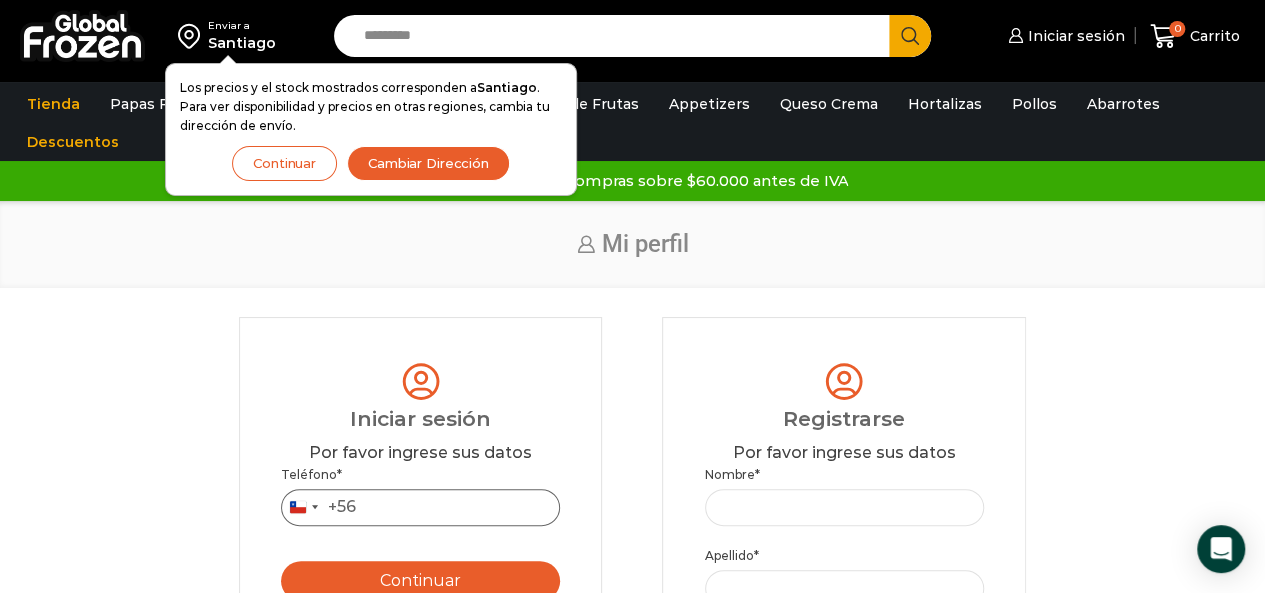 click on "Teléfono
*" at bounding box center (420, 507) 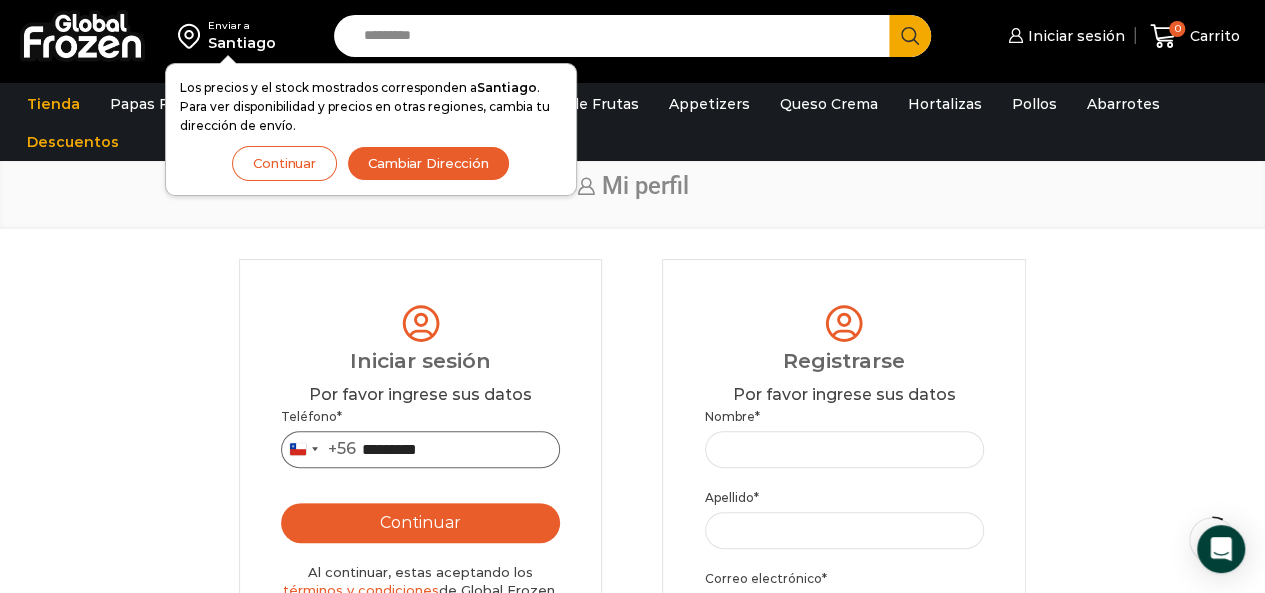scroll, scrollTop: 100, scrollLeft: 0, axis: vertical 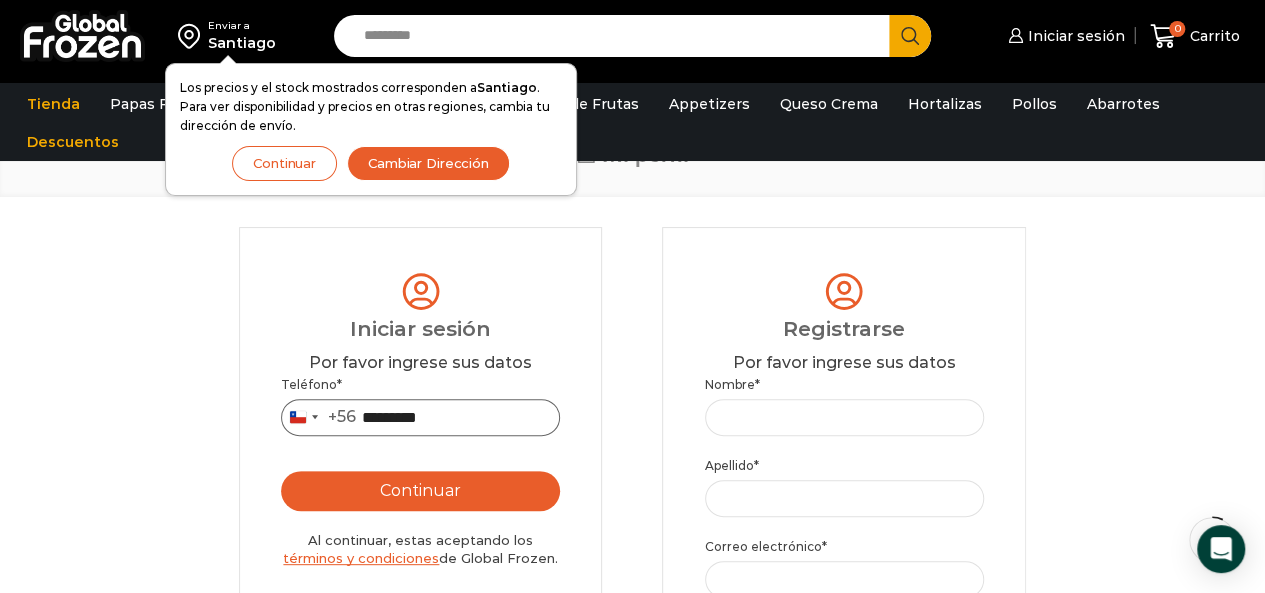 type on "*********" 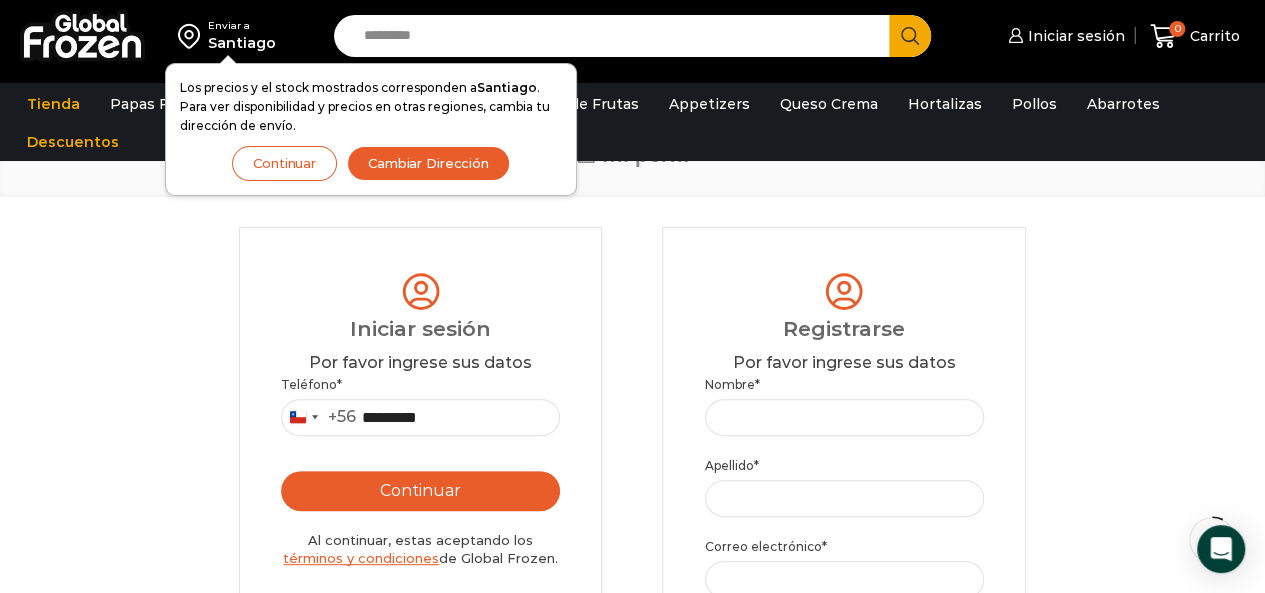 click on "Teléfono
*
Chile +56 +56 Argentina +54 Chile +56 *********
Continuar
Al continuar, estas aceptando los
términos y condiciones  de Global Frozen.
¿Eres cliente nuevo?
Registrarse" at bounding box center [420, 537] 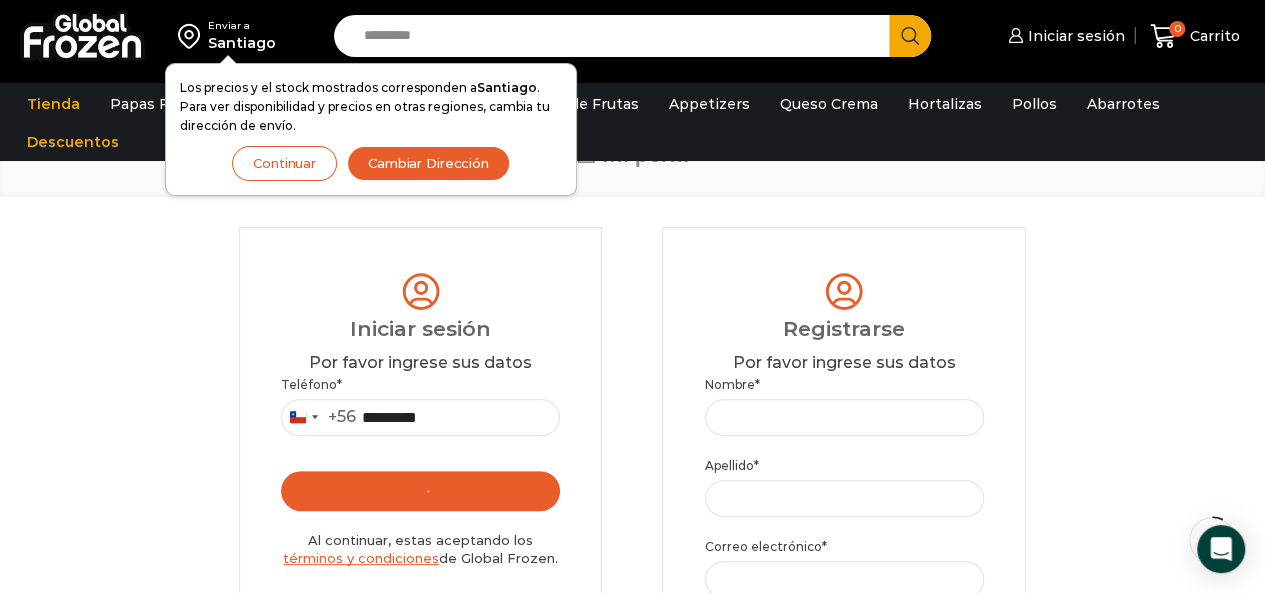 click on "Cambiar Dirección" at bounding box center [428, 163] 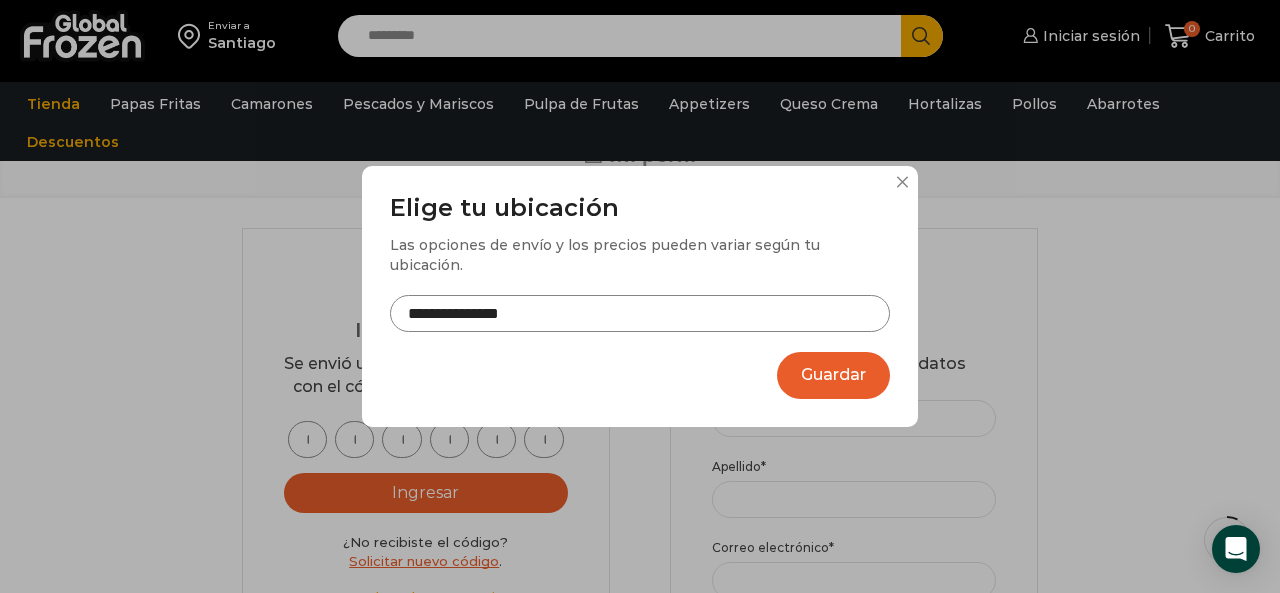 click on "**********" at bounding box center [640, 313] 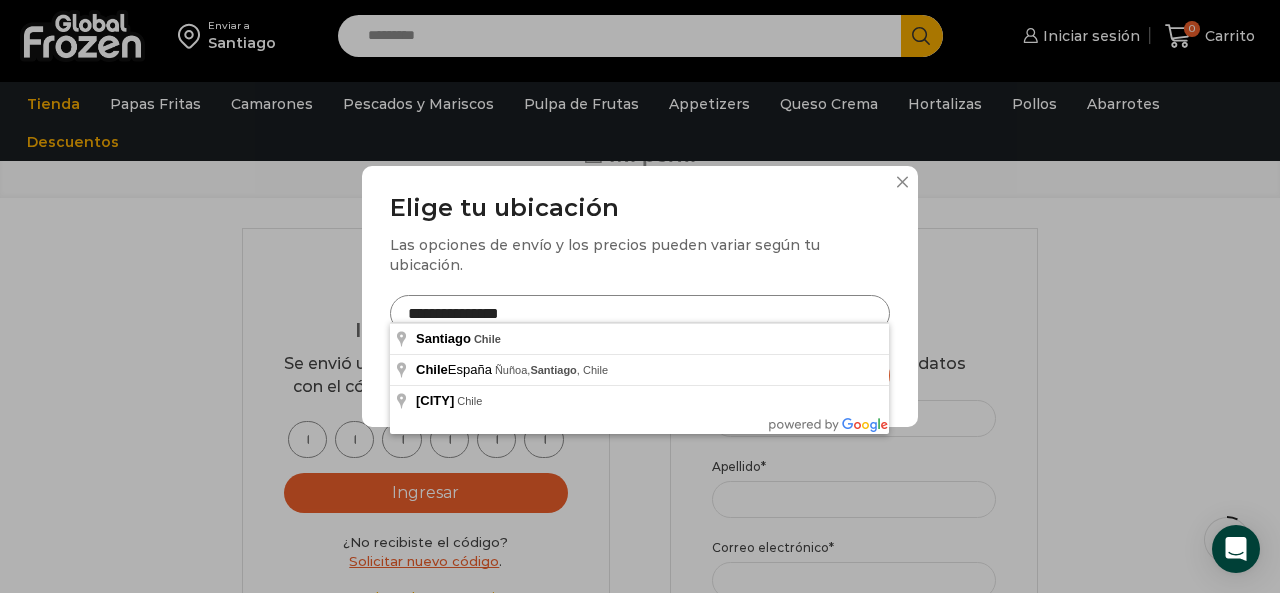 drag, startPoint x: 574, startPoint y: 303, endPoint x: 383, endPoint y: 294, distance: 191.21193 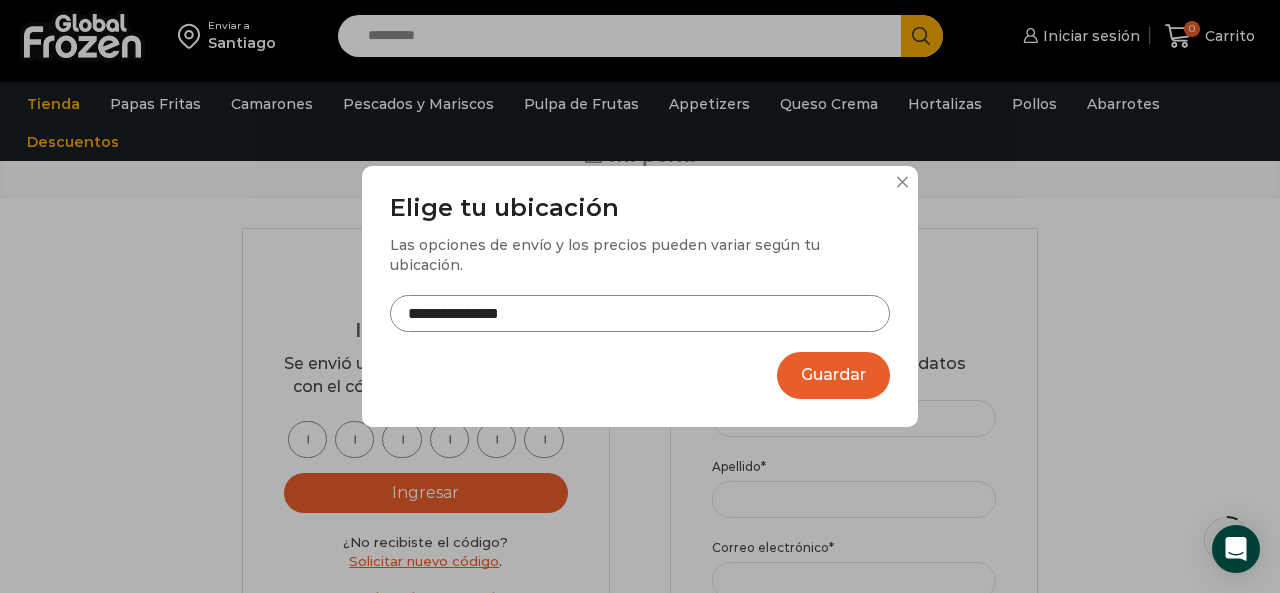click on "**********" at bounding box center [640, 296] 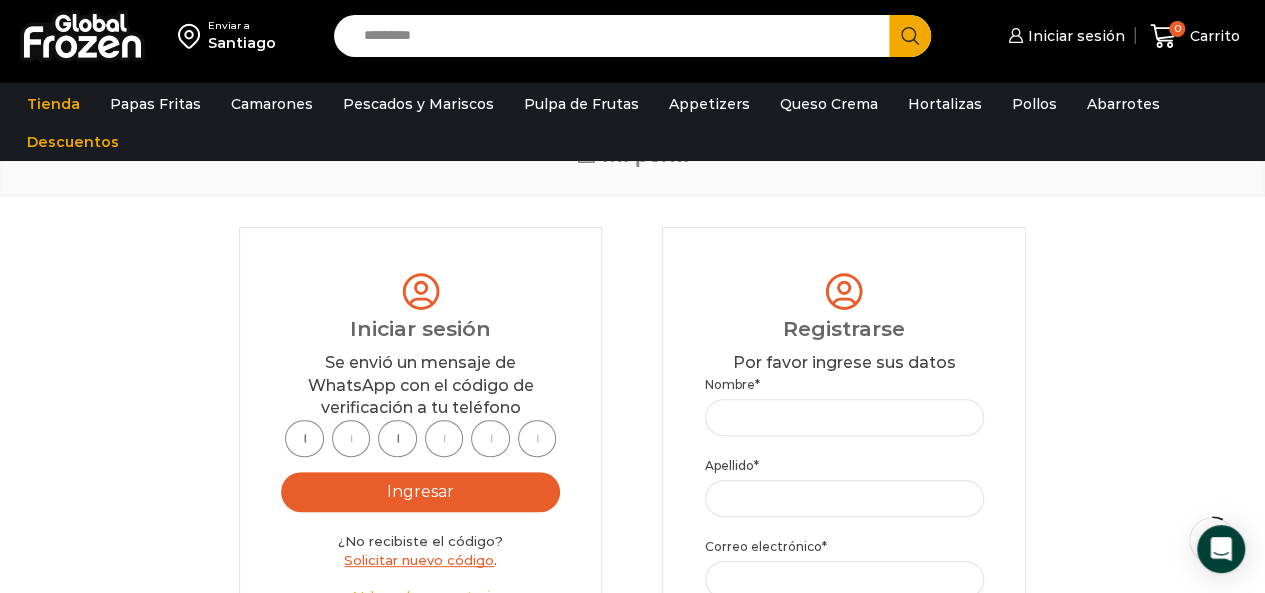 click at bounding box center (304, 438) 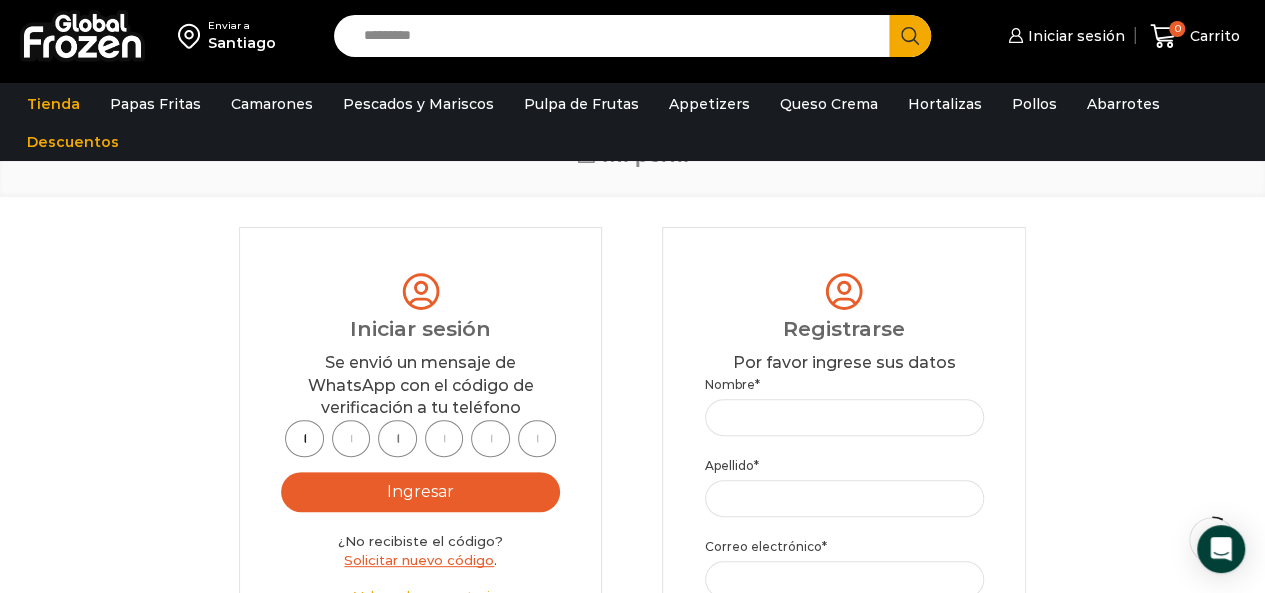 type on "*" 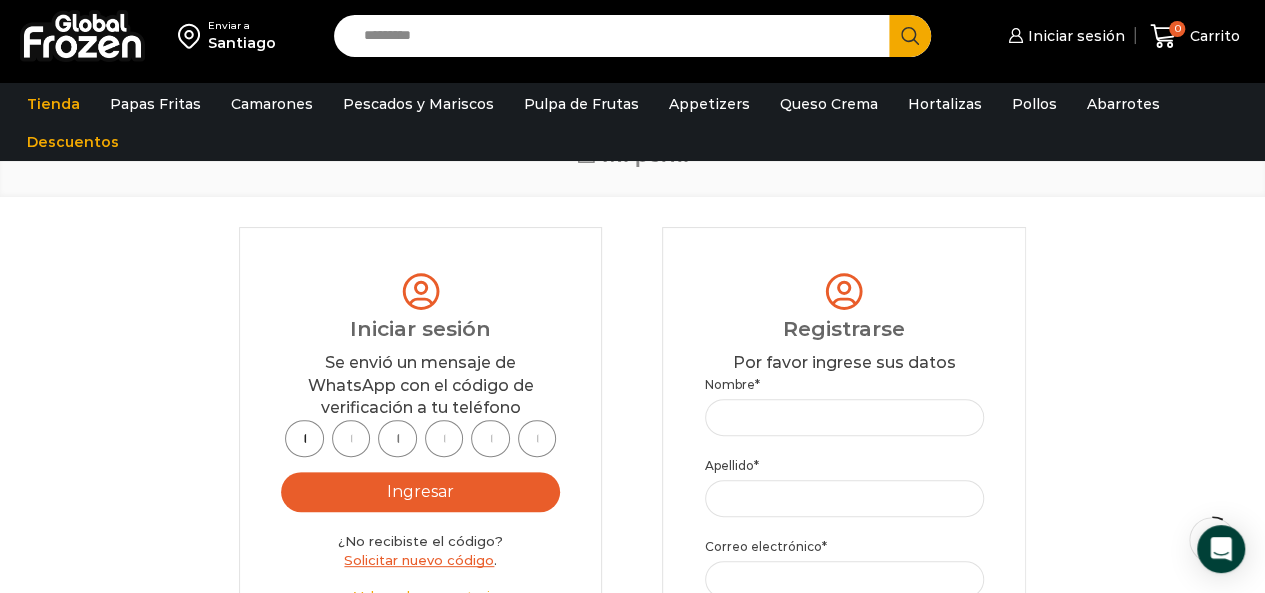 type on "*" 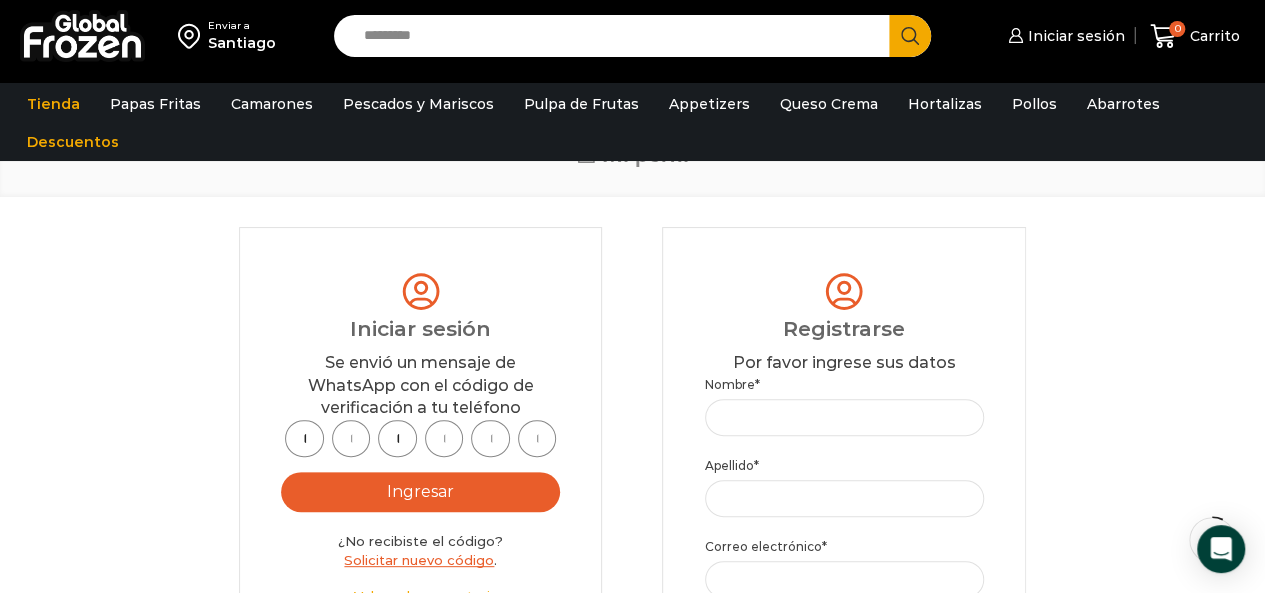scroll, scrollTop: 0, scrollLeft: 6, axis: horizontal 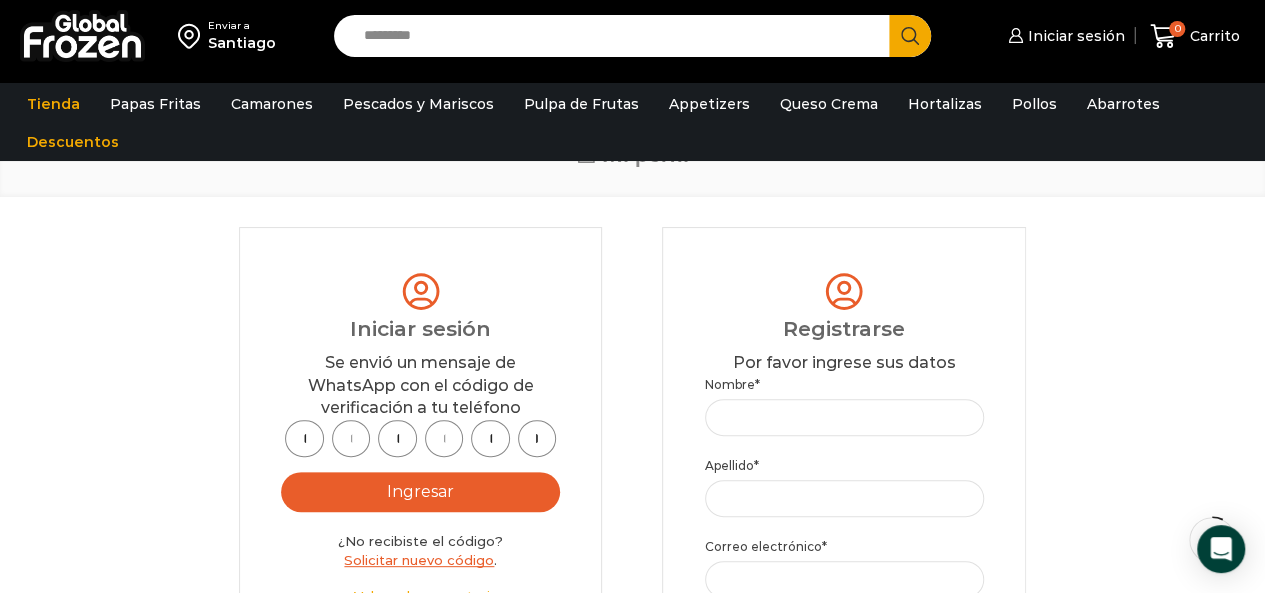click on "Ingresar" at bounding box center [420, 492] 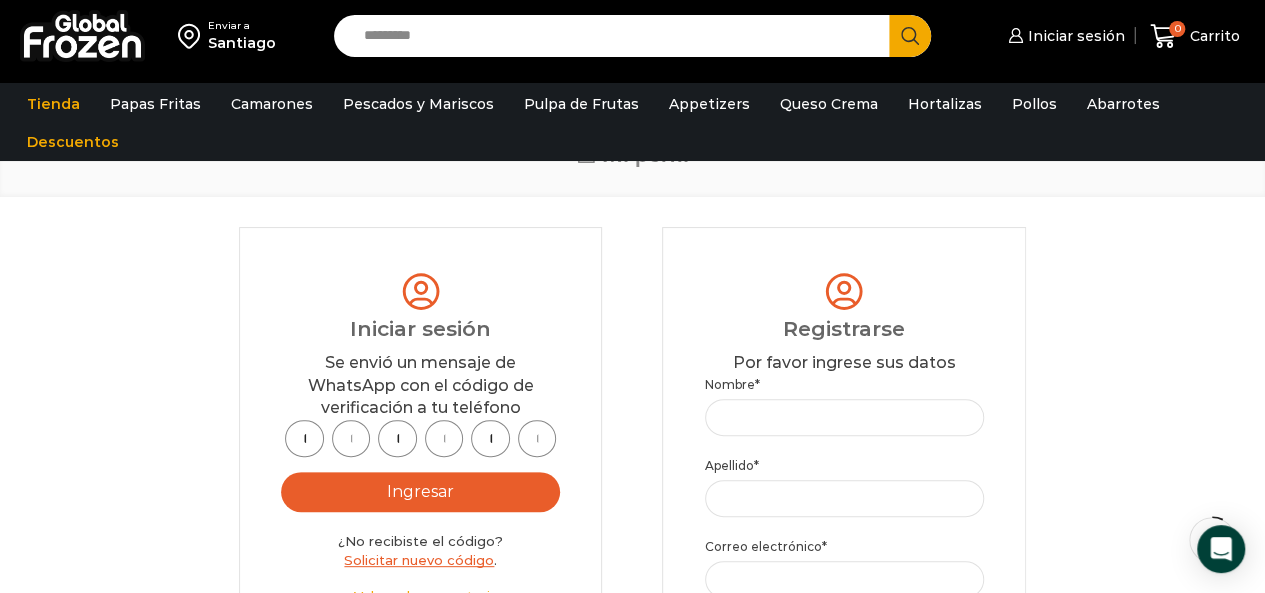 type on "Ingresar" 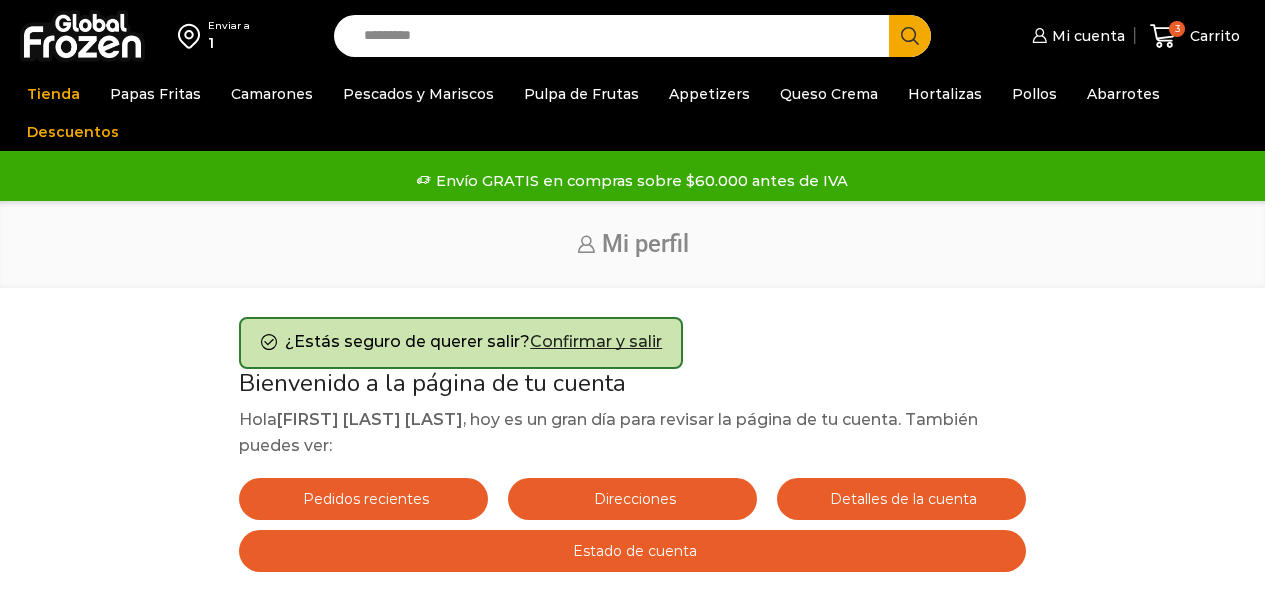scroll, scrollTop: 90, scrollLeft: 0, axis: vertical 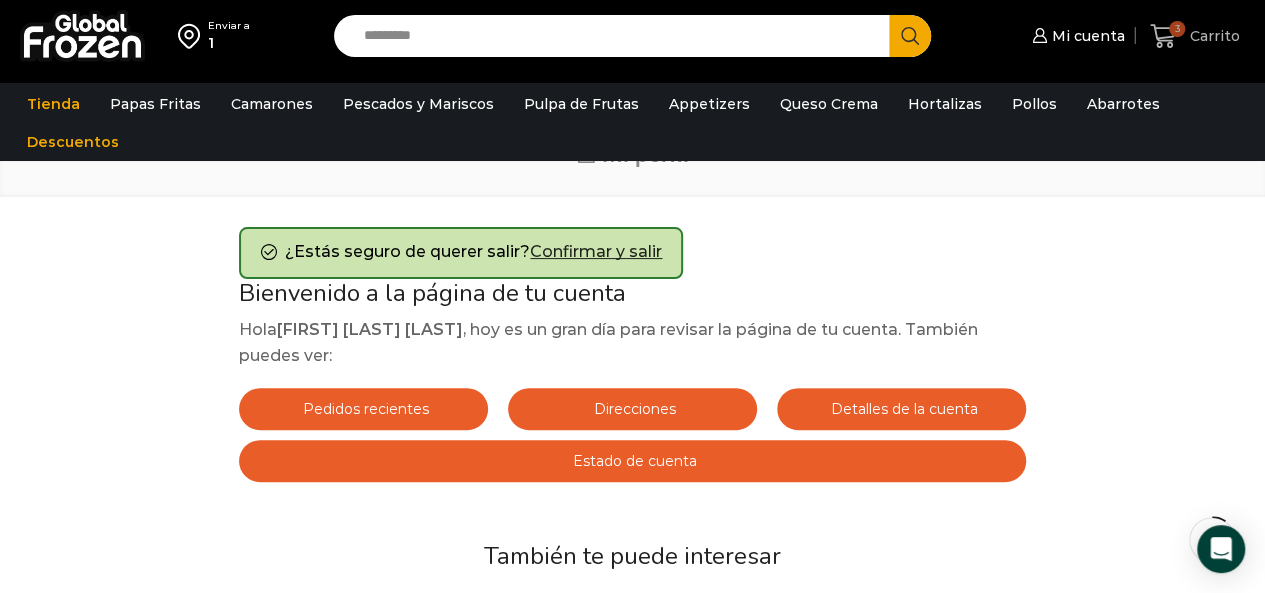 click on "Carrito" at bounding box center [1212, 36] 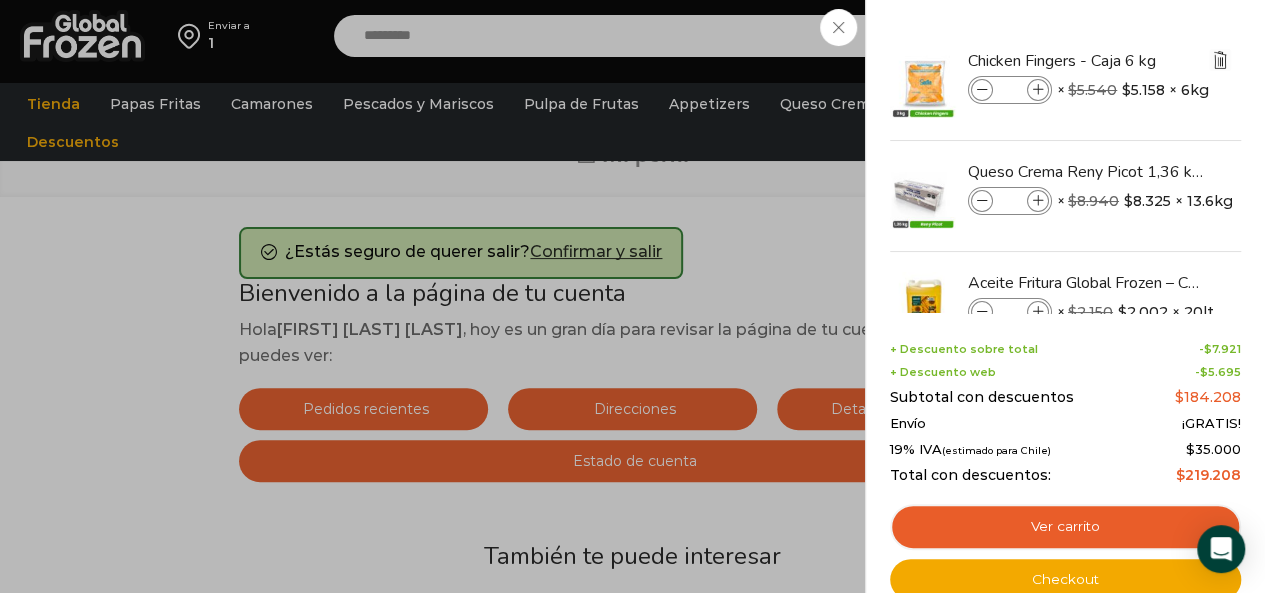 click at bounding box center [1220, 60] 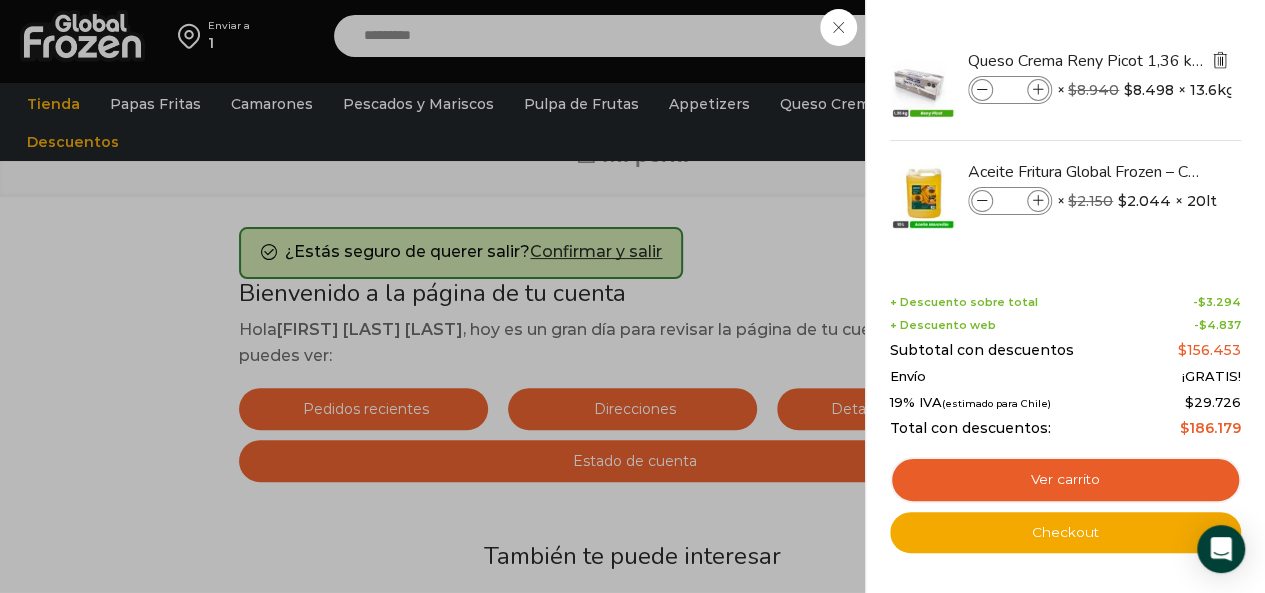 click at bounding box center (1220, 60) 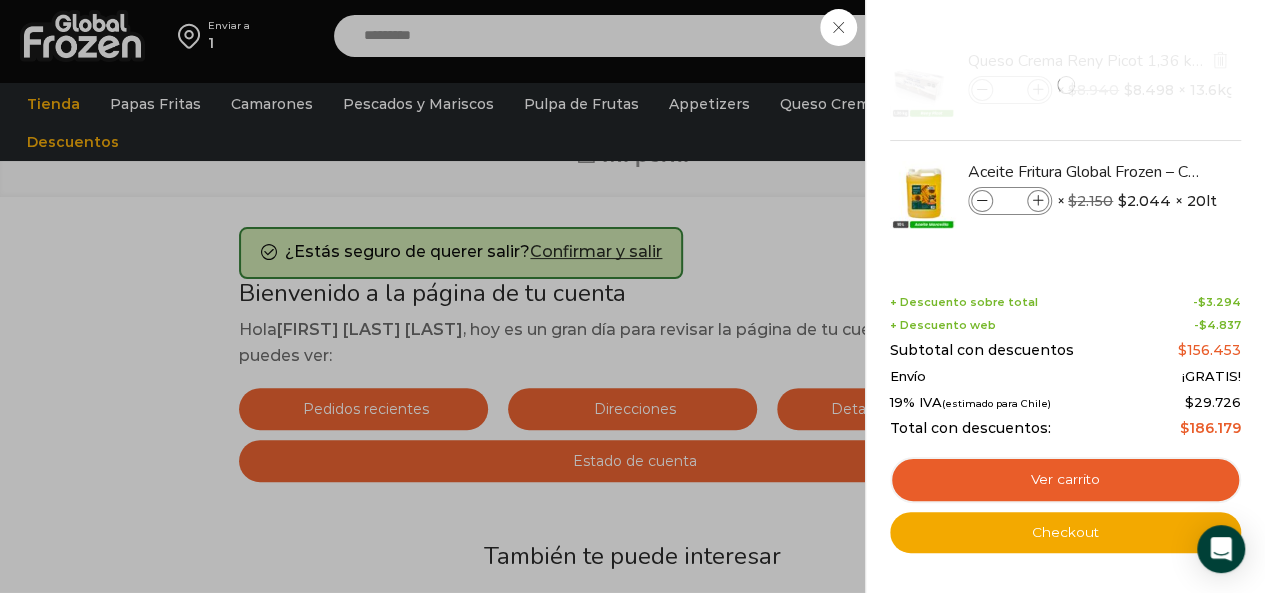 click at bounding box center (1065, 85) 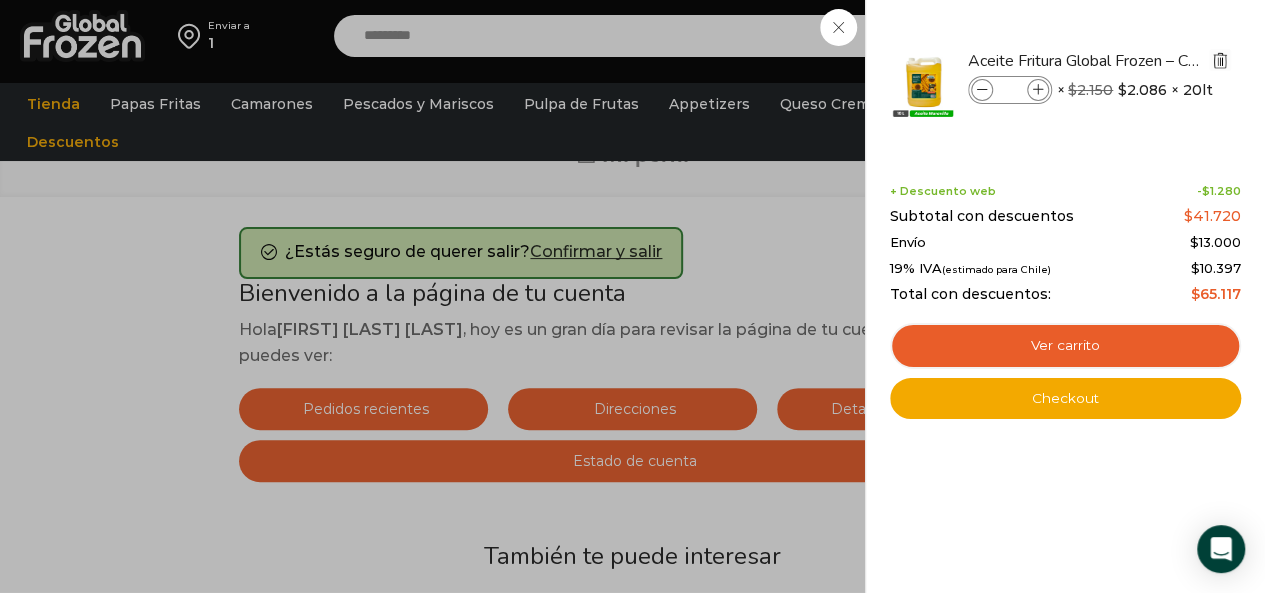 click at bounding box center [1220, 60] 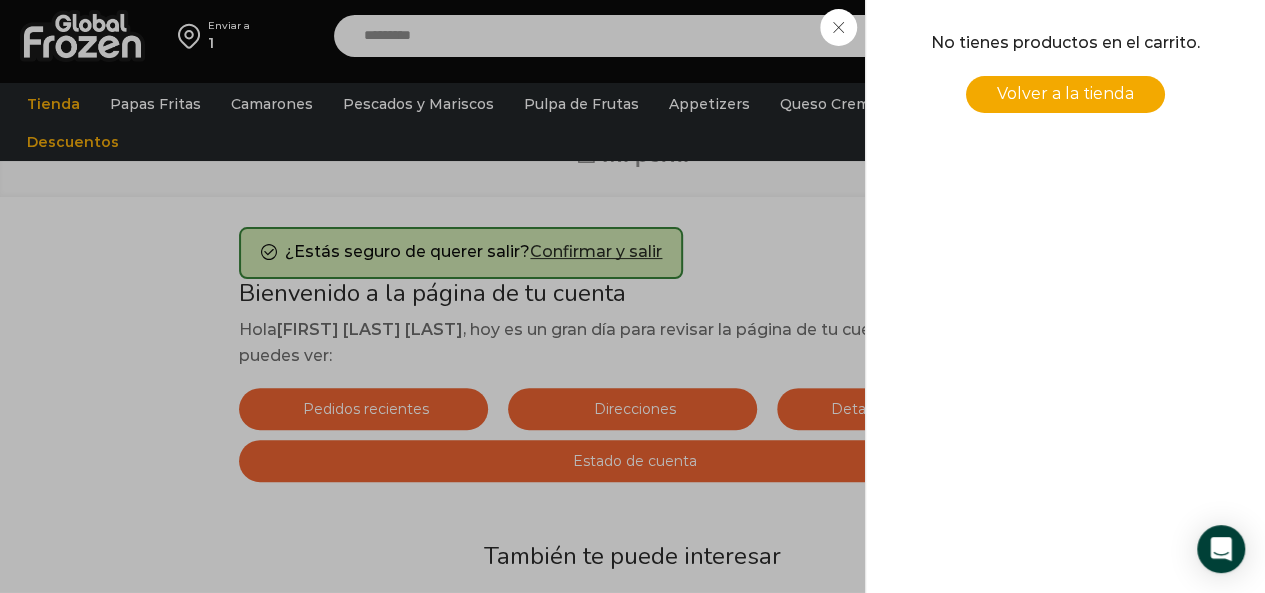 click on "Volver a la tienda" at bounding box center (1065, 93) 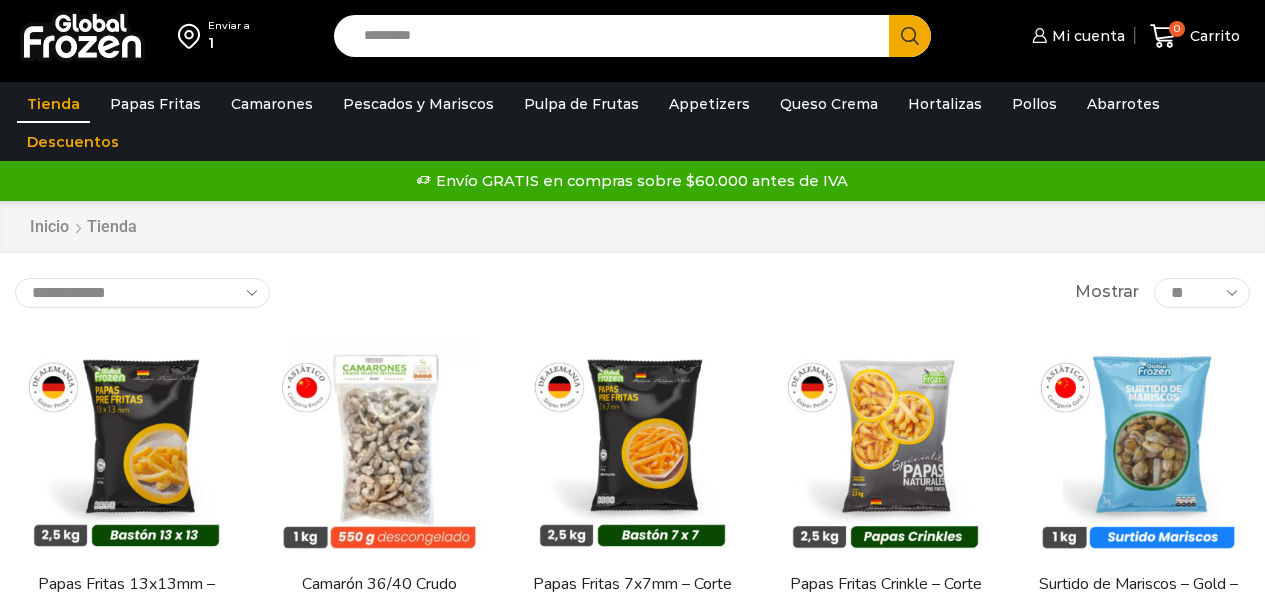 click on "Search input" at bounding box center (617, 36) 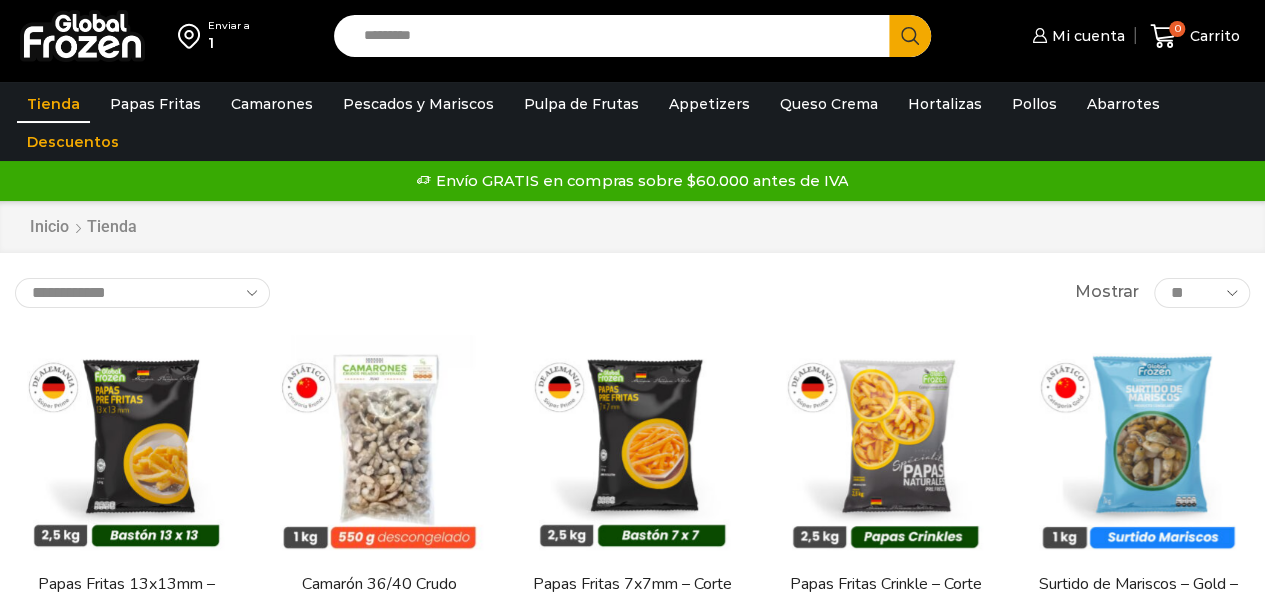 scroll, scrollTop: 0, scrollLeft: 0, axis: both 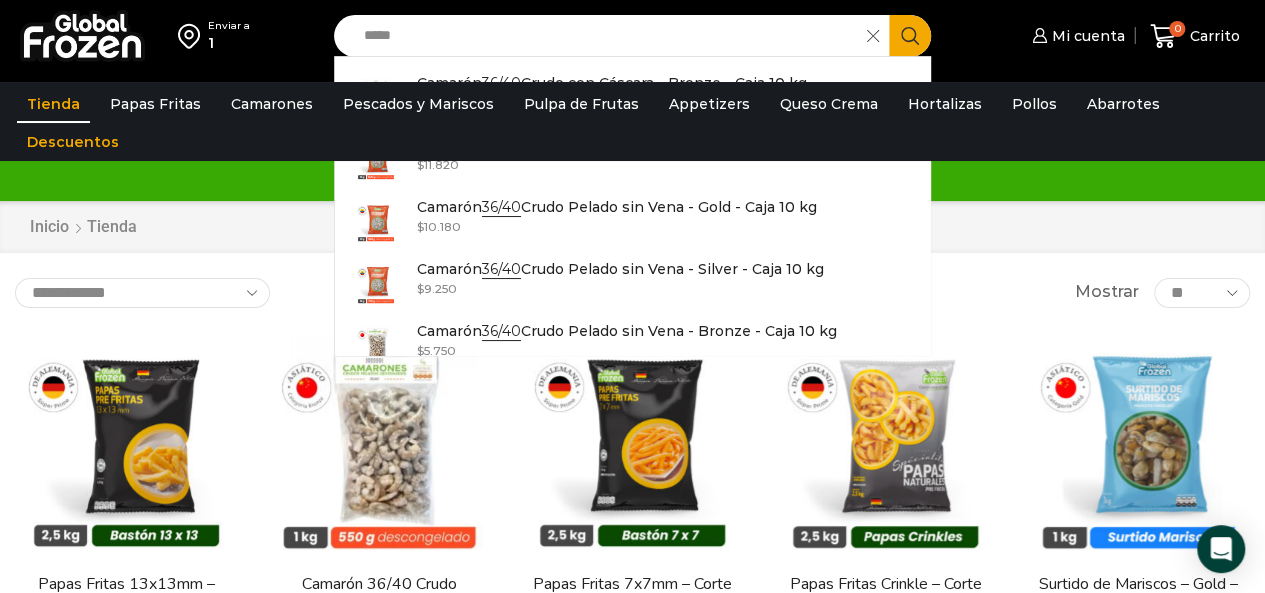 click on "*****" at bounding box center [606, 36] 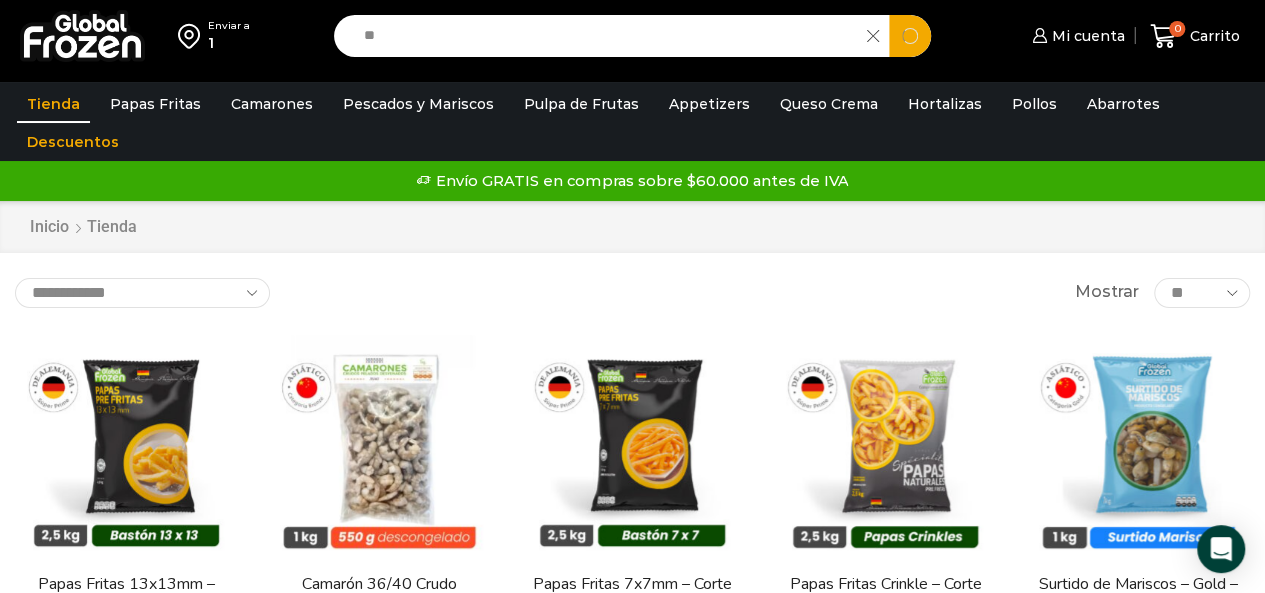 type on "*" 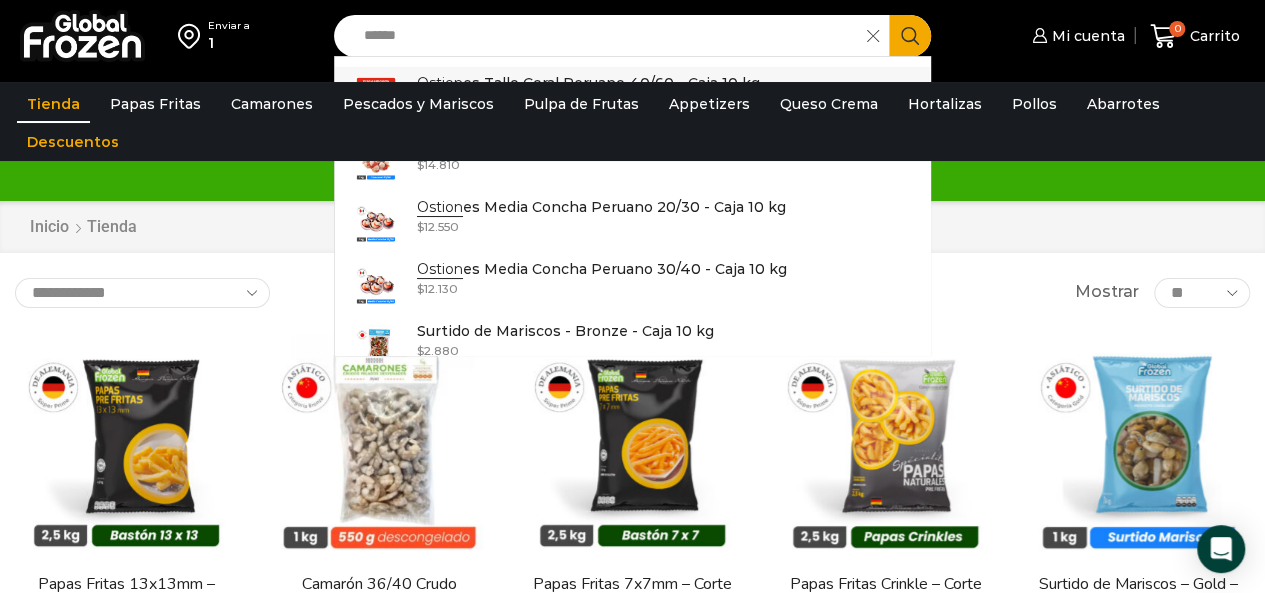 click on "Ostion es Tallo Coral Peruano 40/60 - Caja 10 kg
In stock
$ 13.990" at bounding box center [633, 98] 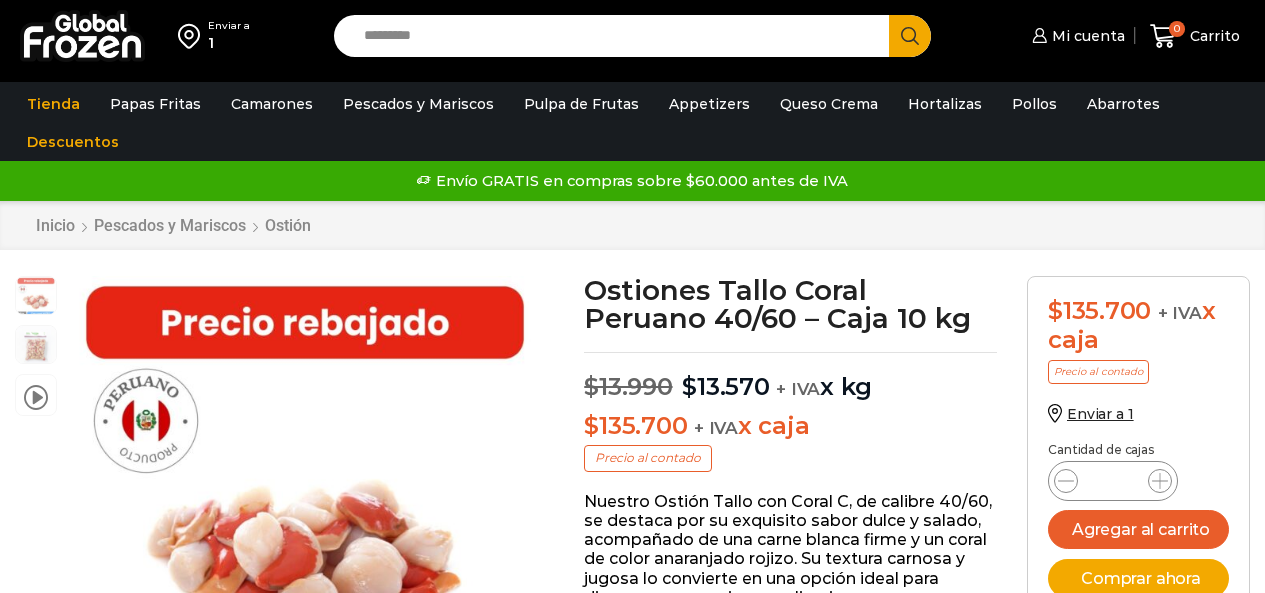 scroll, scrollTop: 0, scrollLeft: 0, axis: both 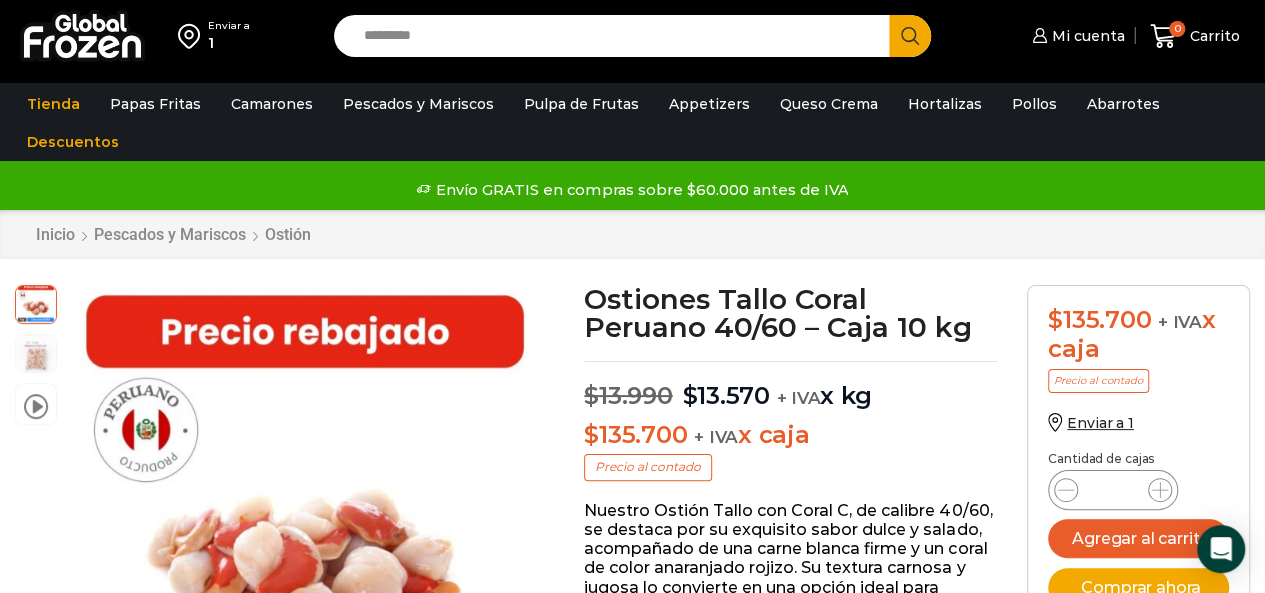 click on "Enviar a
[NUMBER]" at bounding box center (162, 36) 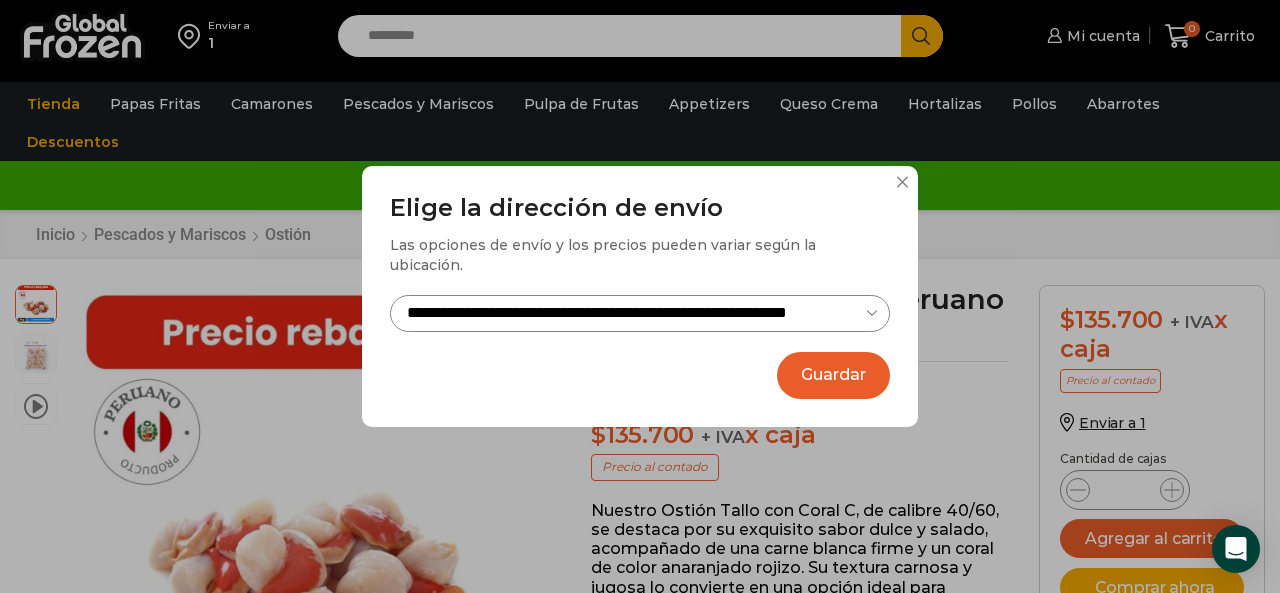 click on "**********" at bounding box center [640, 313] 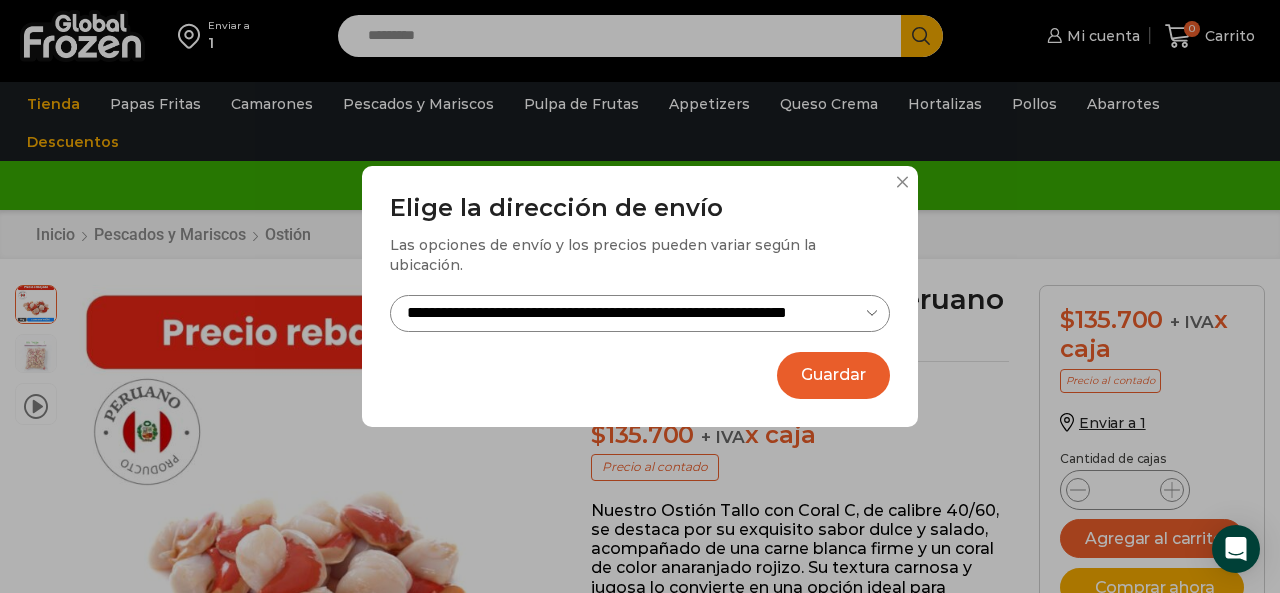 click on "**********" at bounding box center [640, 313] 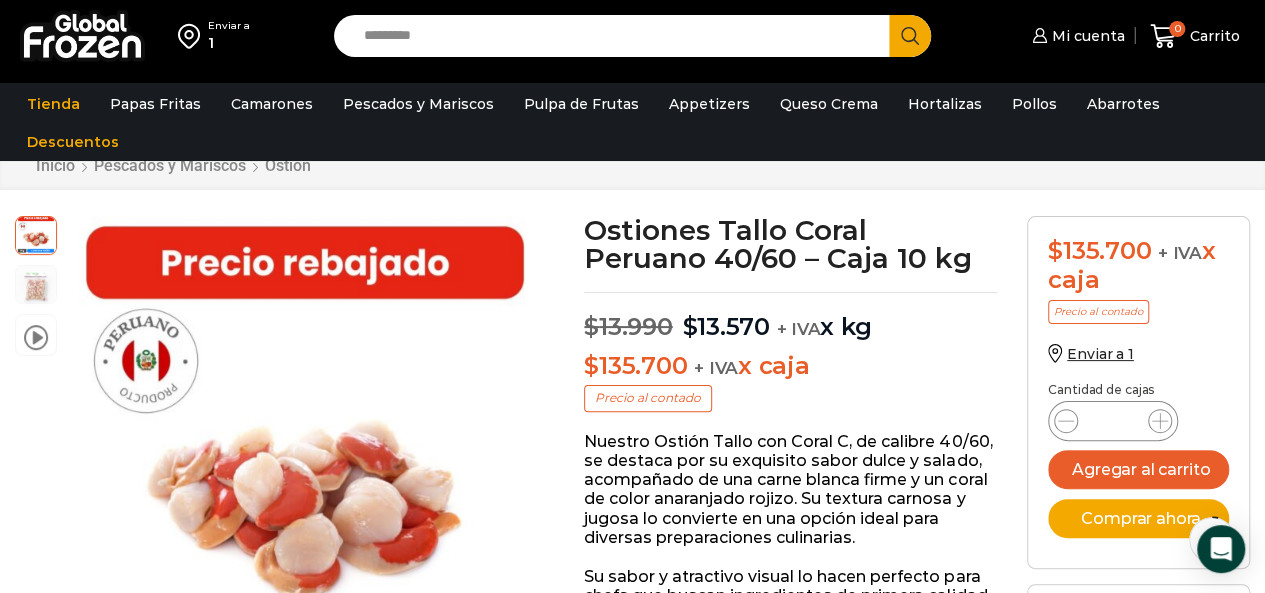 scroll, scrollTop: 101, scrollLeft: 0, axis: vertical 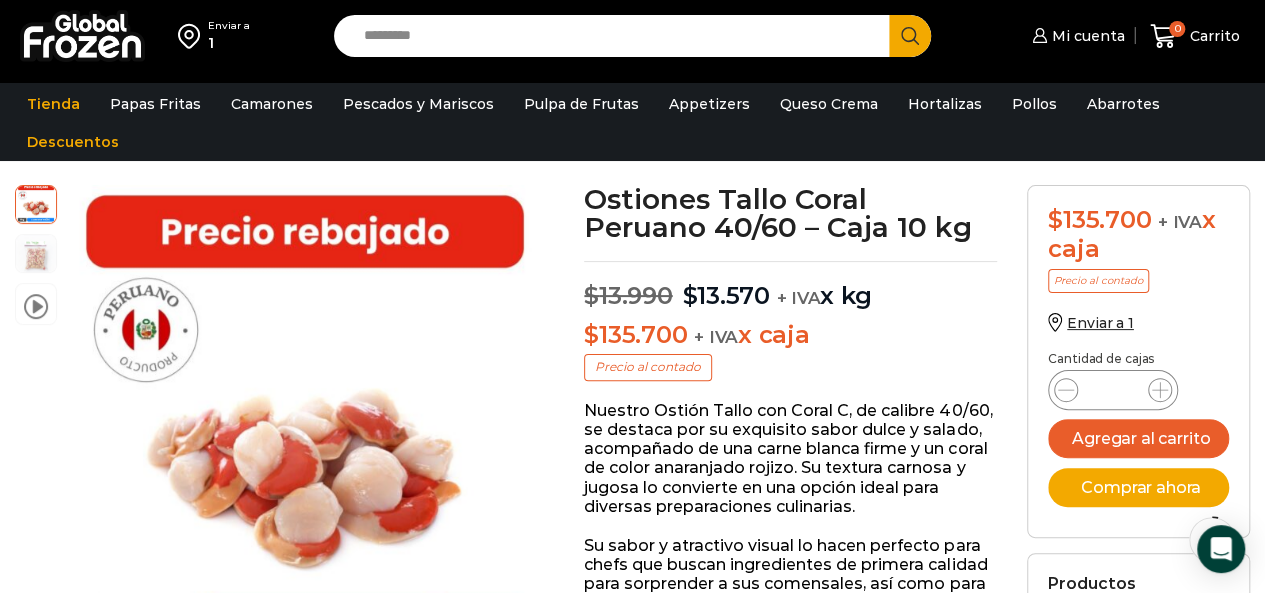 click on "*" at bounding box center [1113, 390] 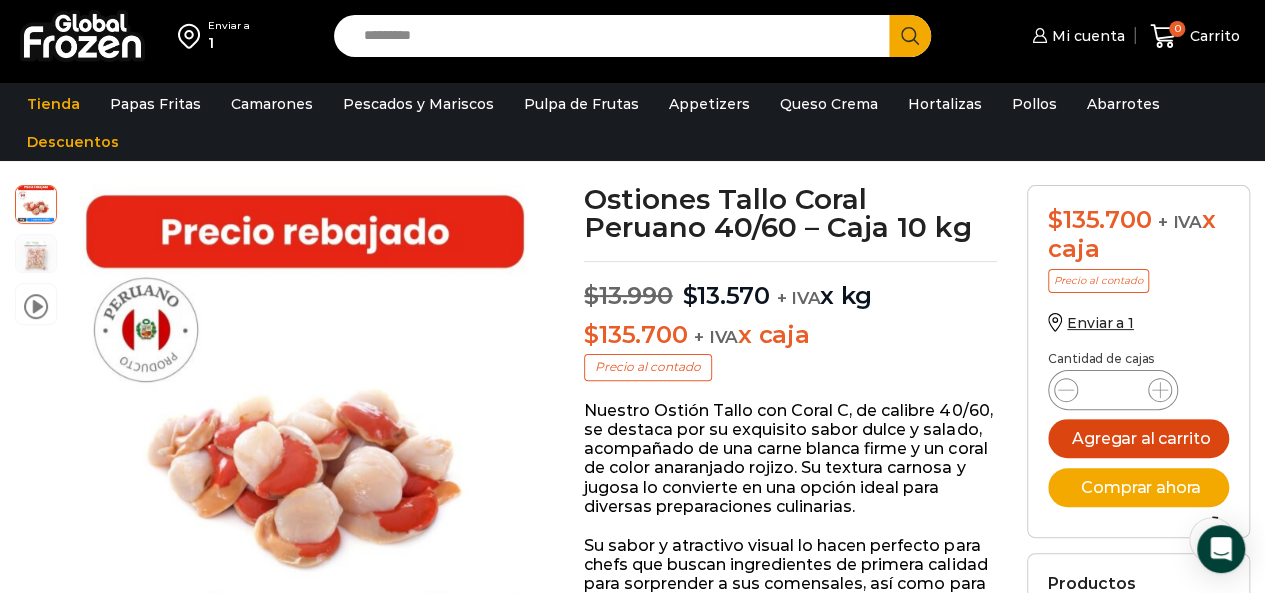 type on "*" 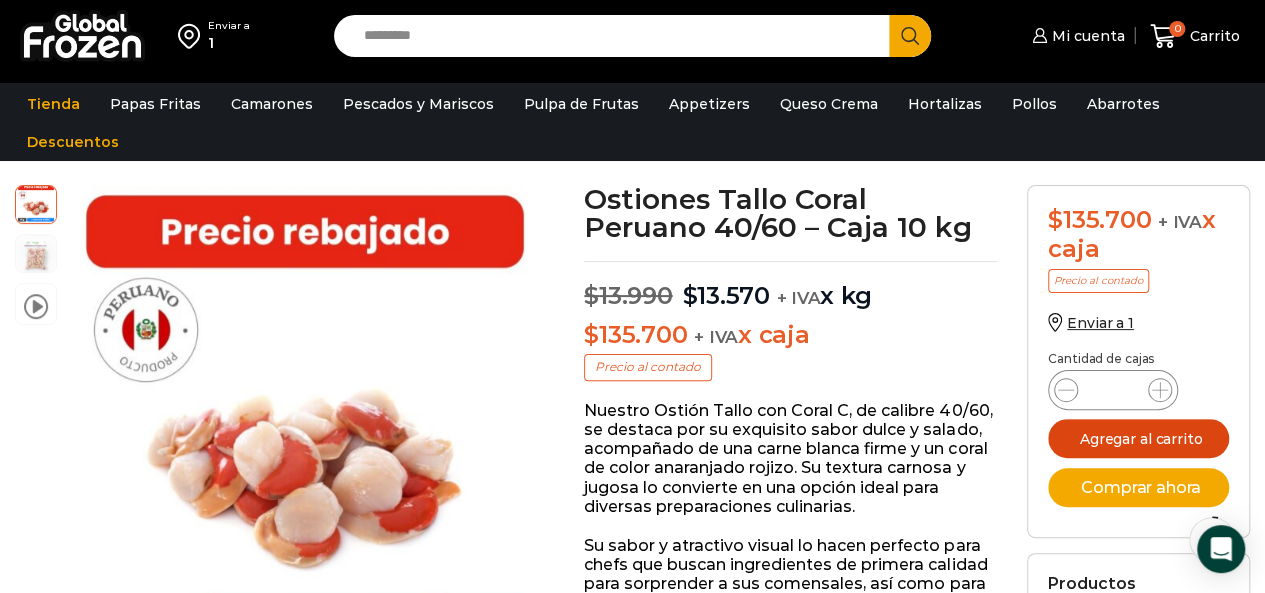 click on "Agregar al carrito" at bounding box center [1138, 438] 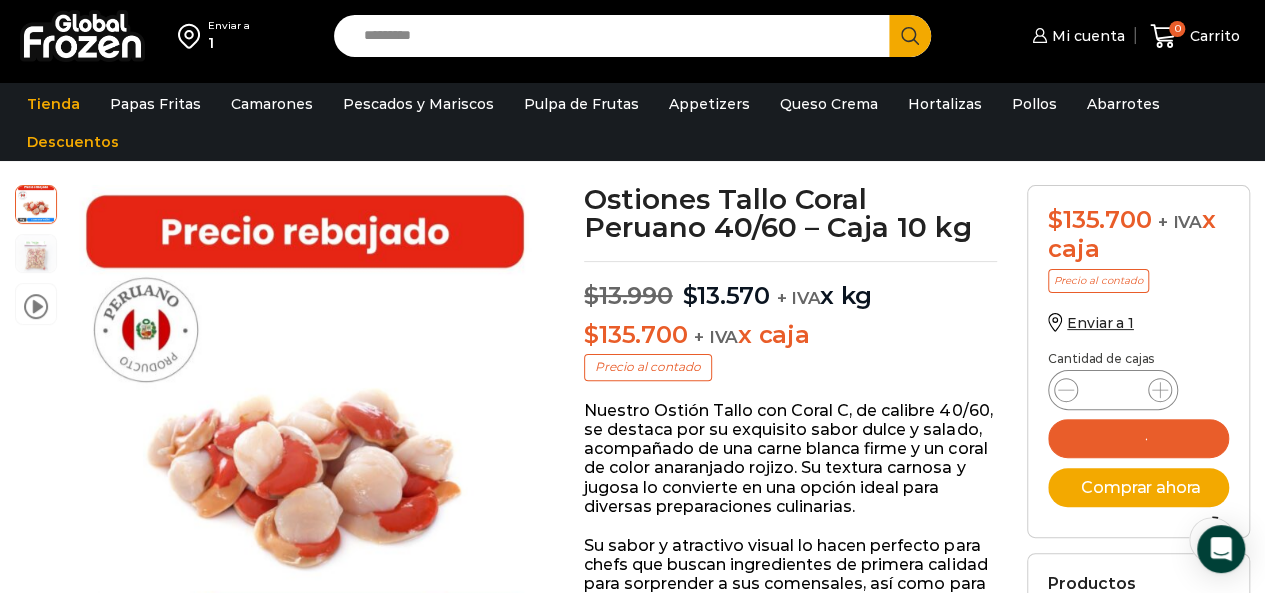 click on "Search input" at bounding box center [617, 36] 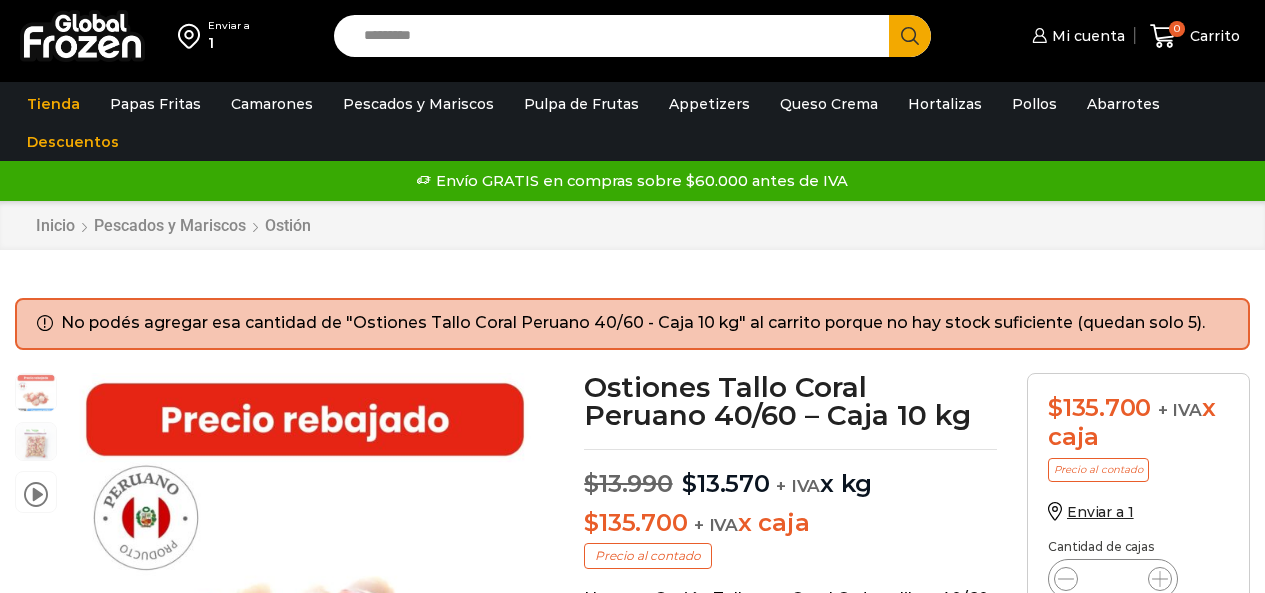scroll, scrollTop: 0, scrollLeft: 0, axis: both 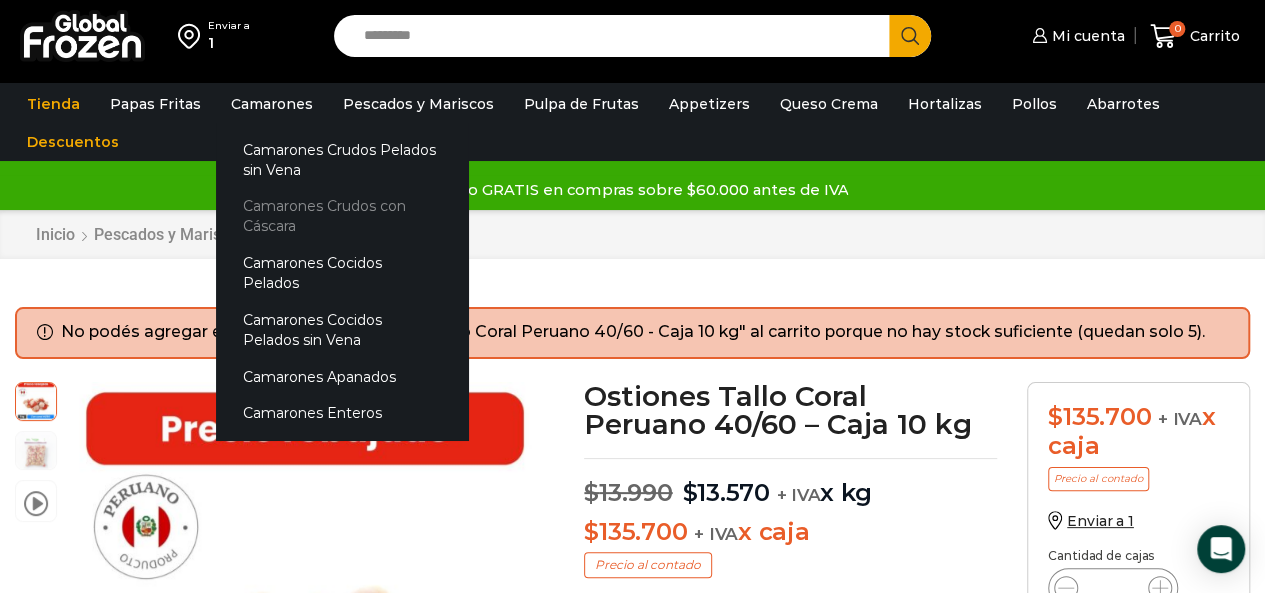 click on "Camarones Crudos con Cáscara" at bounding box center (342, 216) 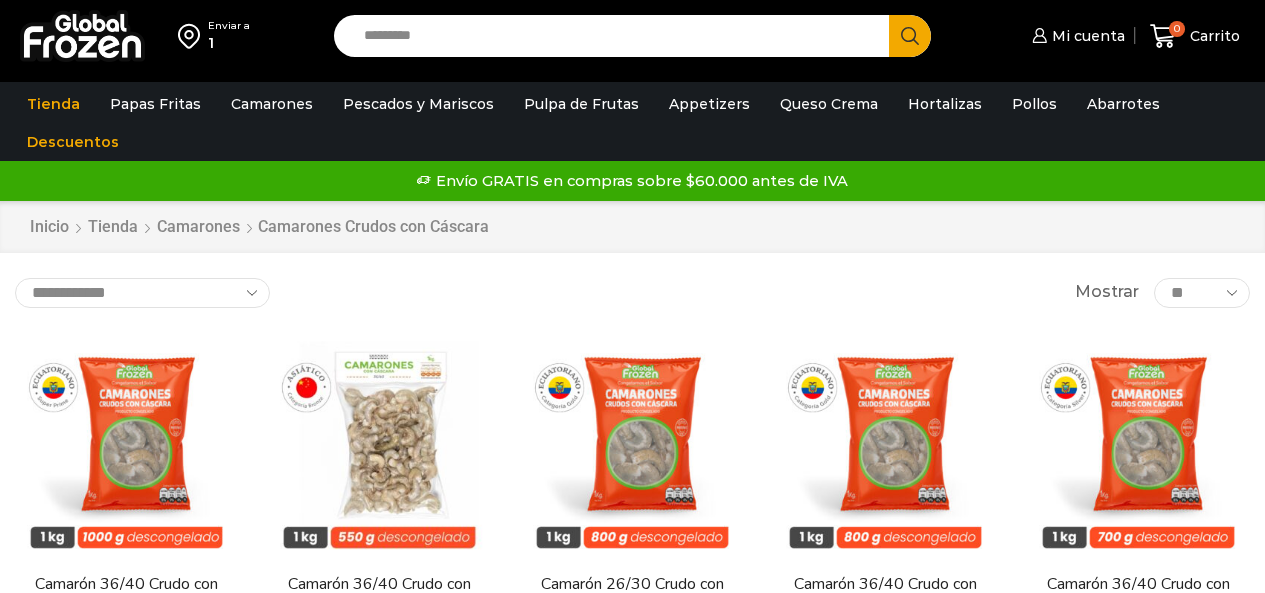 scroll, scrollTop: 0, scrollLeft: 0, axis: both 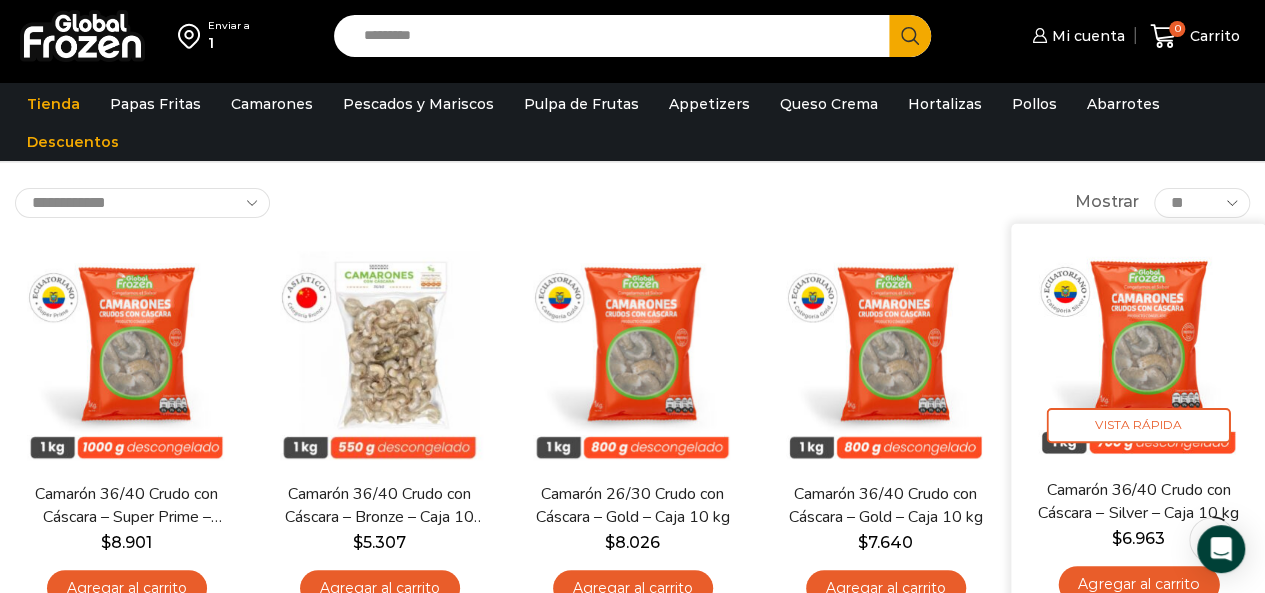 click at bounding box center (1138, 350) 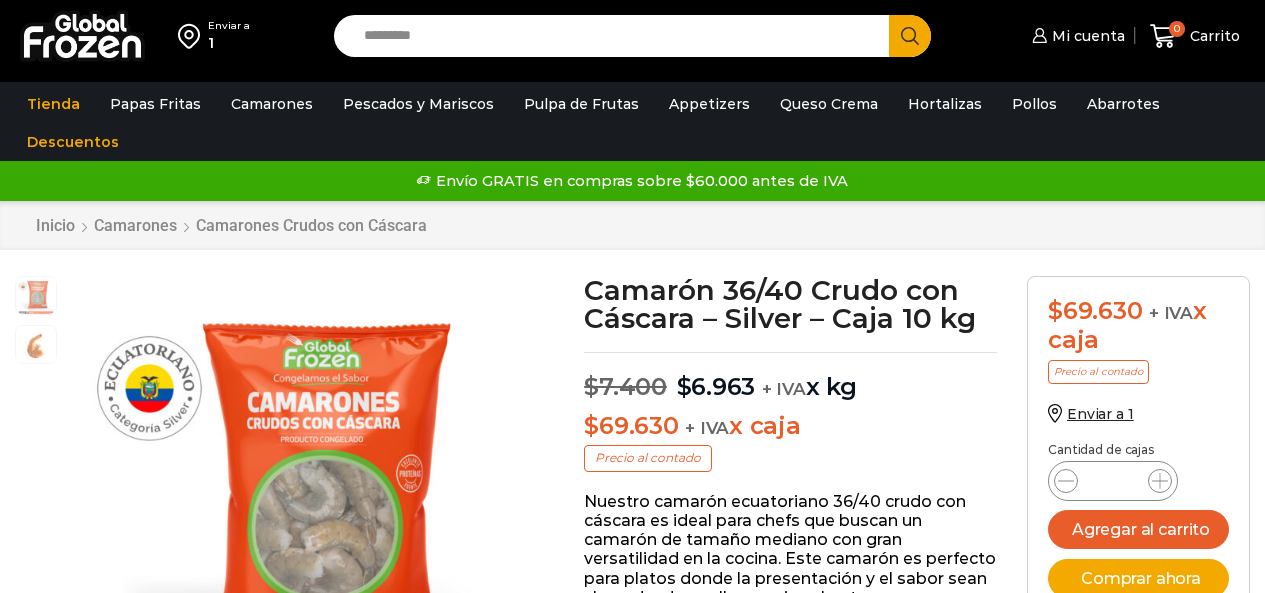 scroll, scrollTop: 0, scrollLeft: 0, axis: both 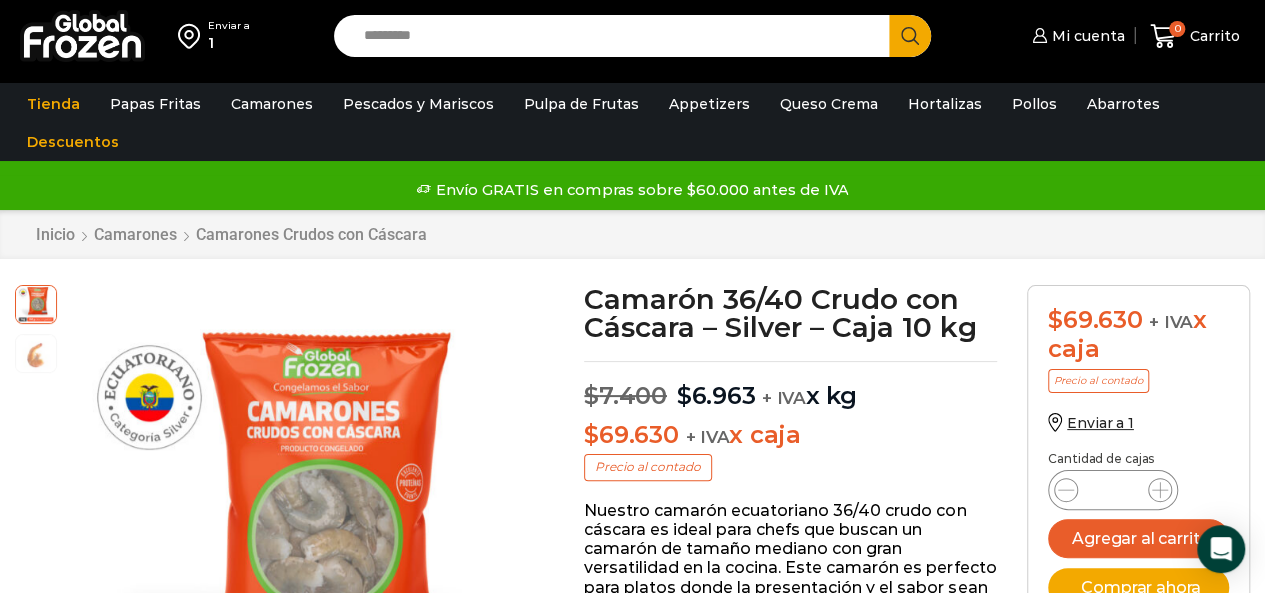click on "*" at bounding box center [1113, 490] 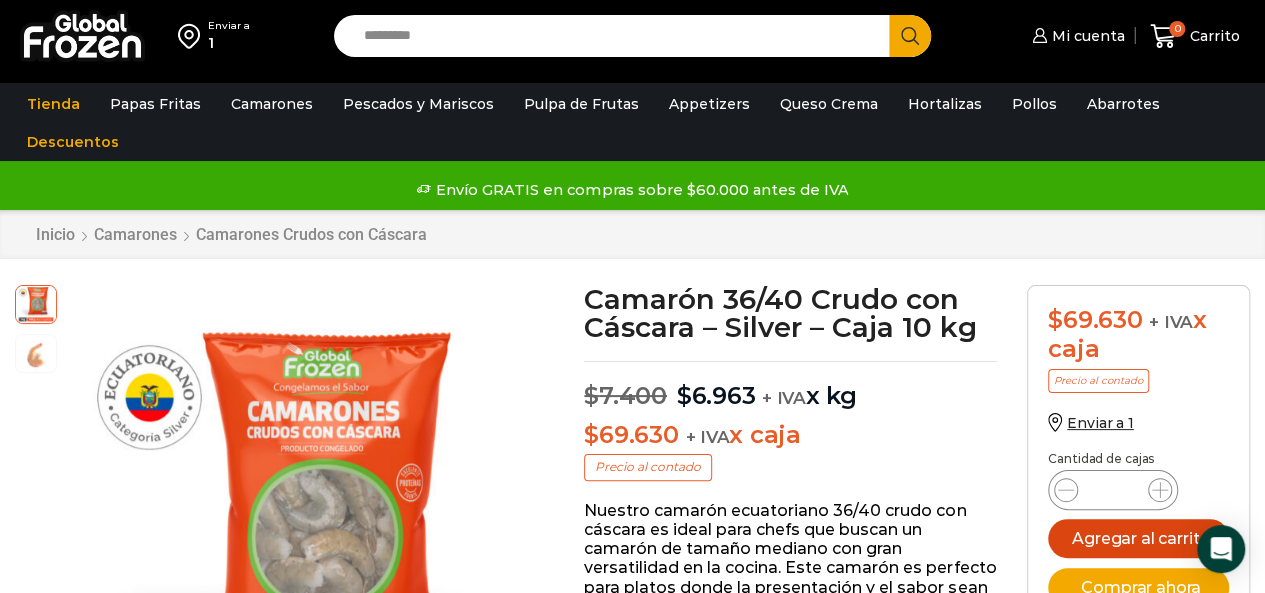 type on "*" 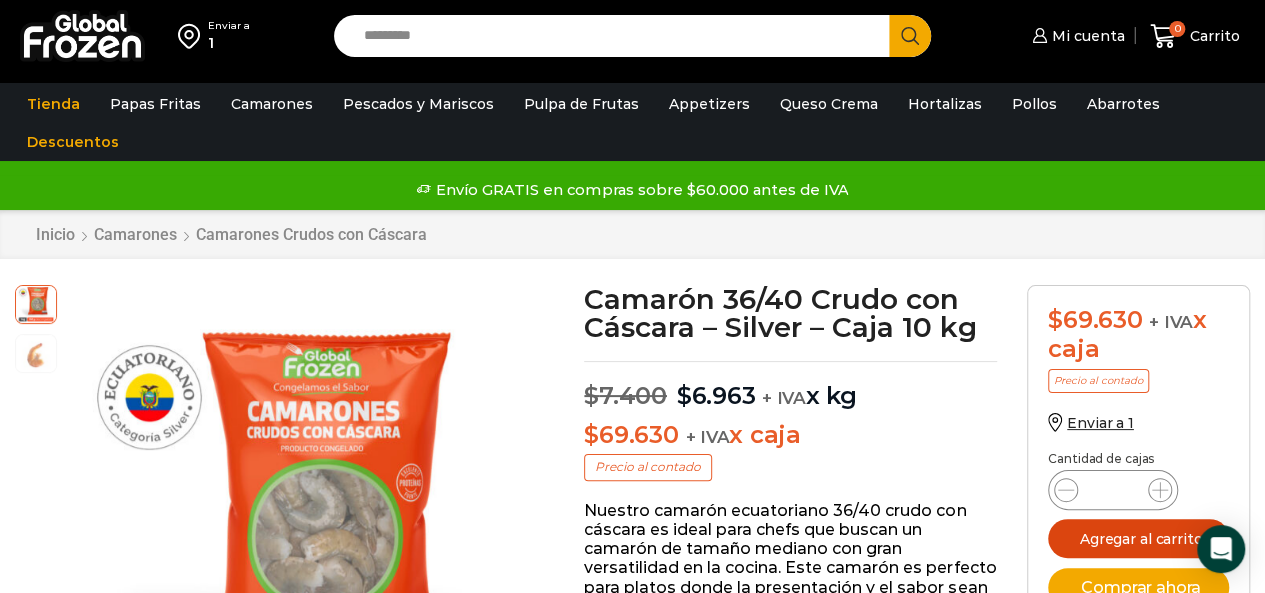 click on "Agregar al carrito" at bounding box center (1138, 538) 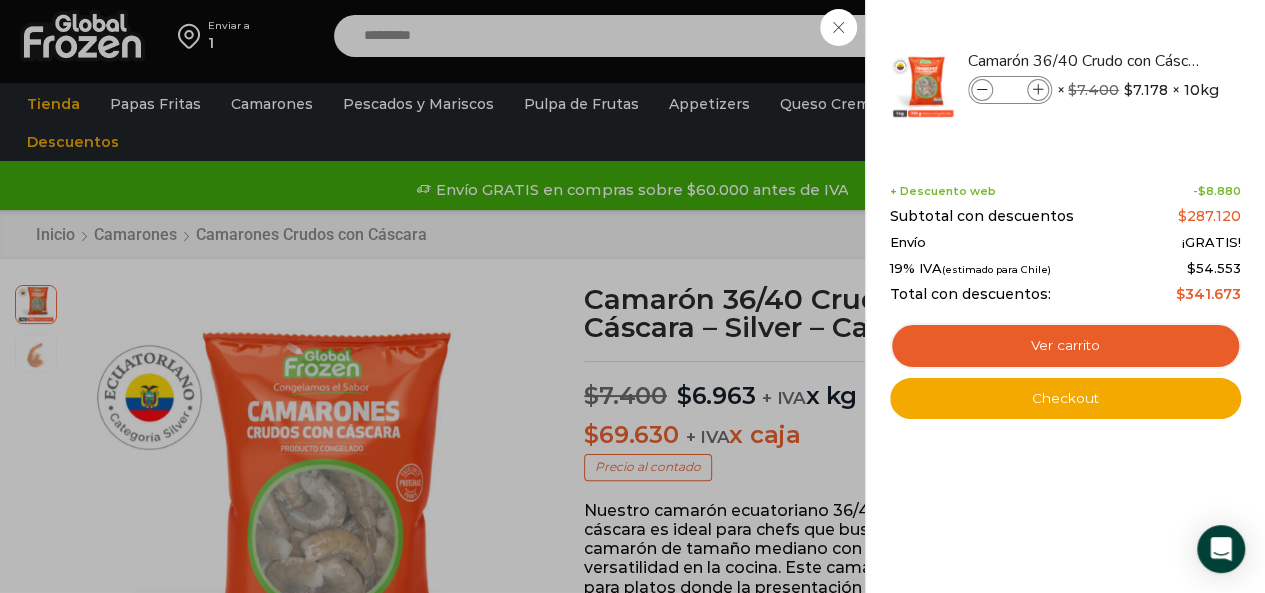 click on "4
Carrito
4
4
Shopping Cart
*" at bounding box center [1195, 36] 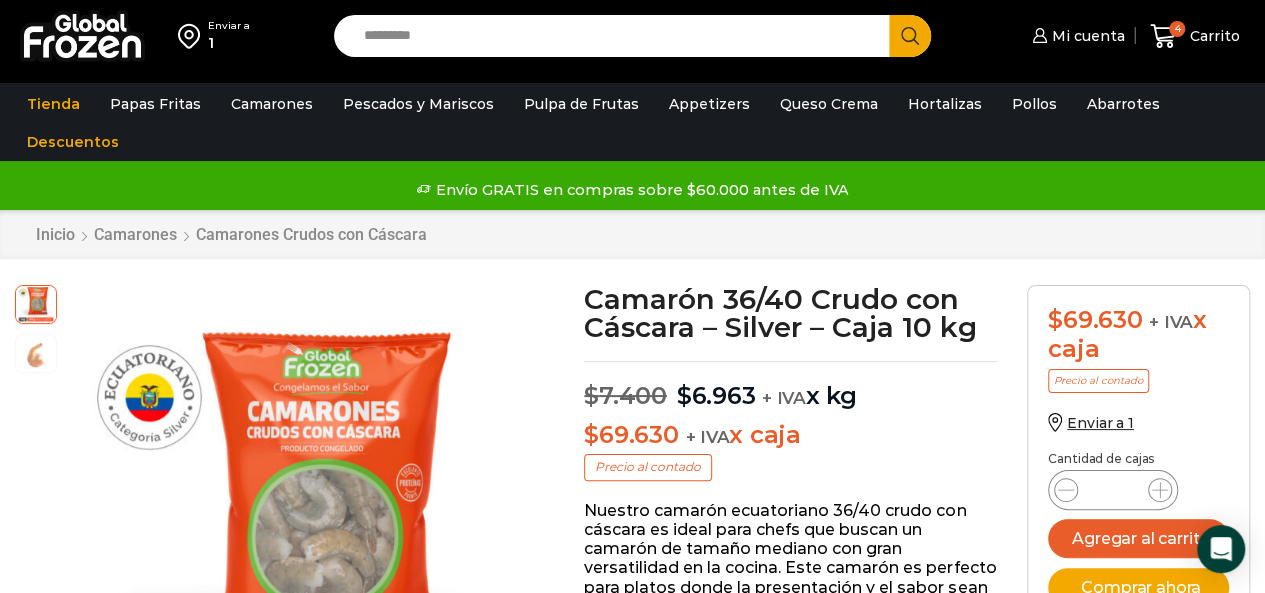 click at bounding box center (193, 36) 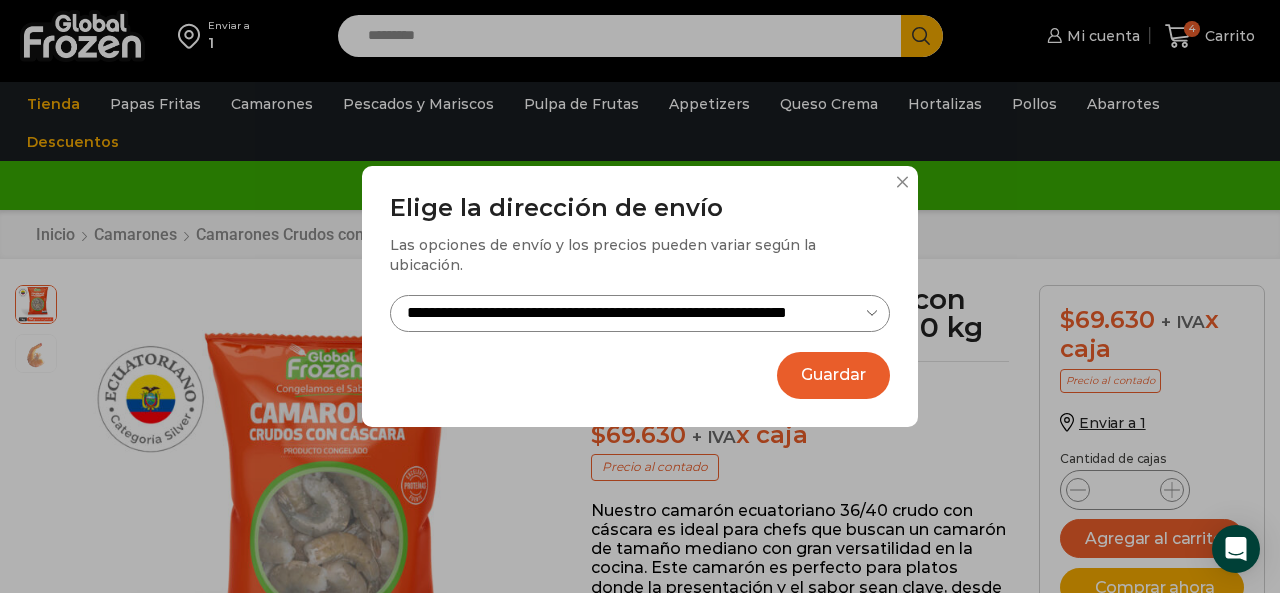 click on "**********" at bounding box center (640, 313) 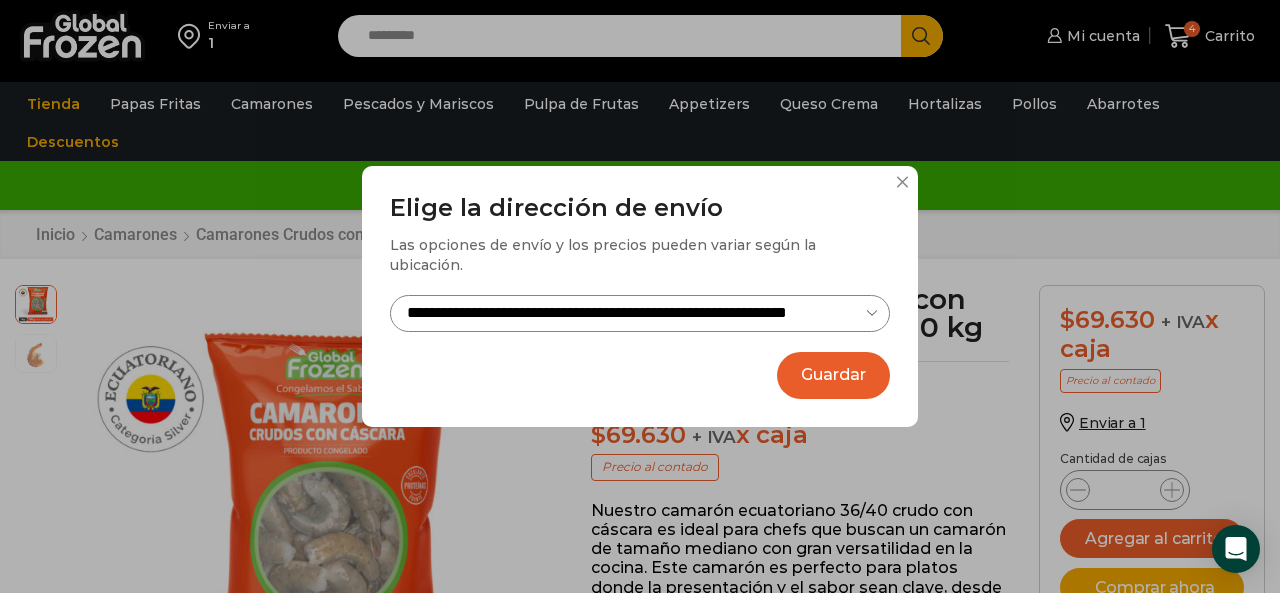 click on "**********" at bounding box center (640, 313) 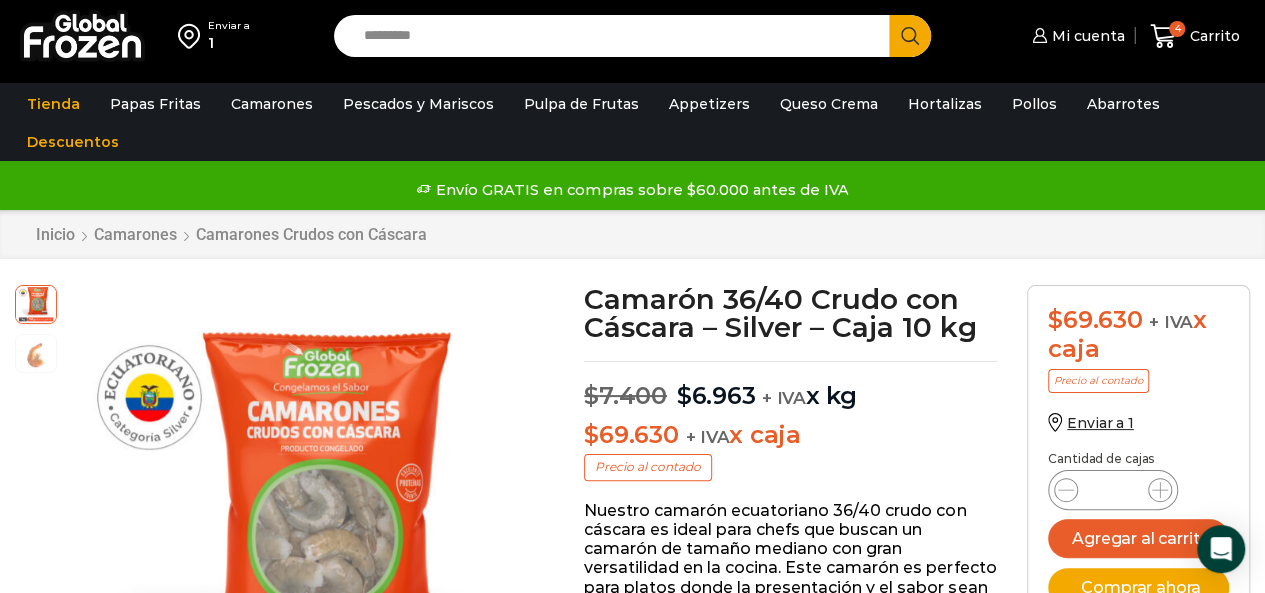 click on "Search input" at bounding box center [617, 36] 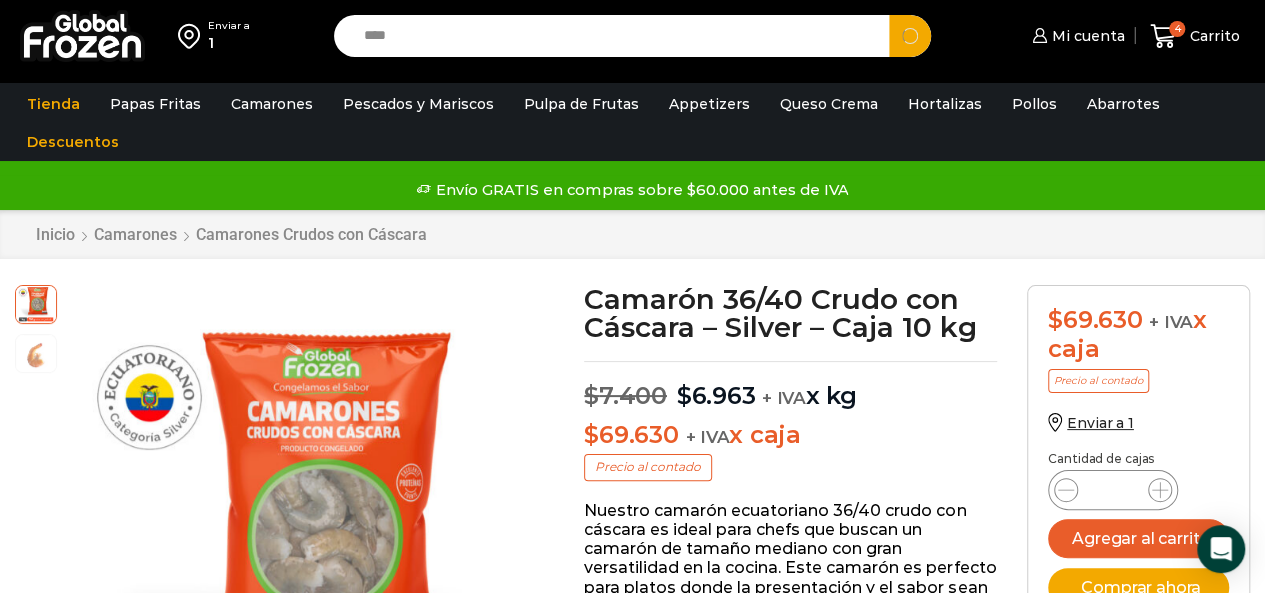 type on "*****" 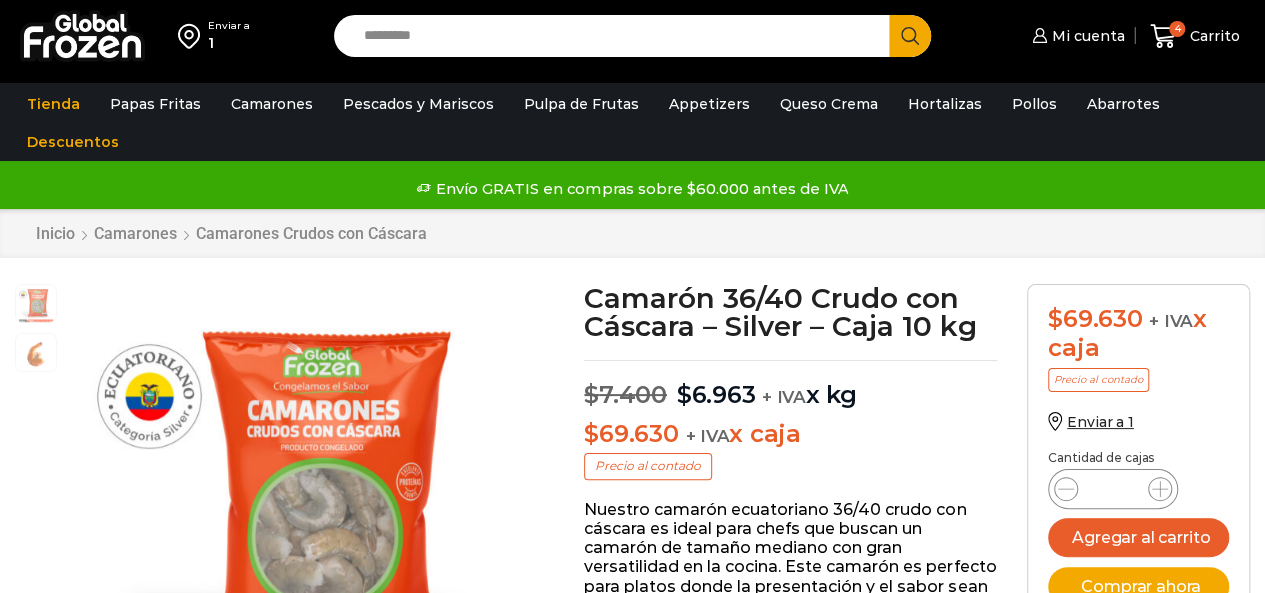 scroll, scrollTop: 1, scrollLeft: 0, axis: vertical 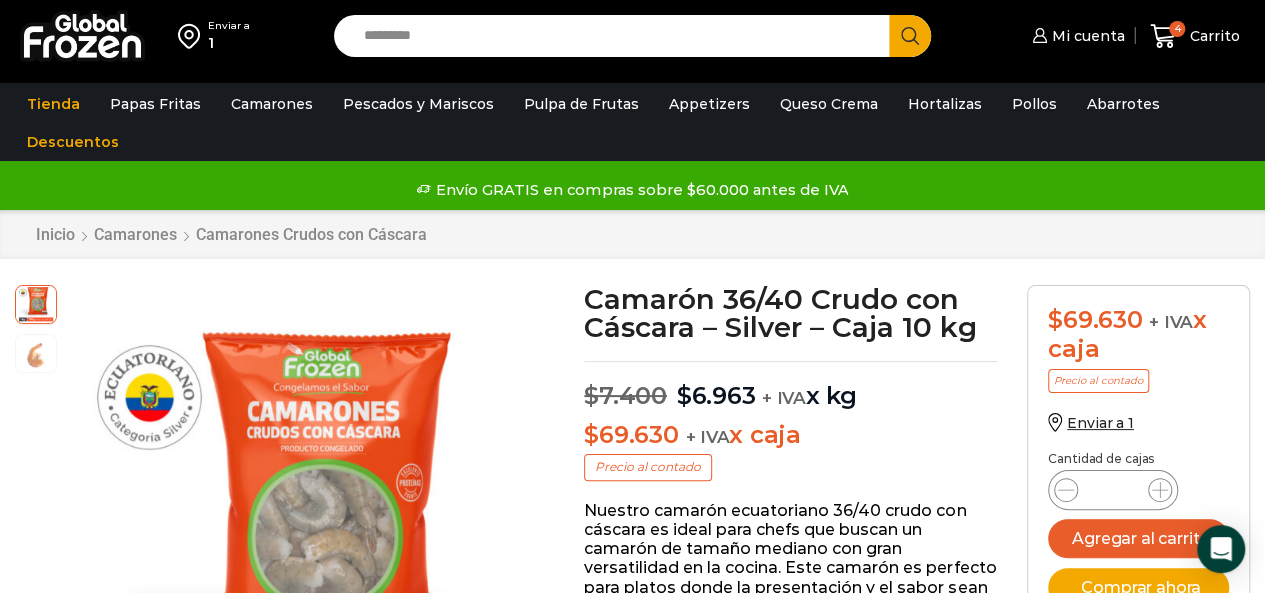 click on "Search input" 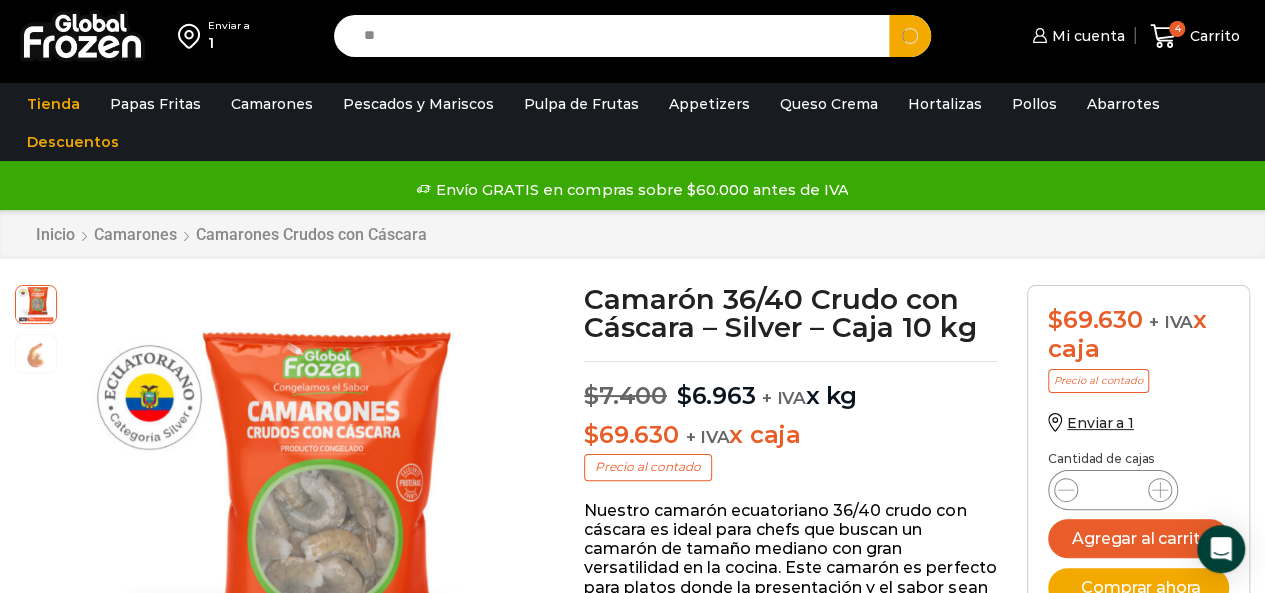 type on "*" 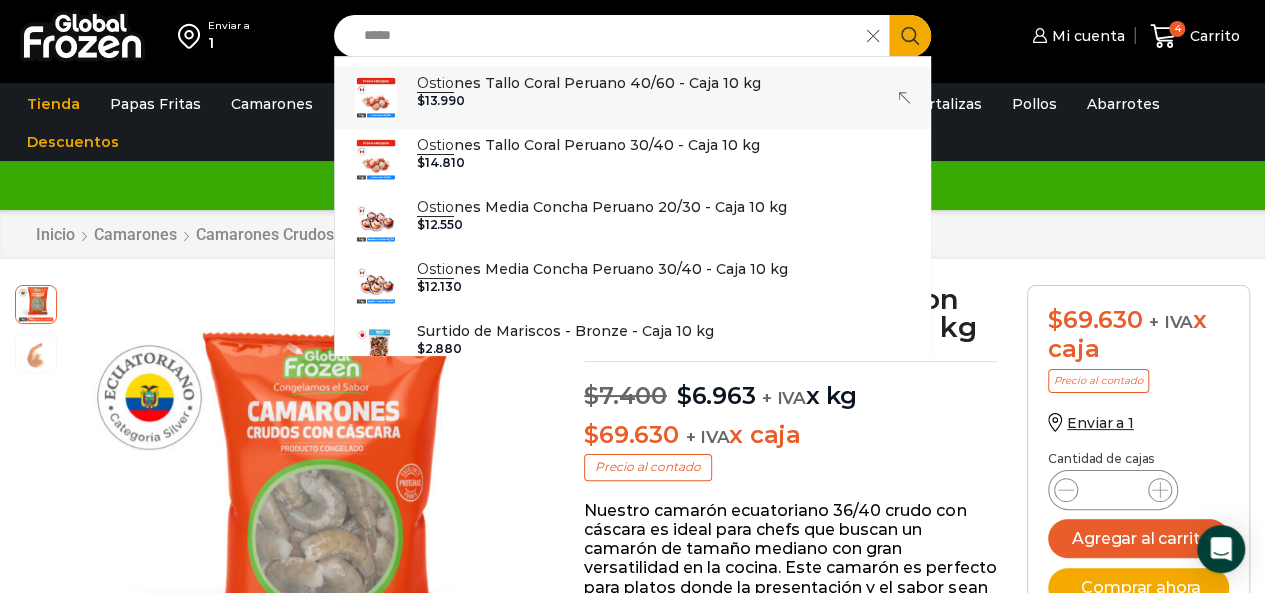 click on "$ 13.990" 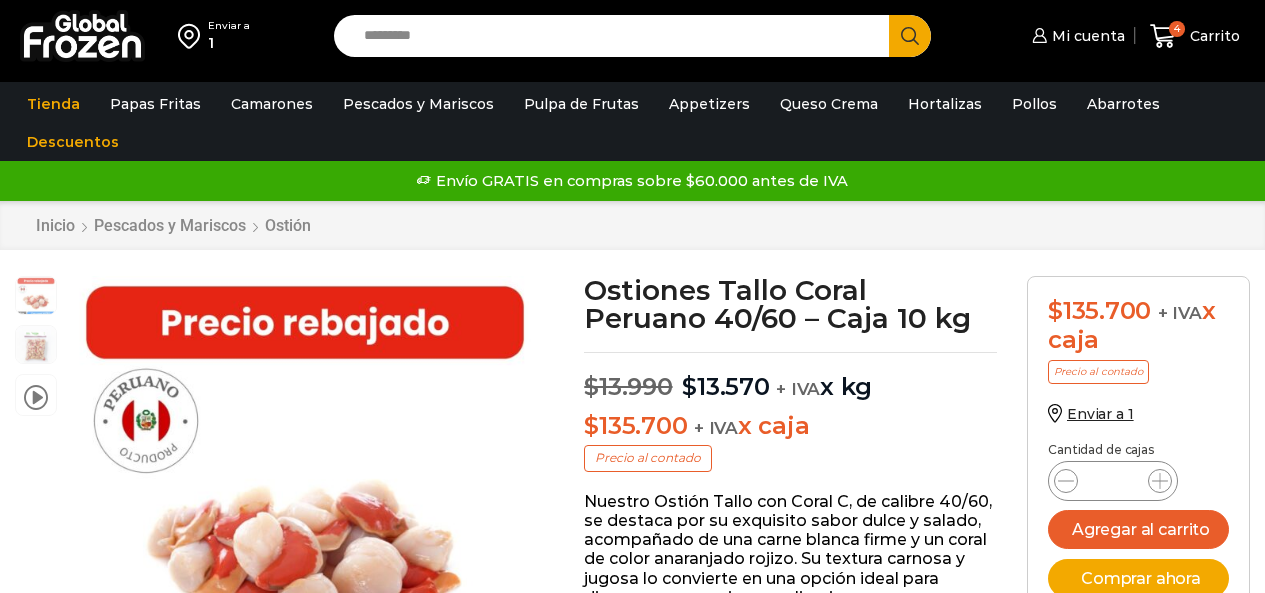 scroll, scrollTop: 0, scrollLeft: 0, axis: both 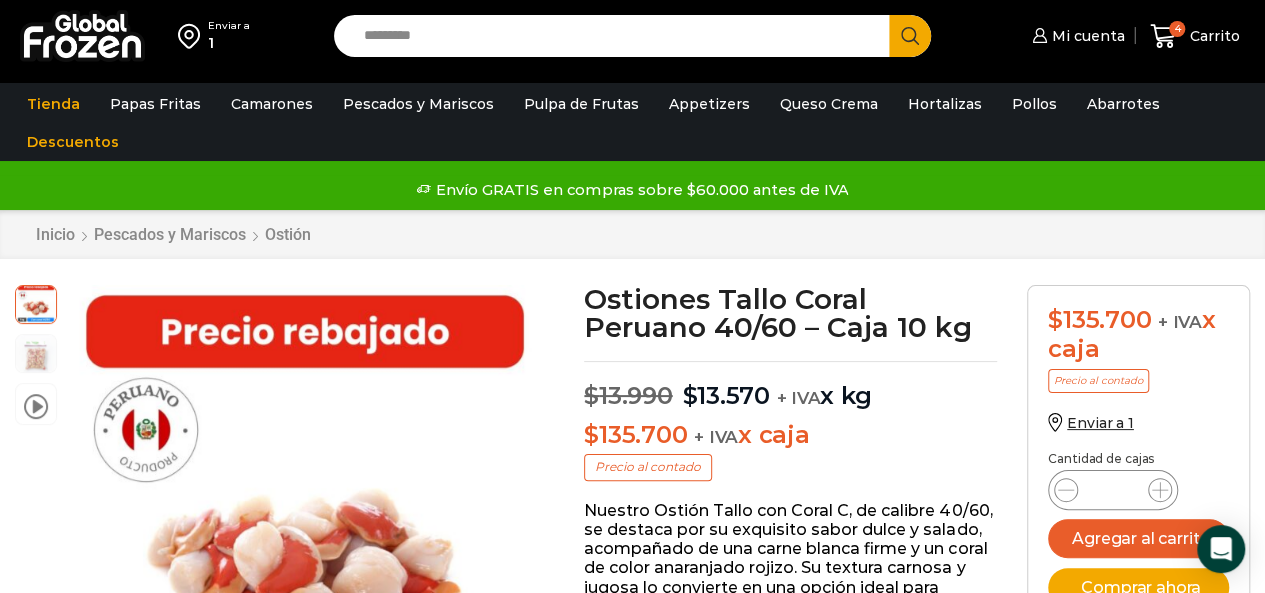 click on "*" at bounding box center (1113, 490) 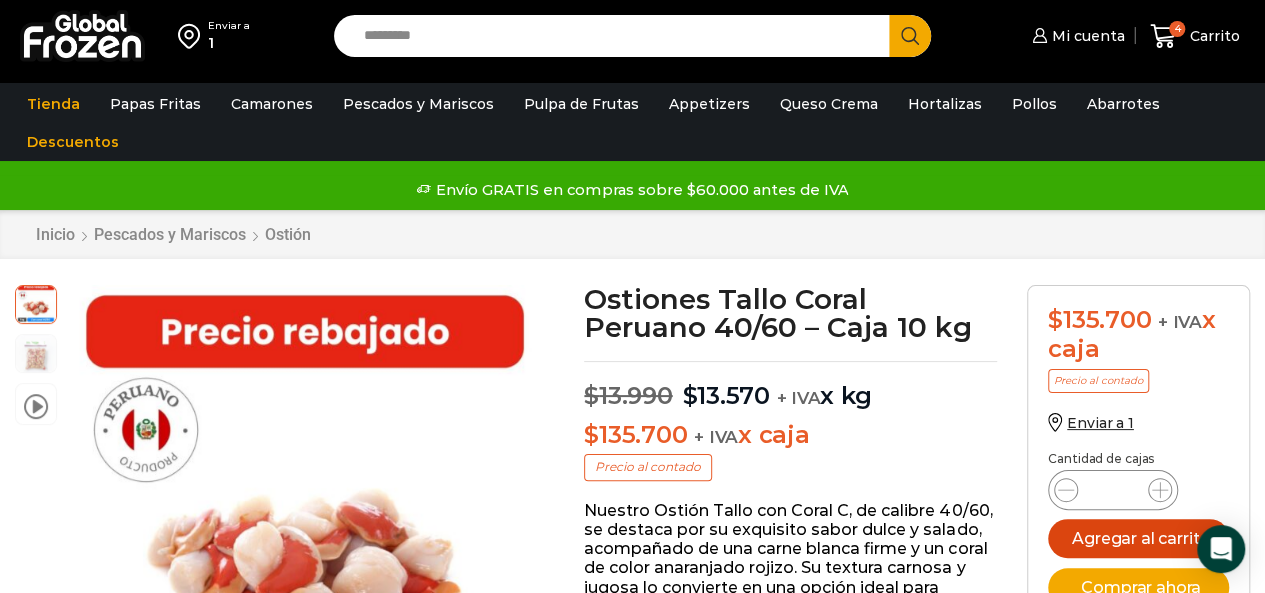 type on "*" 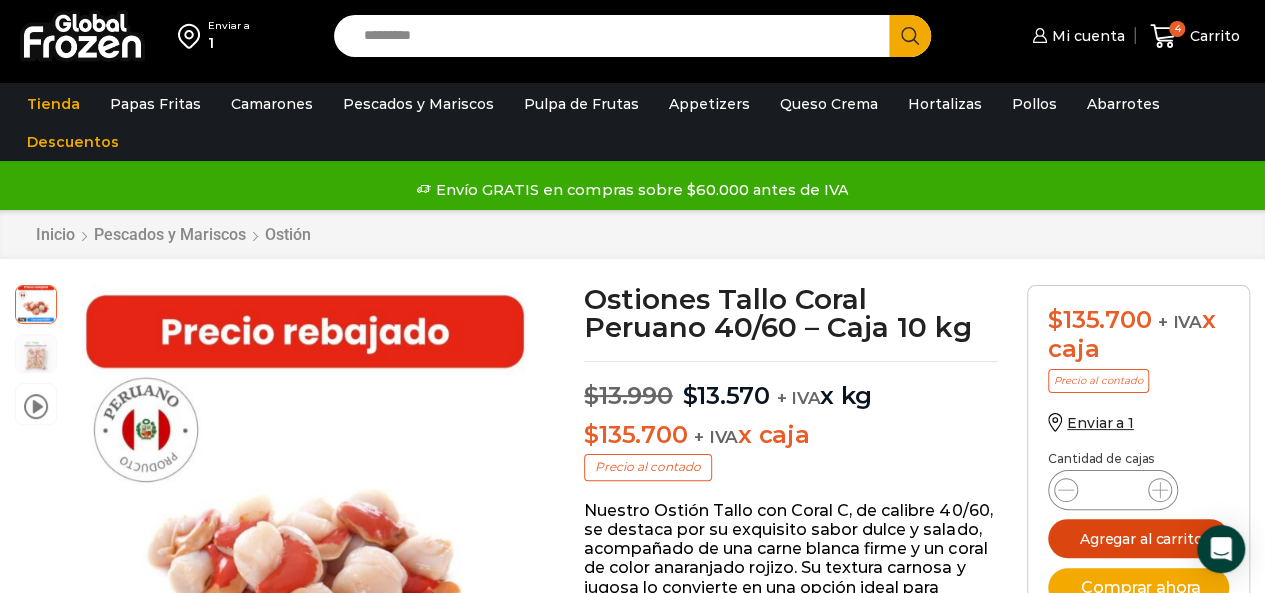 click on "Agregar al carrito" at bounding box center [1138, 538] 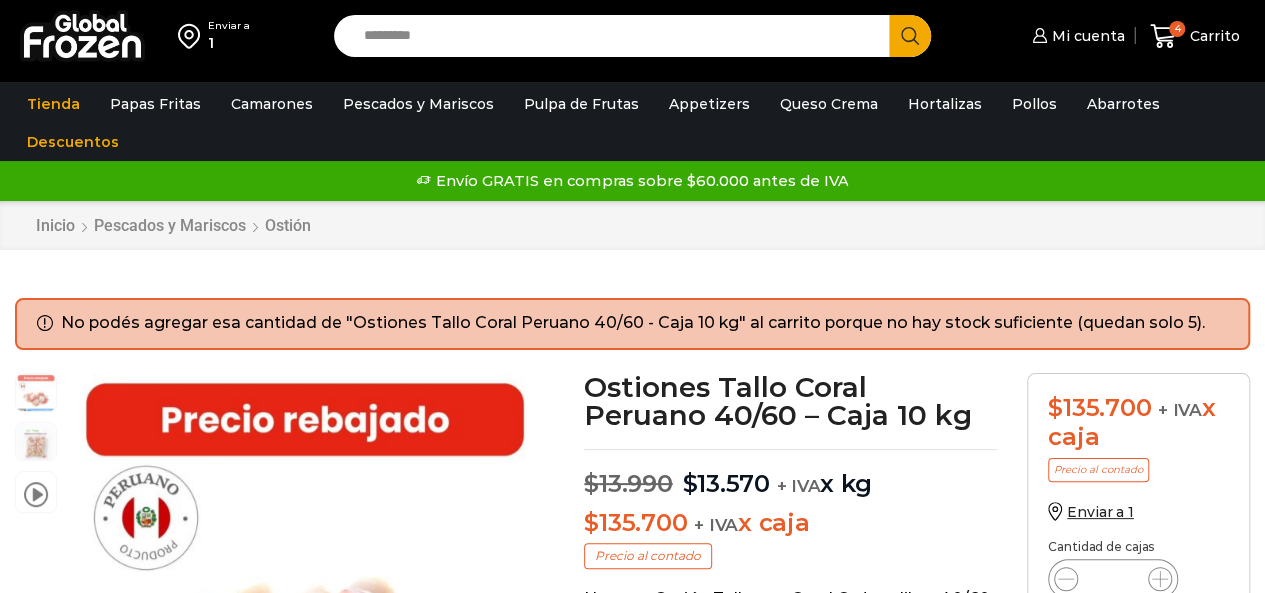 scroll, scrollTop: 1, scrollLeft: 0, axis: vertical 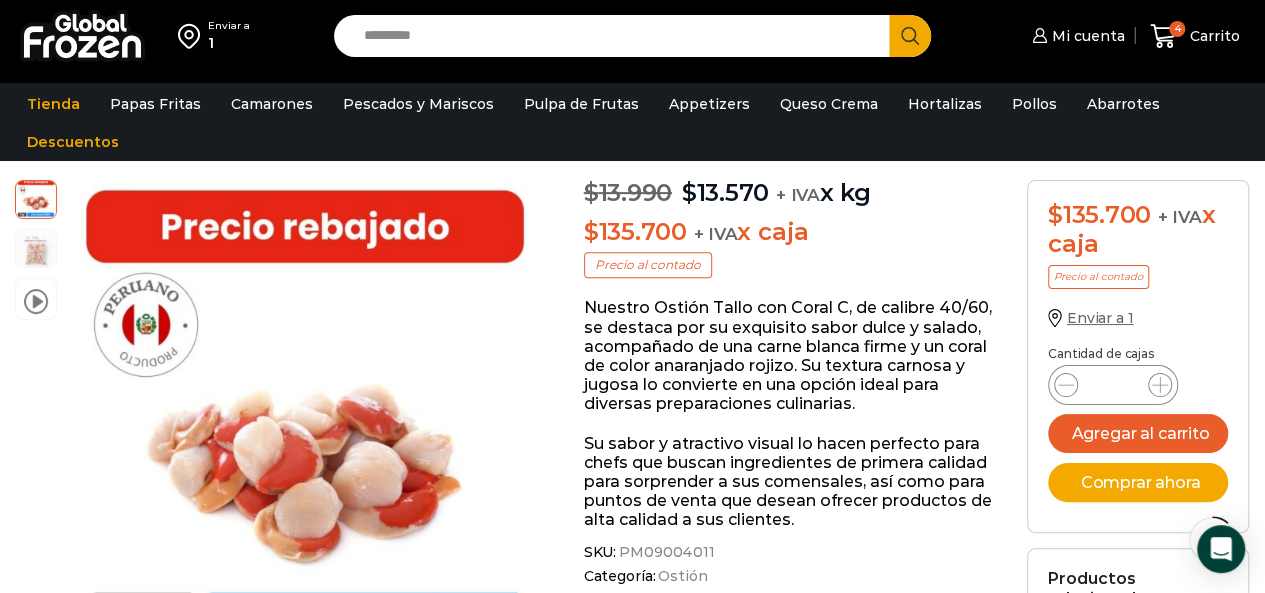 click on "Enviar a 1" at bounding box center (1100, 318) 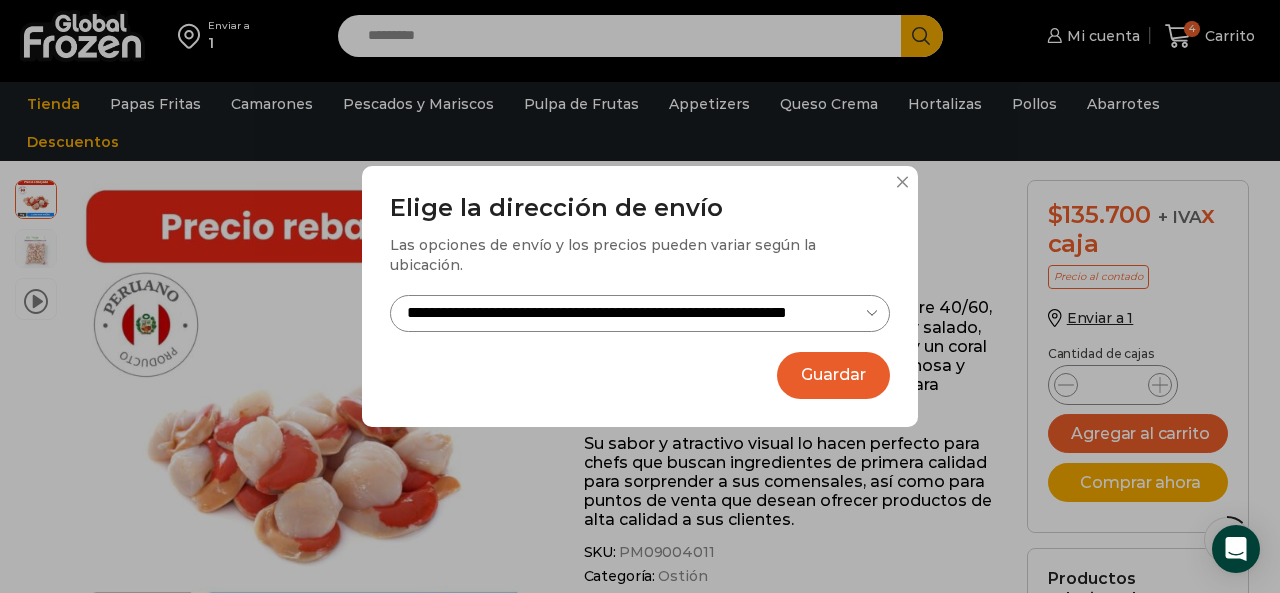 click on "**********" at bounding box center (640, 313) 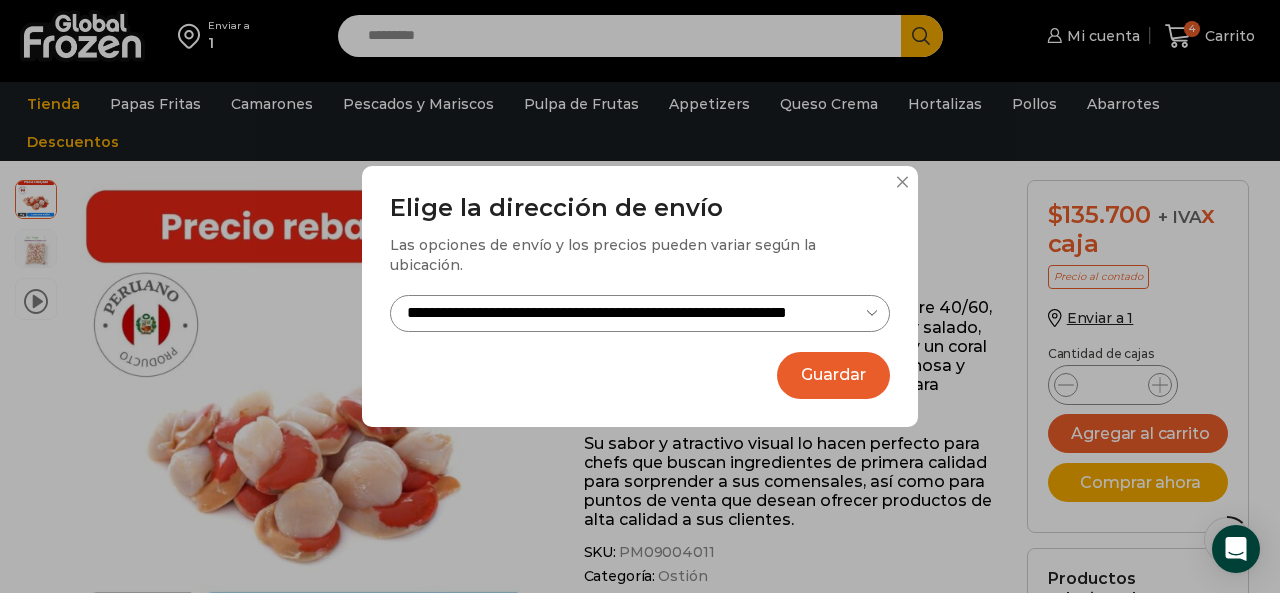 click on "**********" at bounding box center (640, 313) 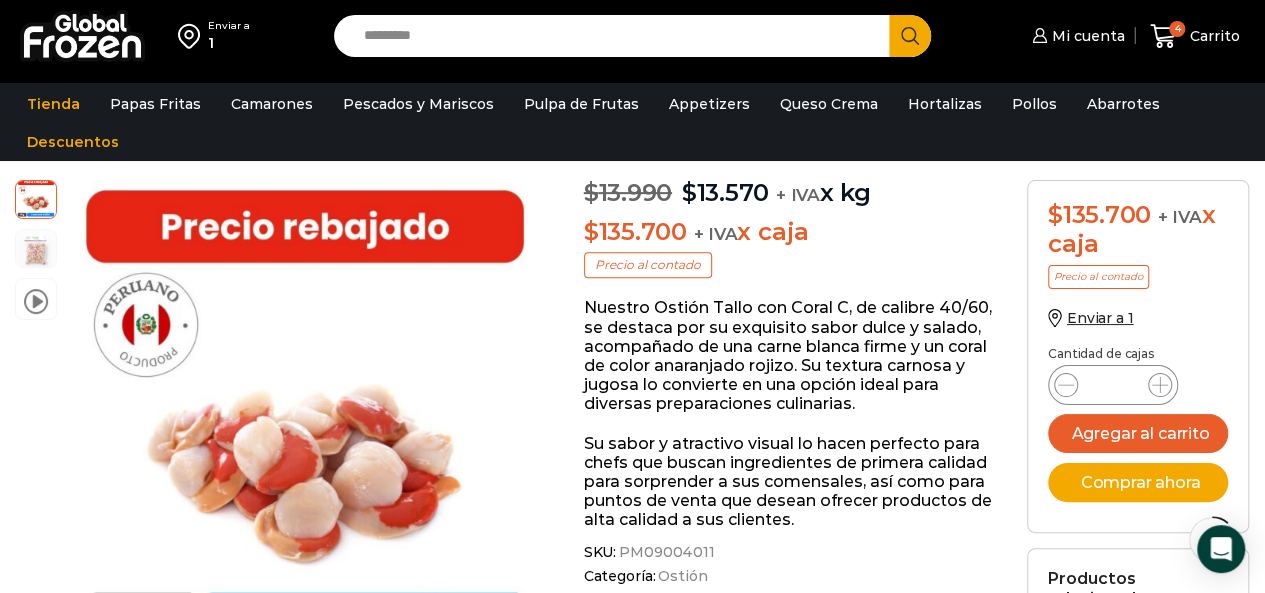 click on "Enviar a" at bounding box center [229, 26] 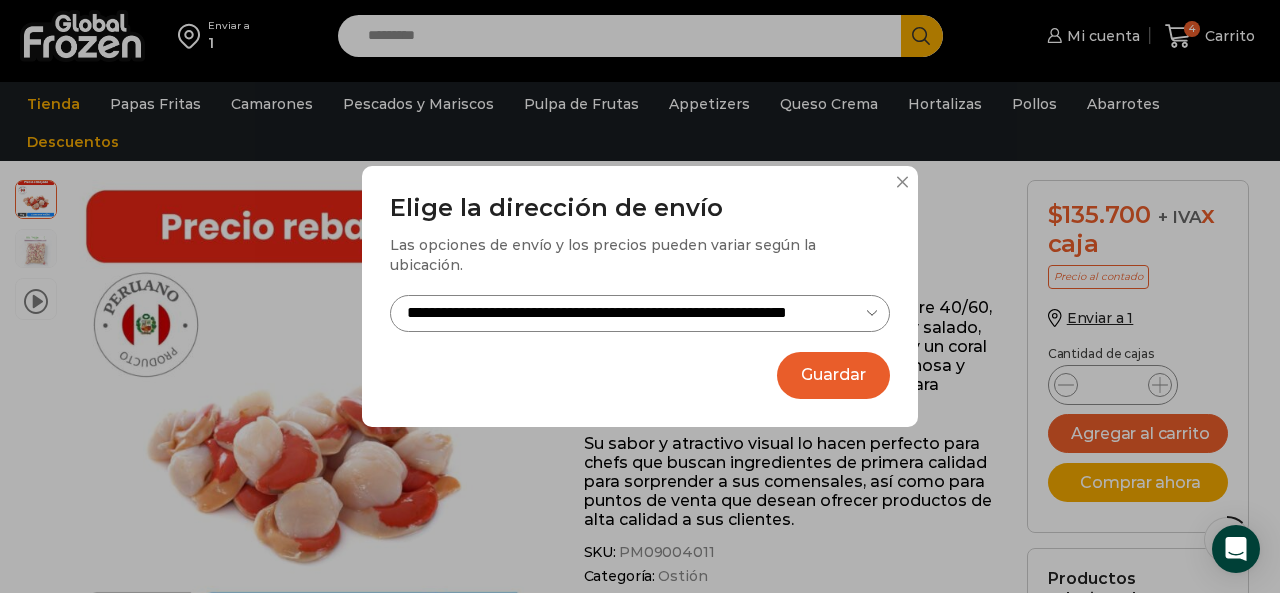 click on "**********" at bounding box center (640, 296) 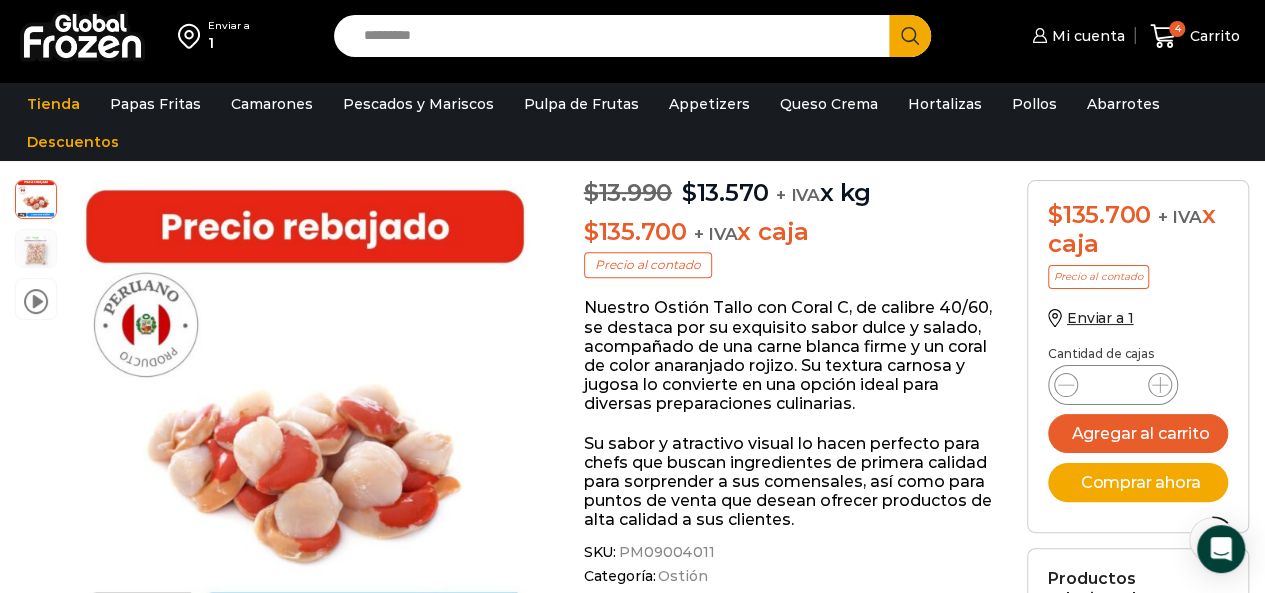 click at bounding box center (193, 36) 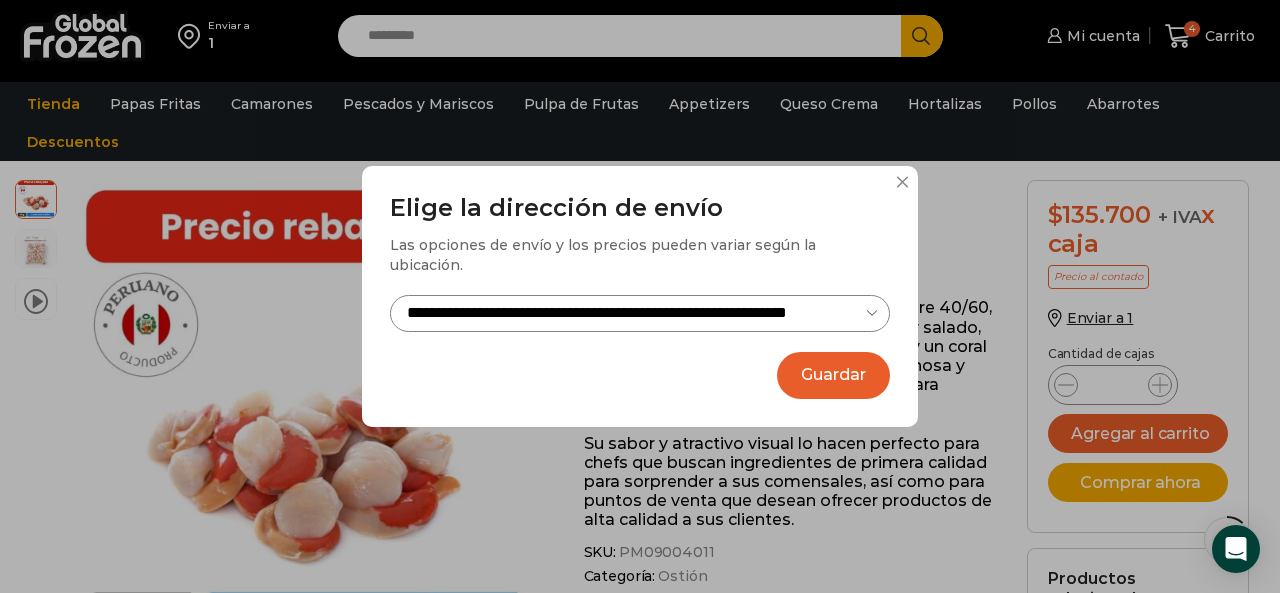 click on "**********" at bounding box center (640, 313) 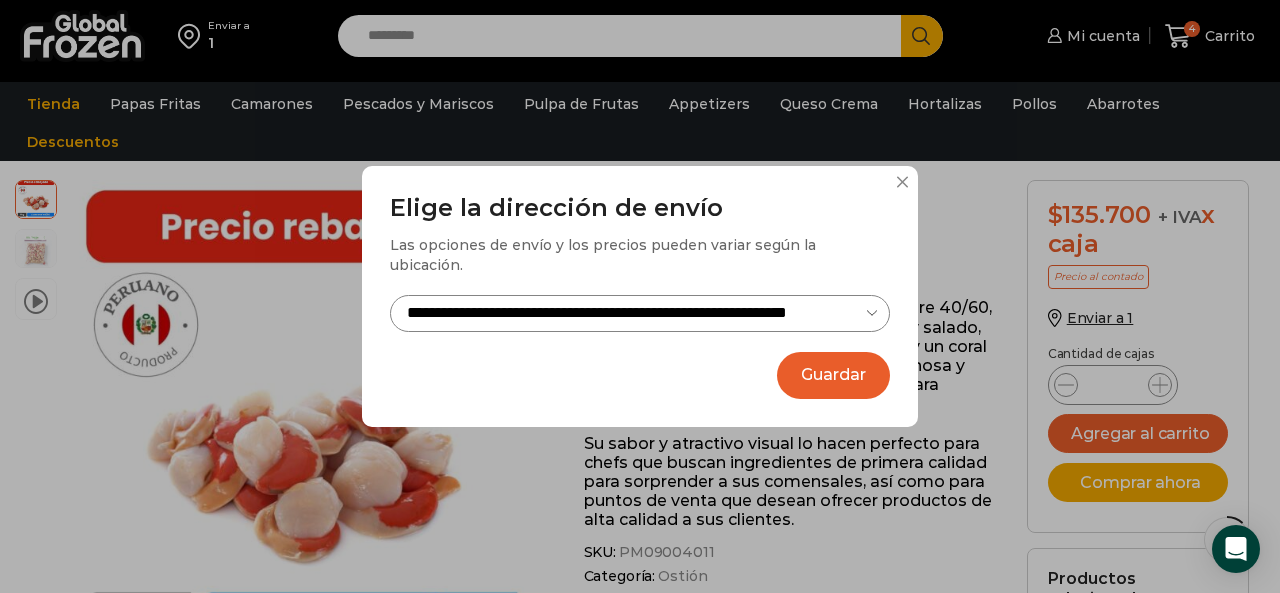 click at bounding box center (902, 182) 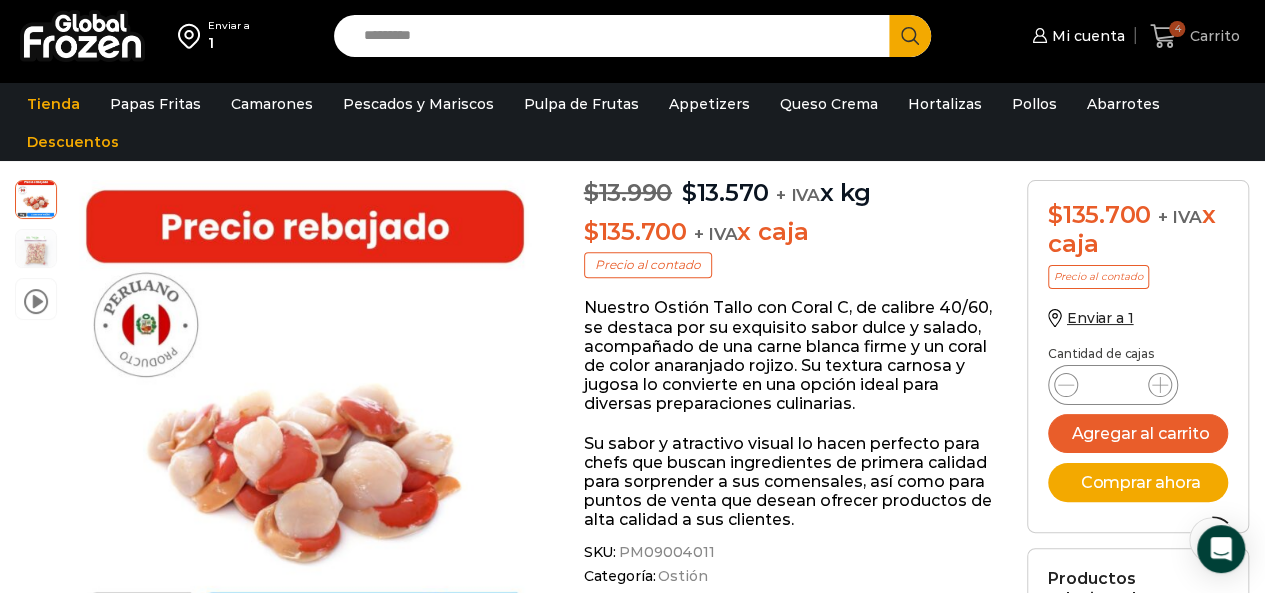 click on "Carrito" at bounding box center (1212, 36) 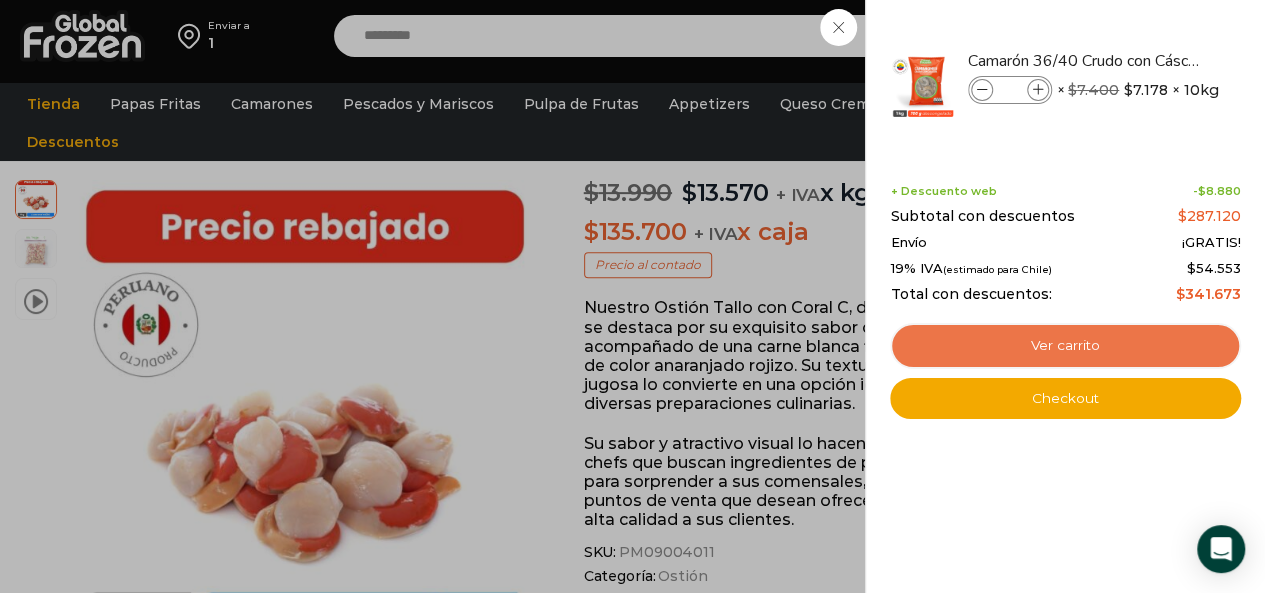 click on "Ver carrito" at bounding box center (1065, 346) 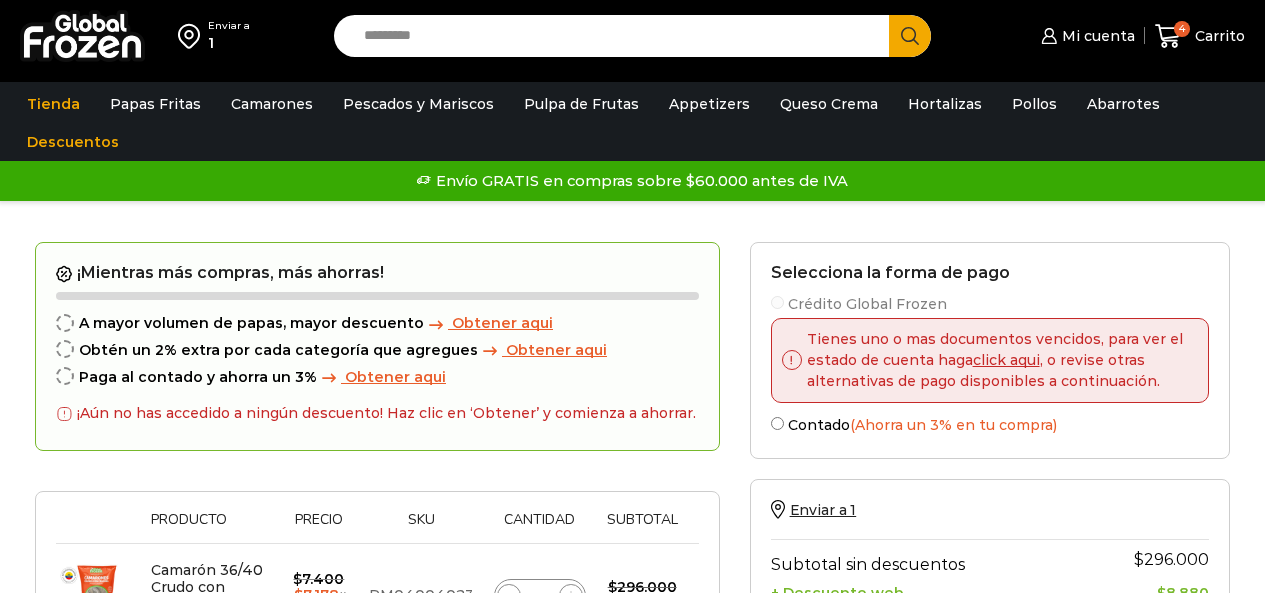 scroll, scrollTop: 0, scrollLeft: 0, axis: both 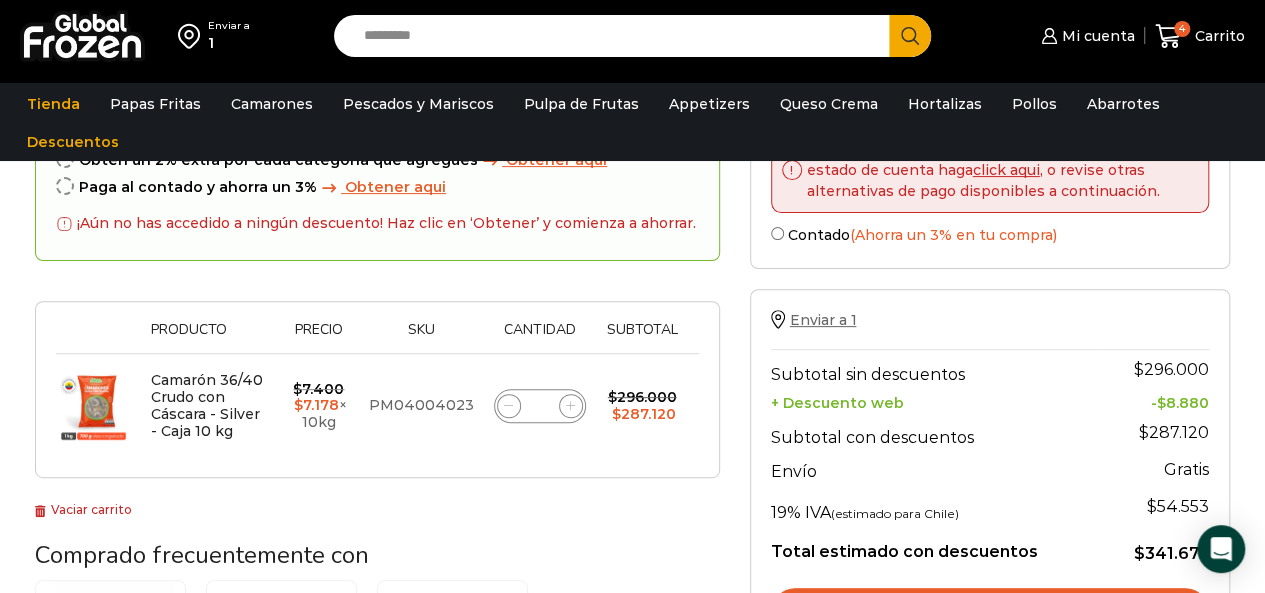click on "Enviar a 1" at bounding box center [823, 320] 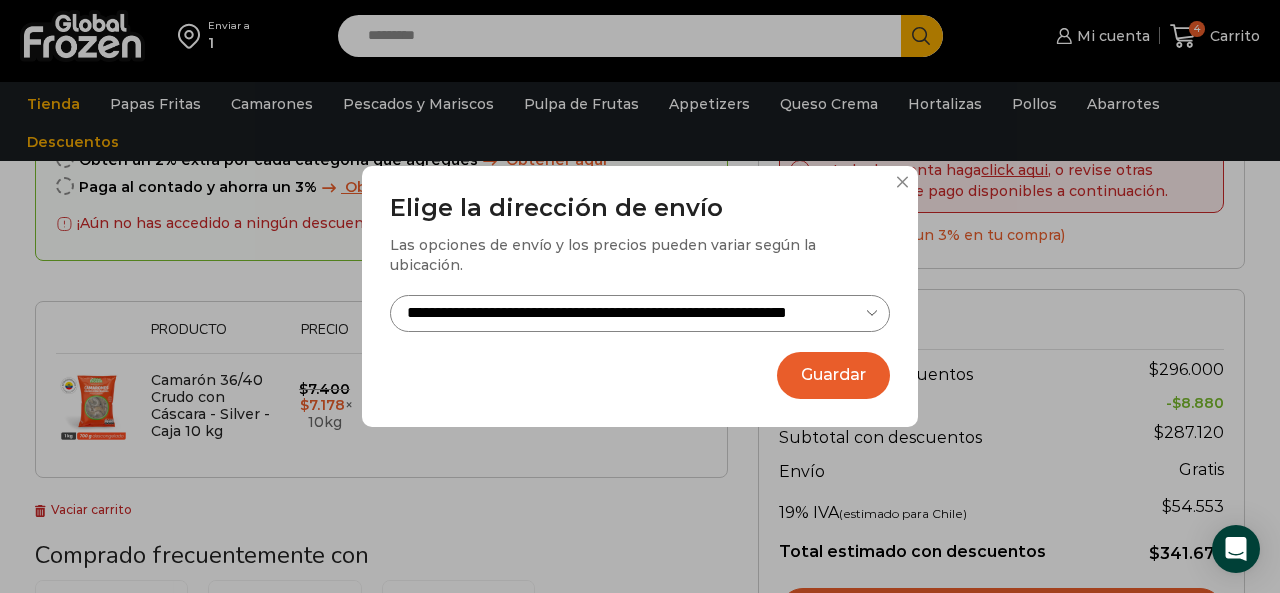 click on "**********" at bounding box center (640, 313) 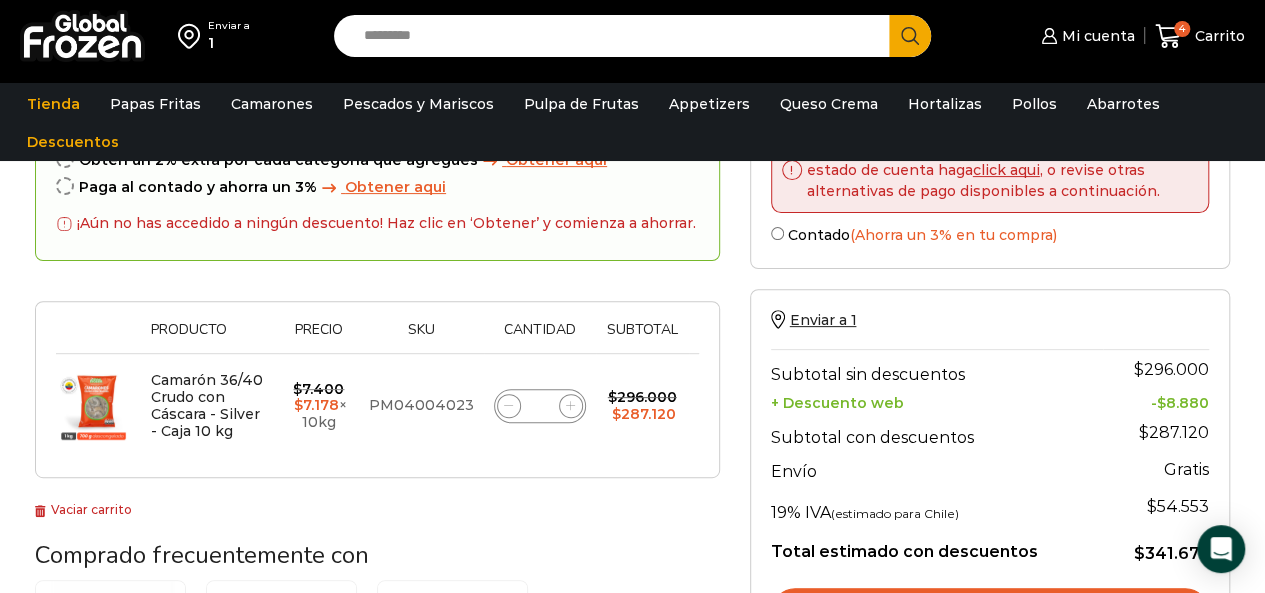 scroll, scrollTop: 600, scrollLeft: 0, axis: vertical 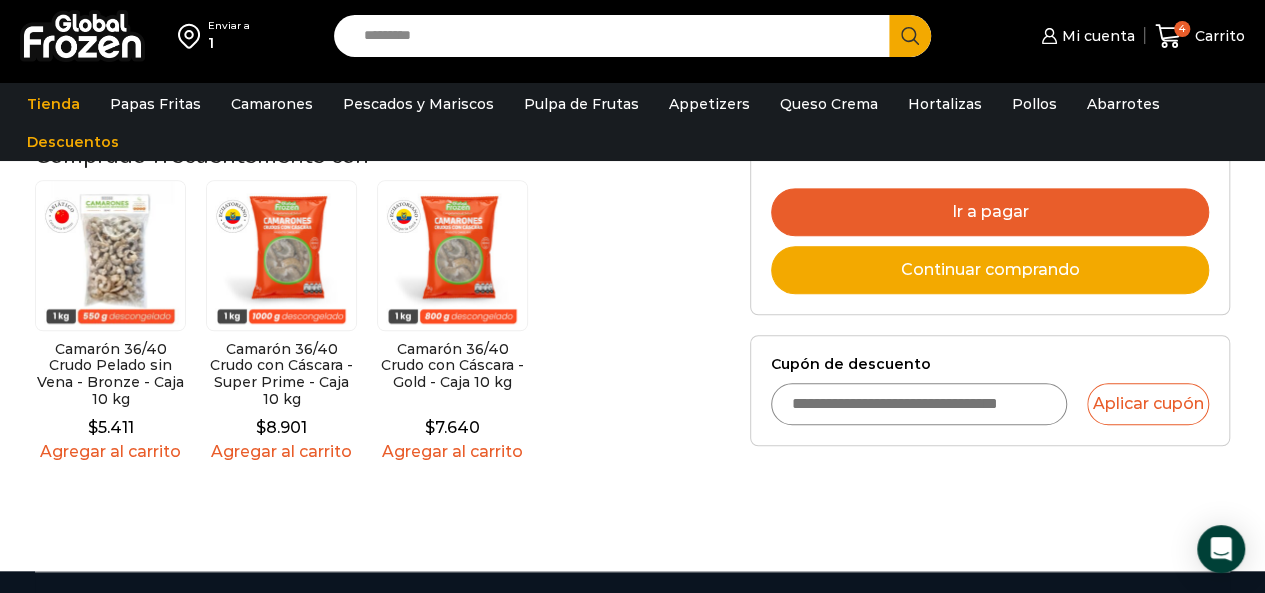 click on "Ir a pagar" at bounding box center [990, 212] 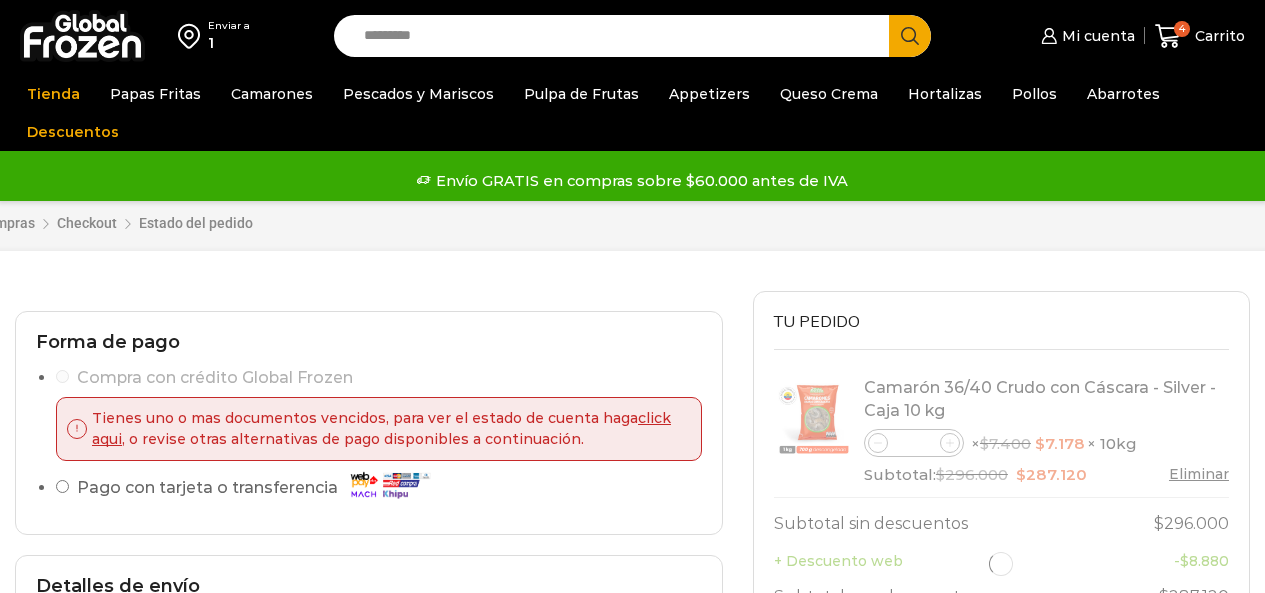 select on "*" 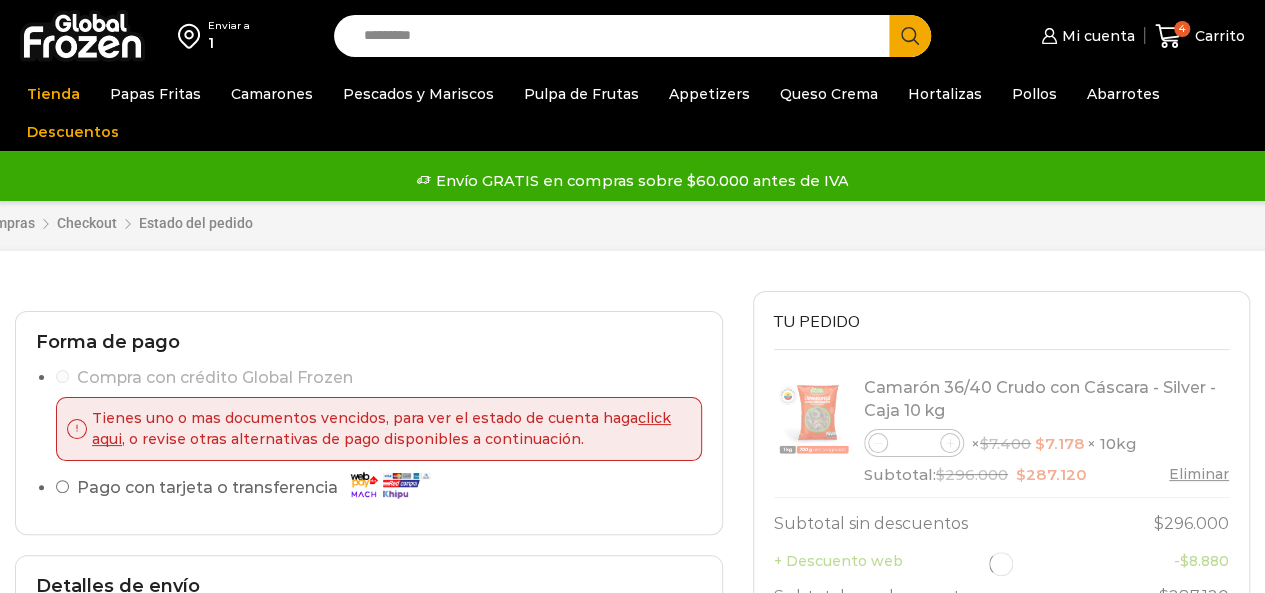 scroll, scrollTop: 0, scrollLeft: 0, axis: both 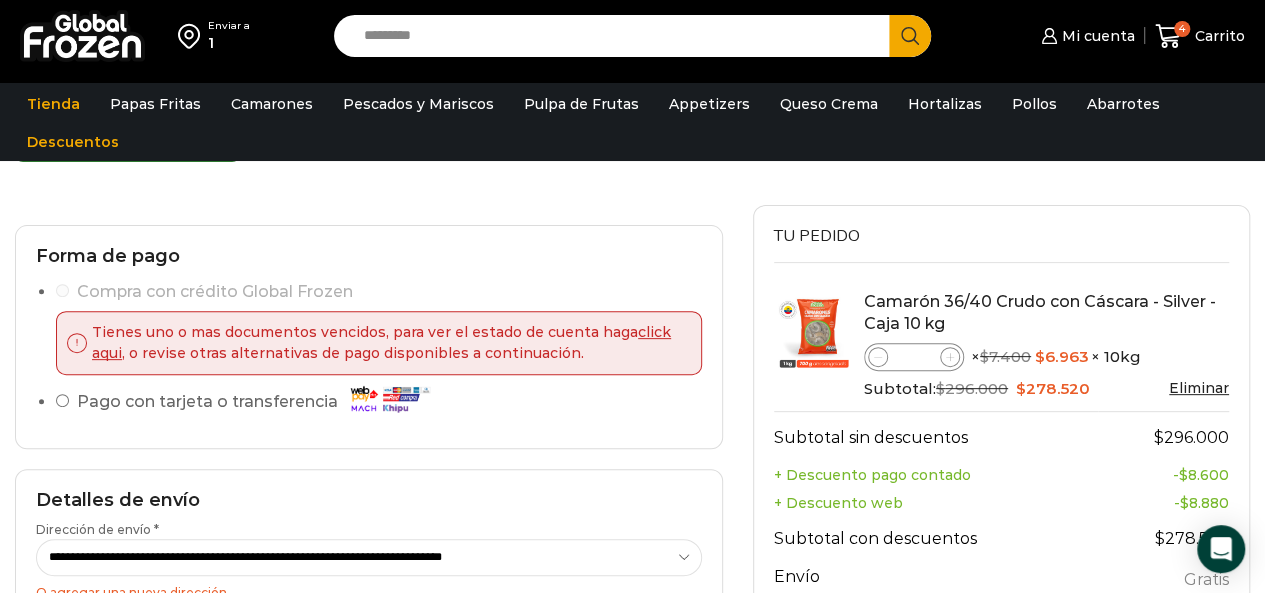 click at bounding box center [77, 343] 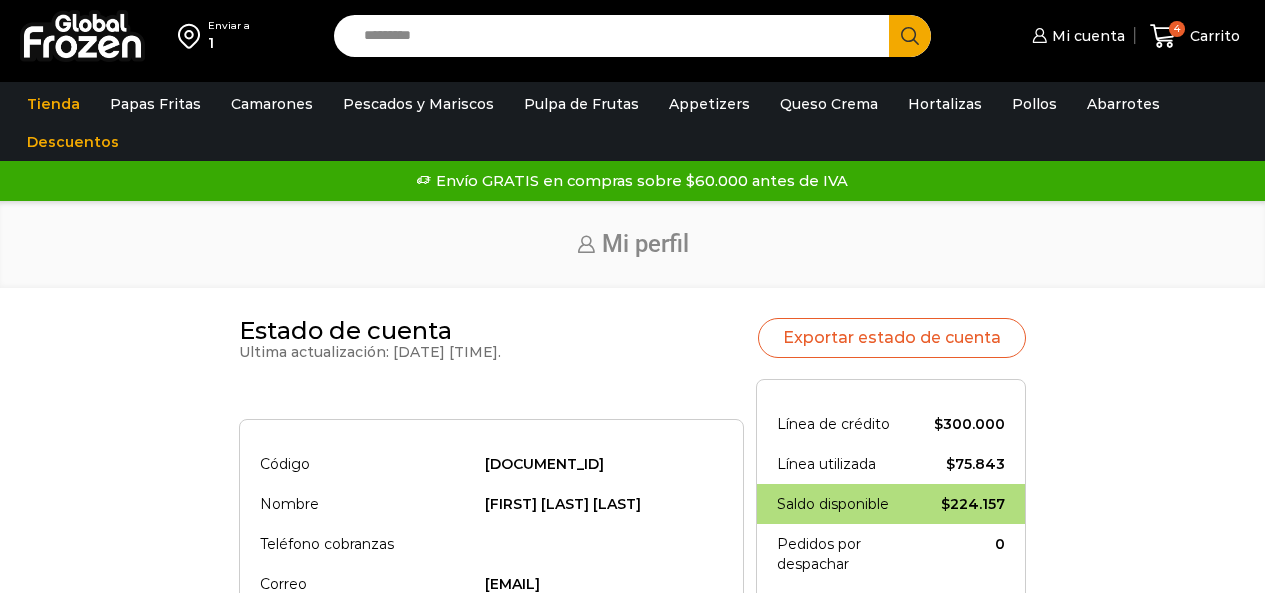 scroll, scrollTop: 0, scrollLeft: 0, axis: both 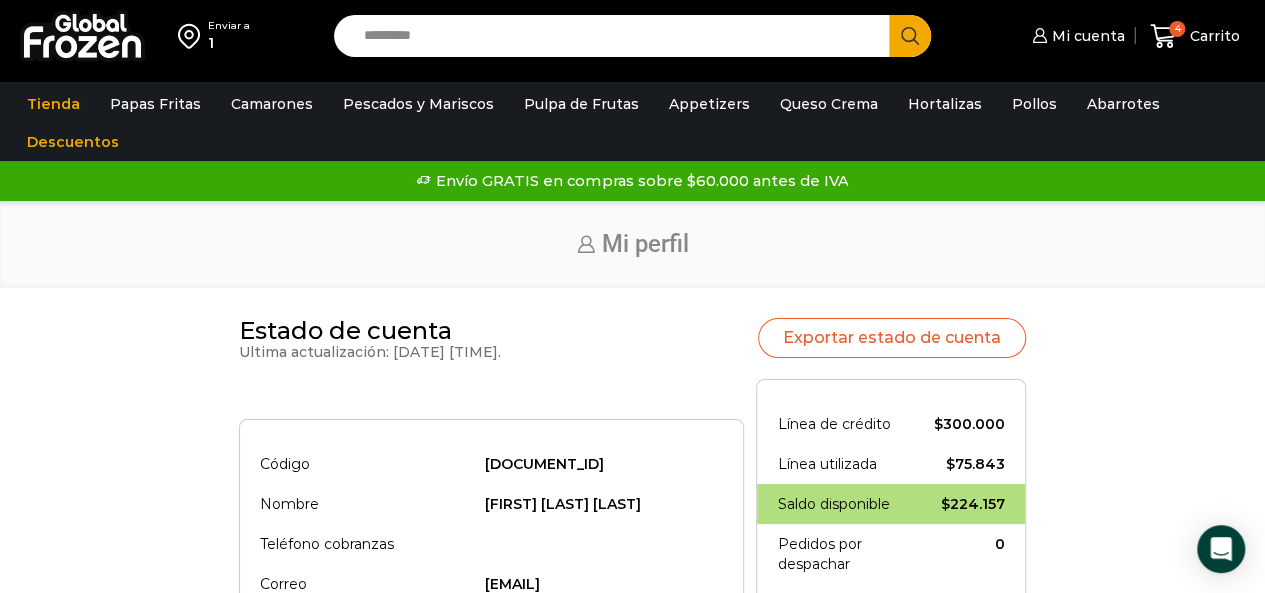 click on "Search input" at bounding box center (617, 36) 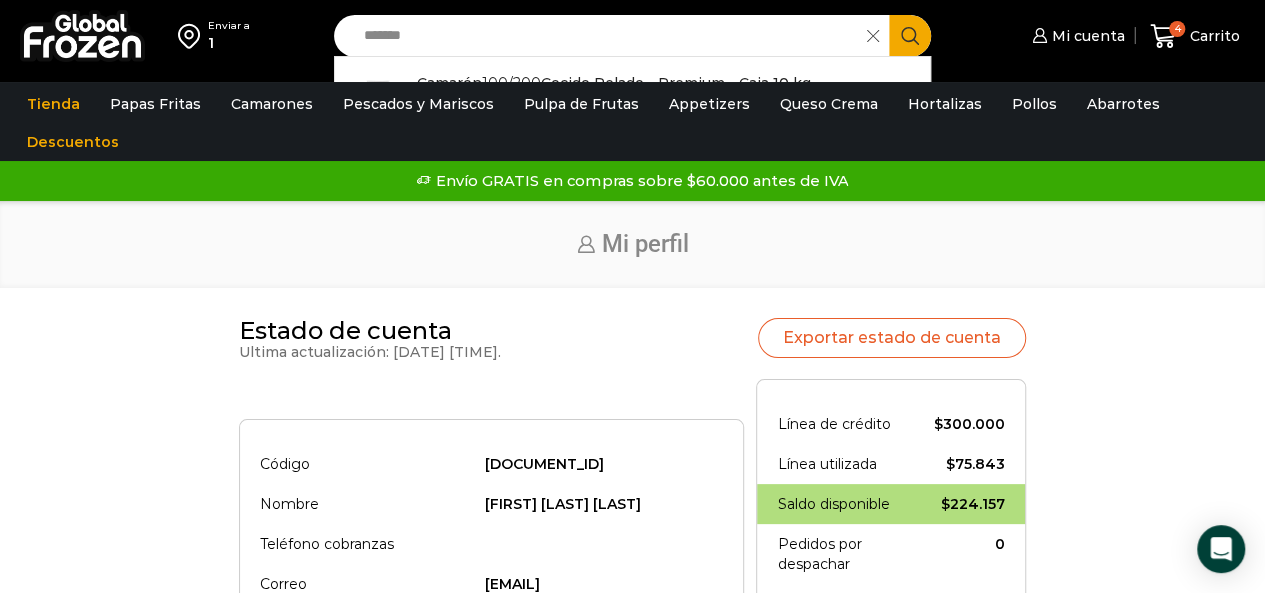 click on "Camarón  100/200  Cocido Pelado - Premium - Caja 10 kg
In stock
$ 13.390" at bounding box center [633, 98] 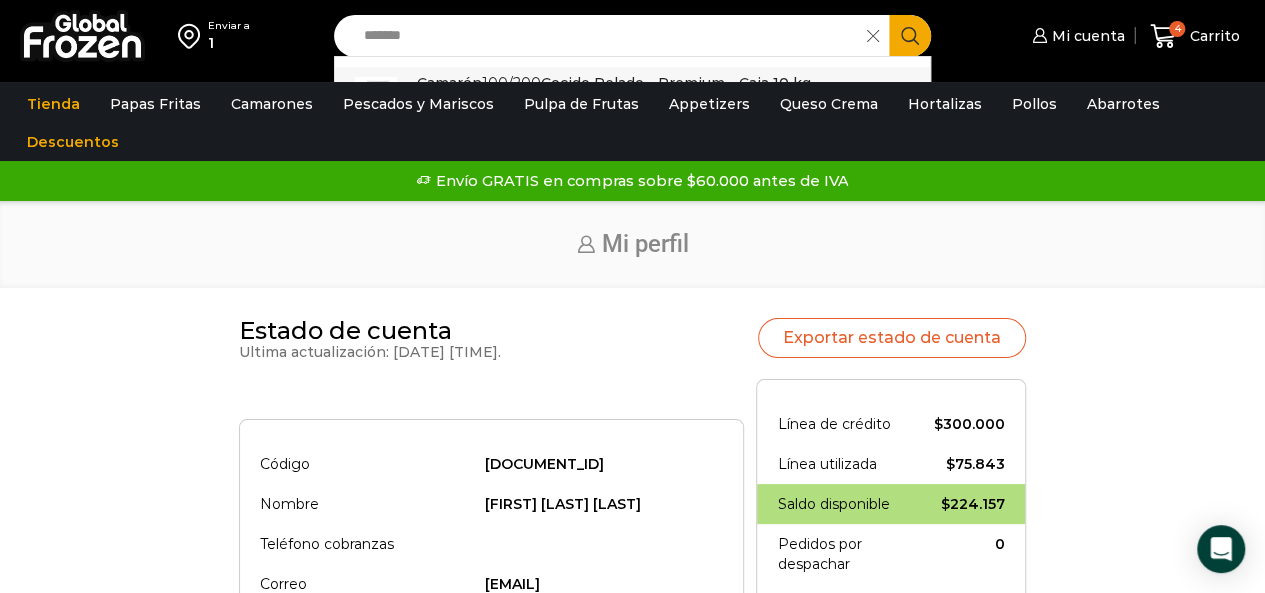 click on "Camarón  100/200  Cocido Pelado - Premium - Caja 10 kg" at bounding box center (614, 83) 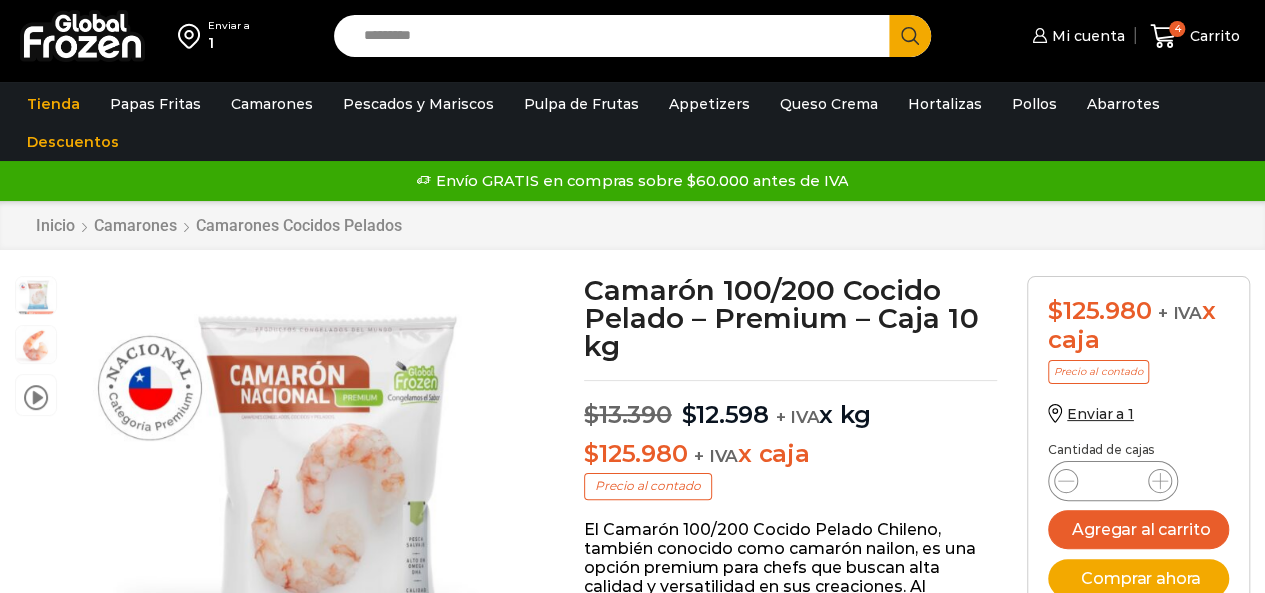 scroll, scrollTop: 1, scrollLeft: 0, axis: vertical 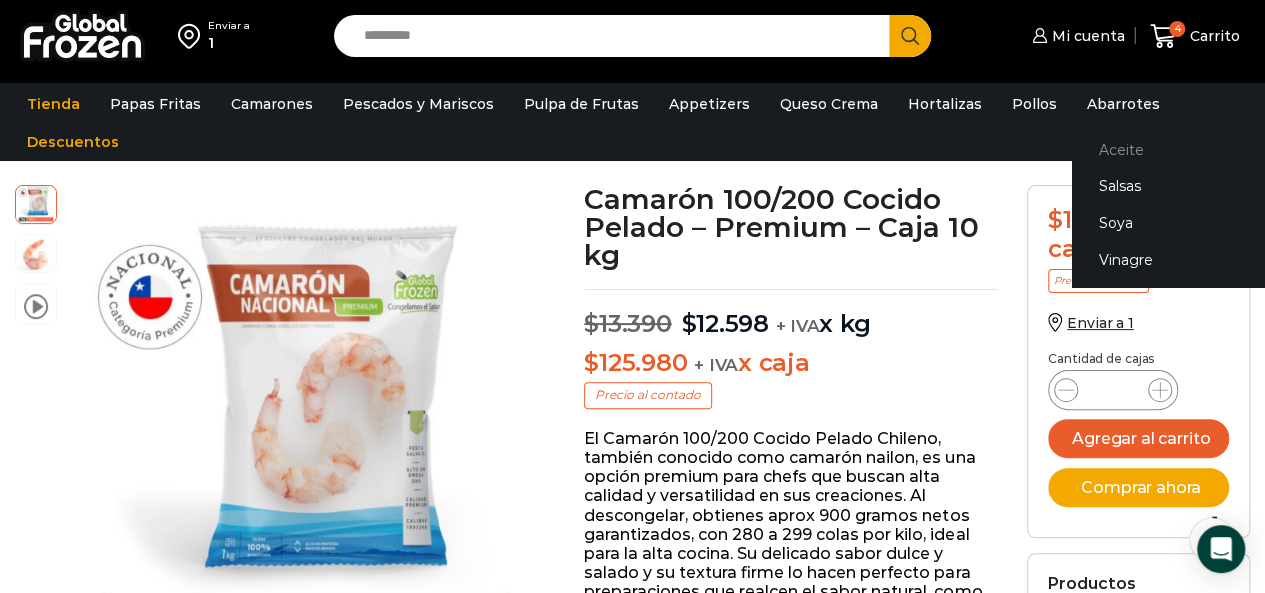 click on "Aceite" at bounding box center (1198, 149) 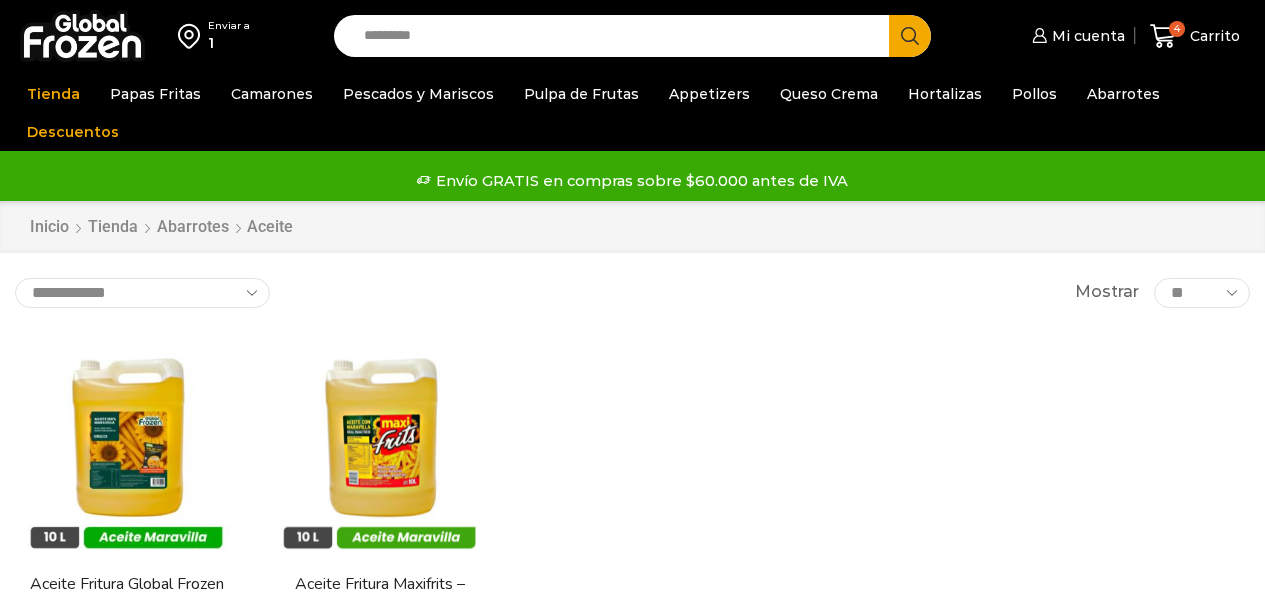 scroll, scrollTop: 0, scrollLeft: 0, axis: both 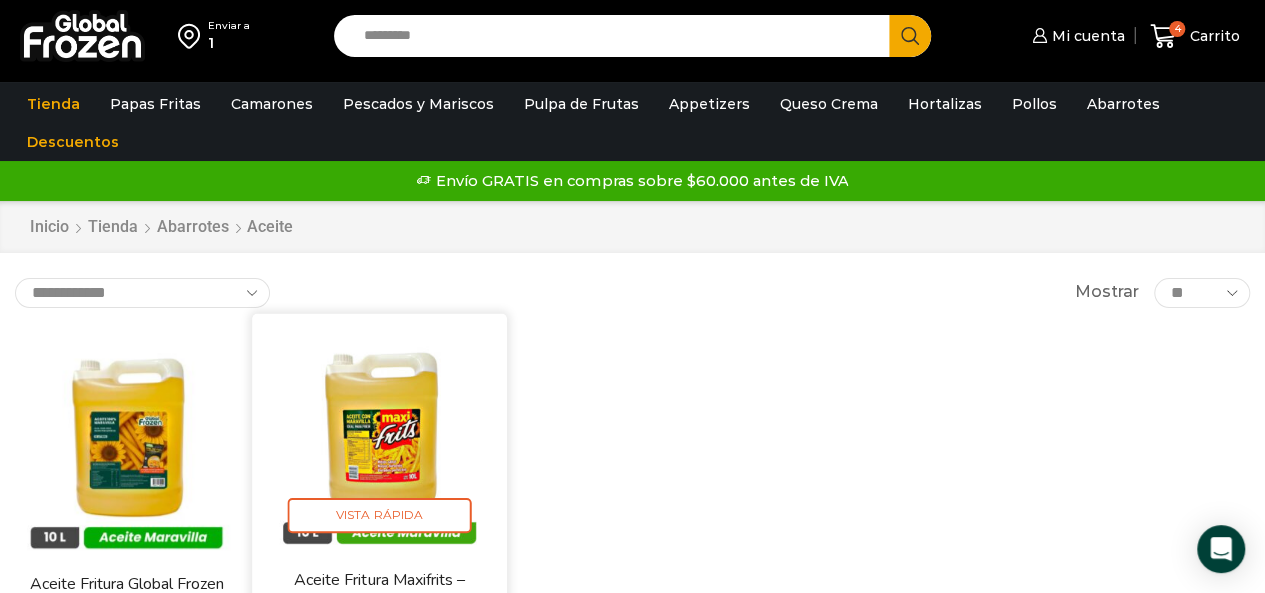 click at bounding box center [379, 440] 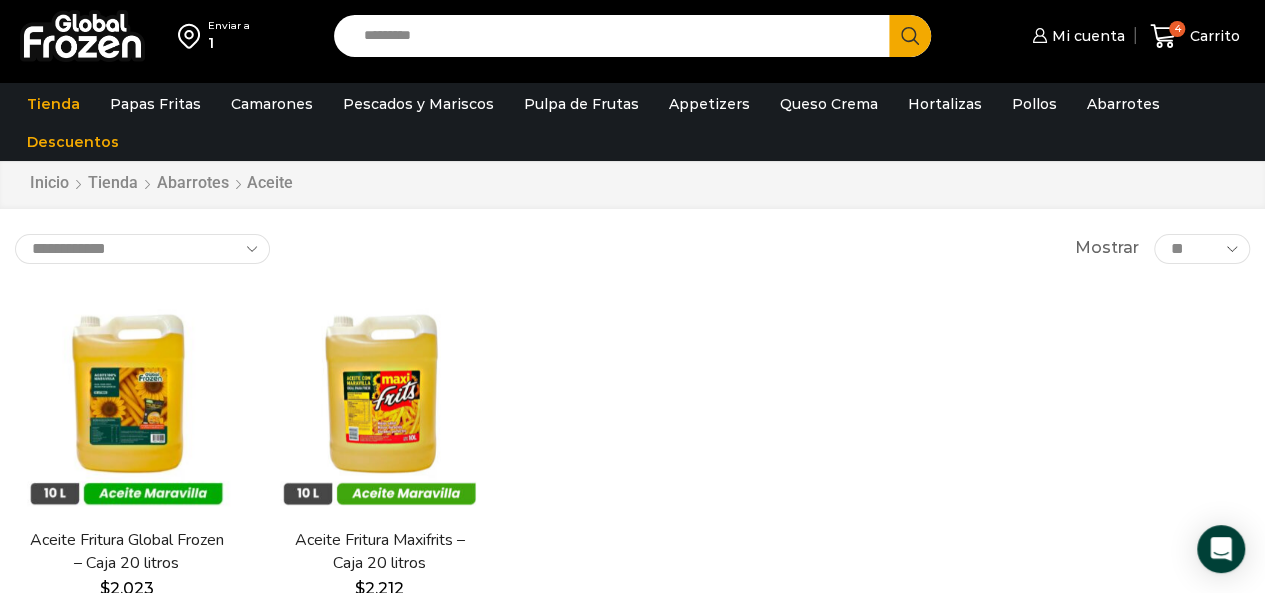 scroll, scrollTop: 100, scrollLeft: 0, axis: vertical 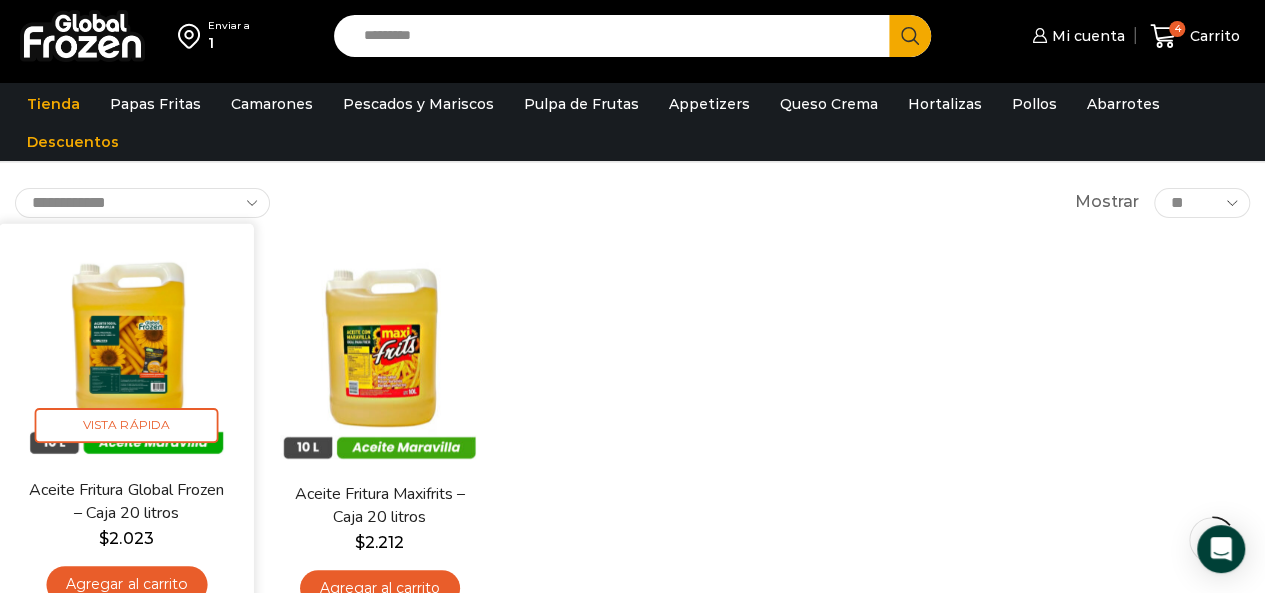 click at bounding box center [126, 350] 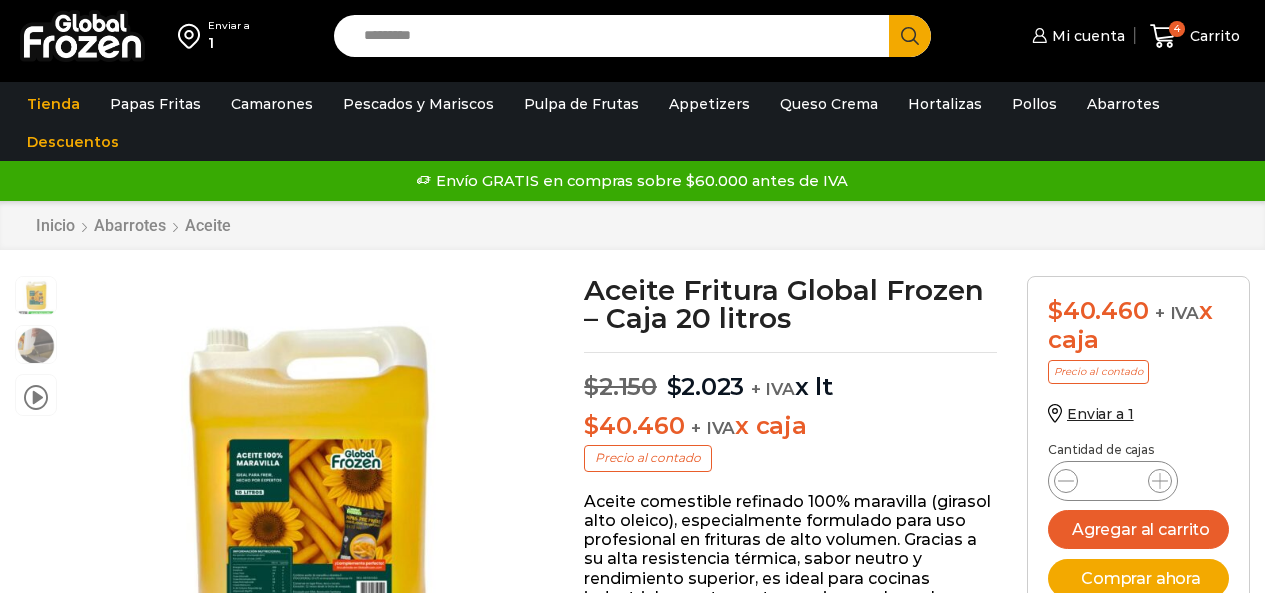 scroll, scrollTop: 0, scrollLeft: 0, axis: both 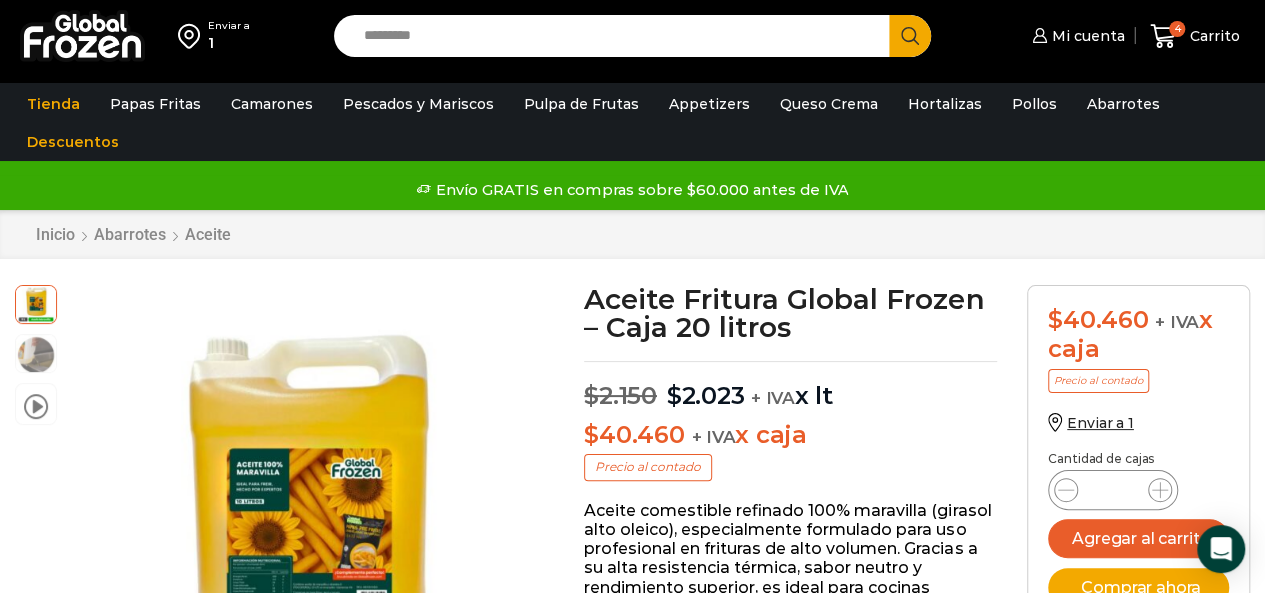 click on "Search input" at bounding box center [617, 36] 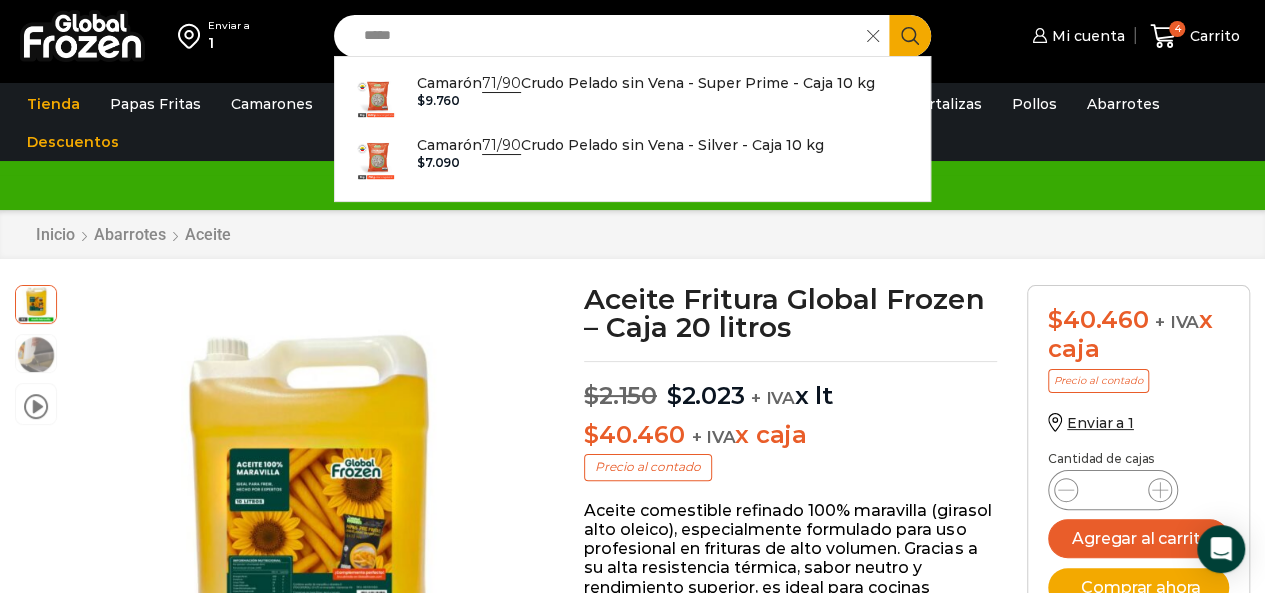 drag, startPoint x: 410, startPoint y: 35, endPoint x: 334, endPoint y: 33, distance: 76.02631 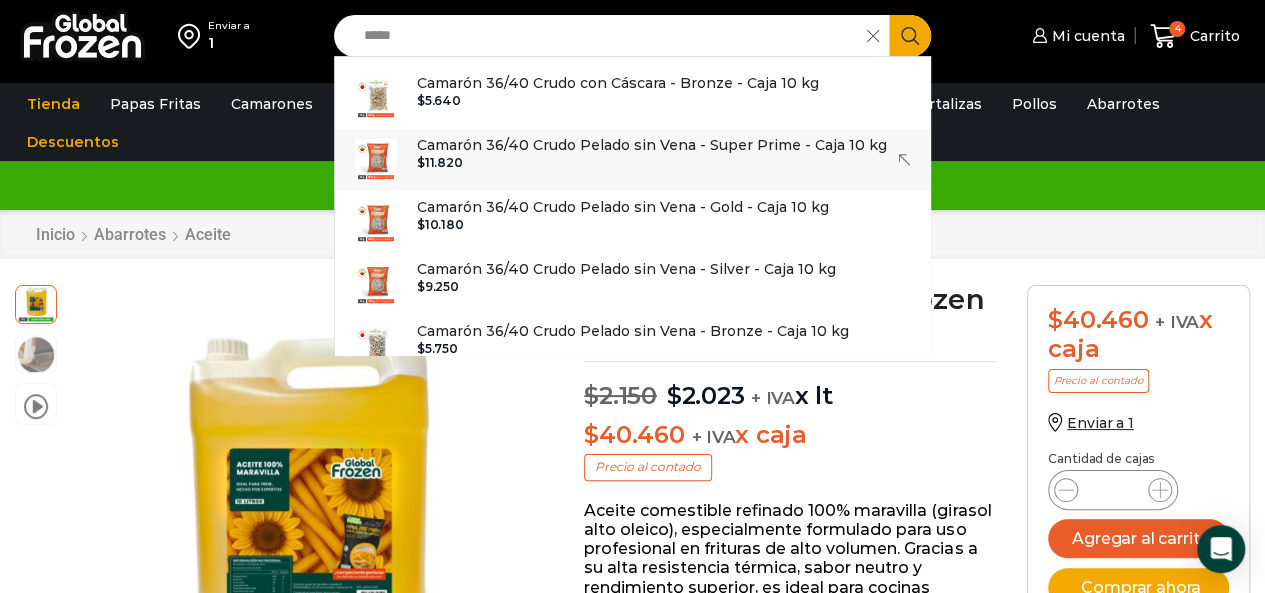 click on "Camarón 36/40 Crudo Pelado sin Vena - Super Prime - Caja 10 kg" at bounding box center (652, 145) 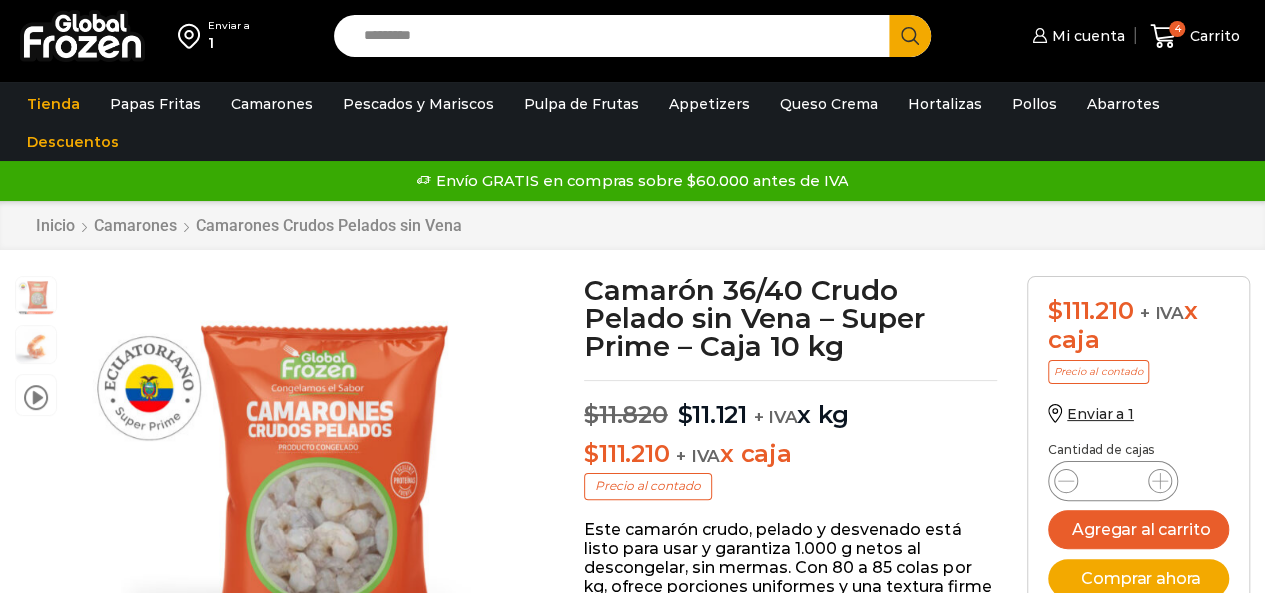 scroll, scrollTop: 1, scrollLeft: 0, axis: vertical 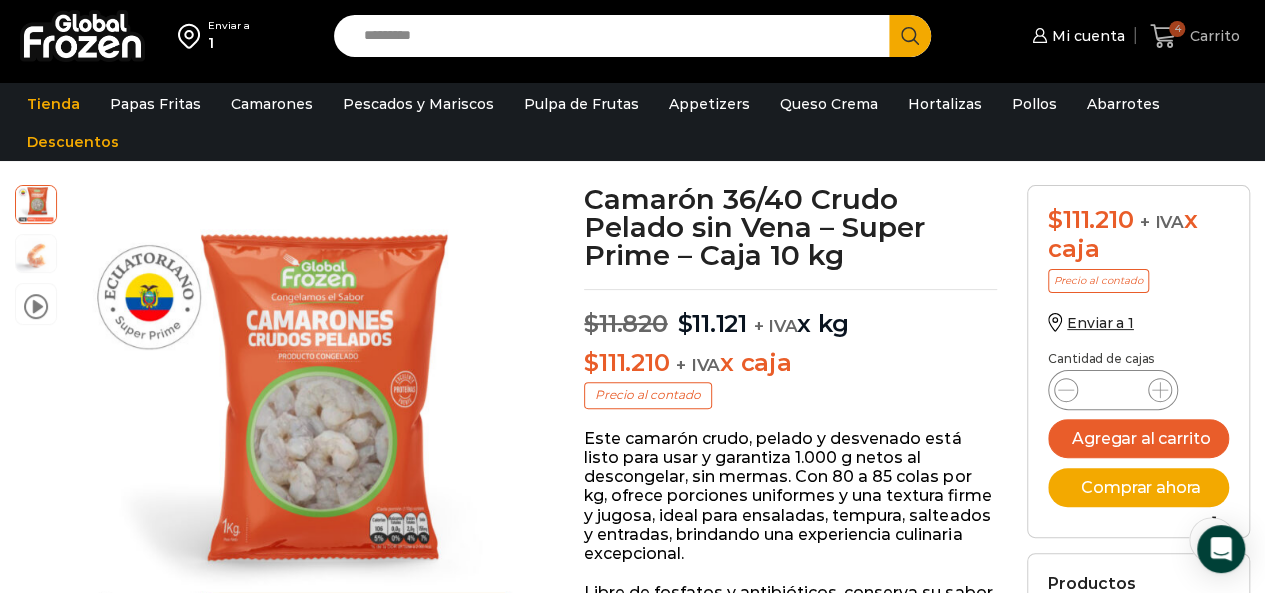 click on "Carrito" at bounding box center [1212, 36] 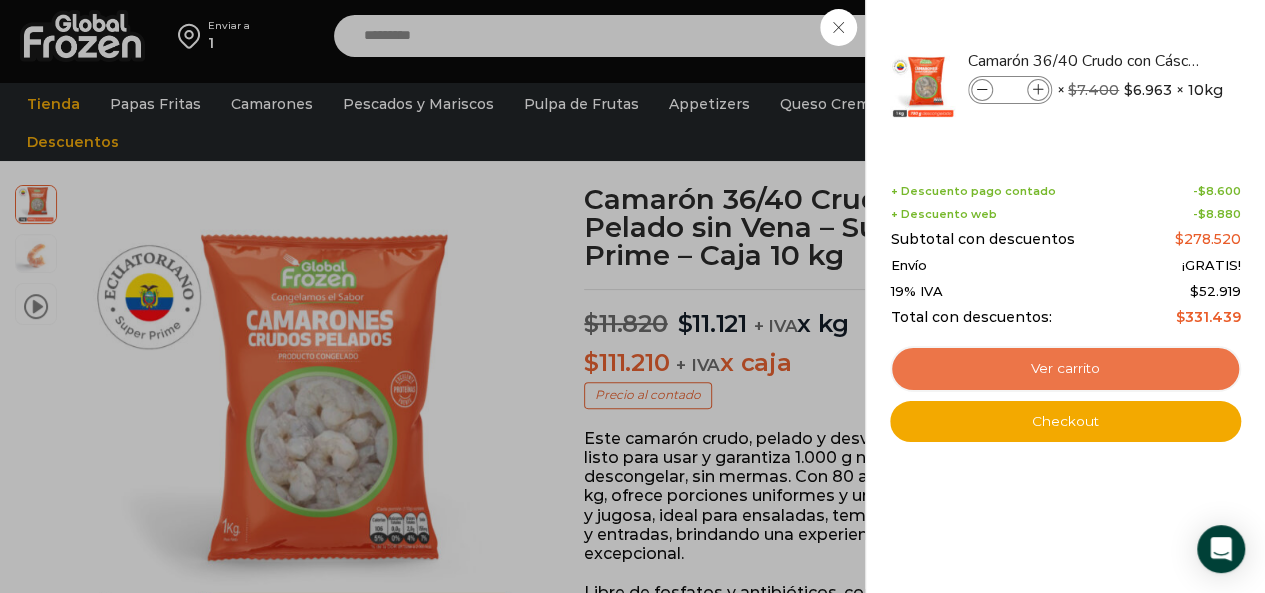 click on "Ver carrito" at bounding box center [1065, 369] 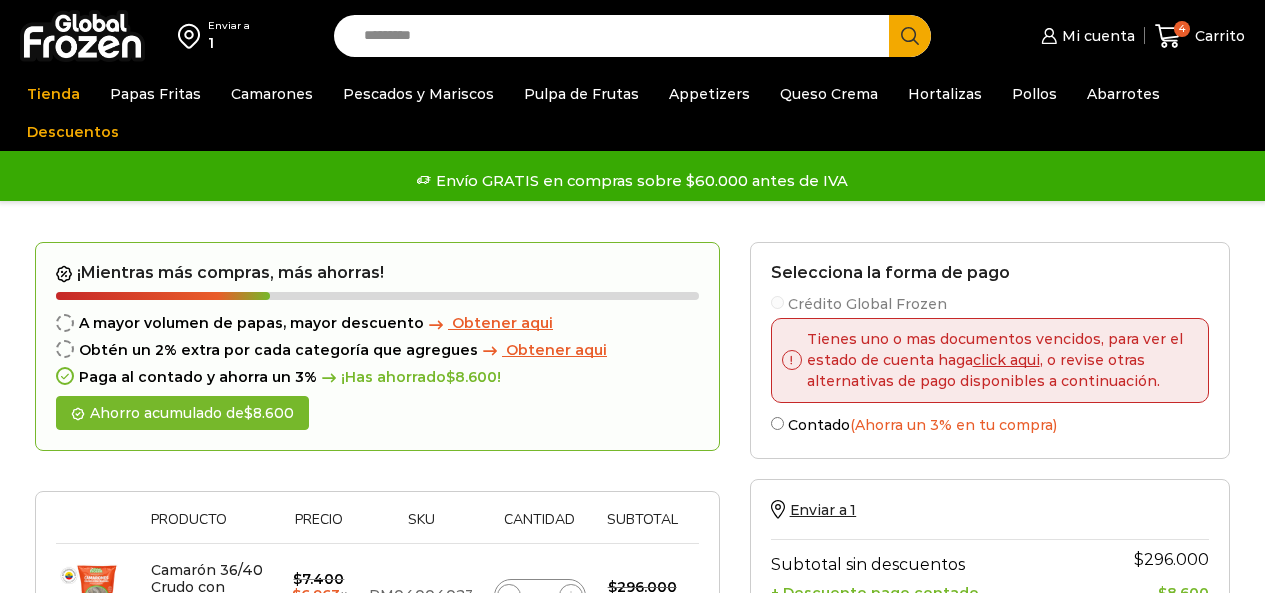 scroll, scrollTop: 0, scrollLeft: 0, axis: both 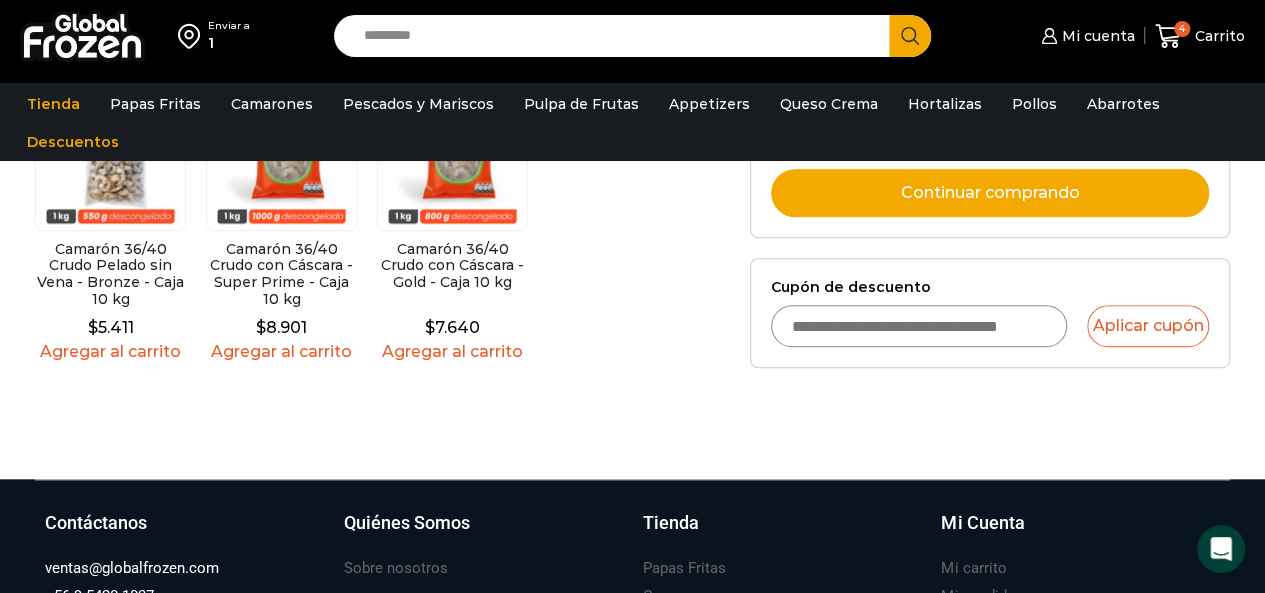 click on "Cupón de descuento" at bounding box center (919, 326) 